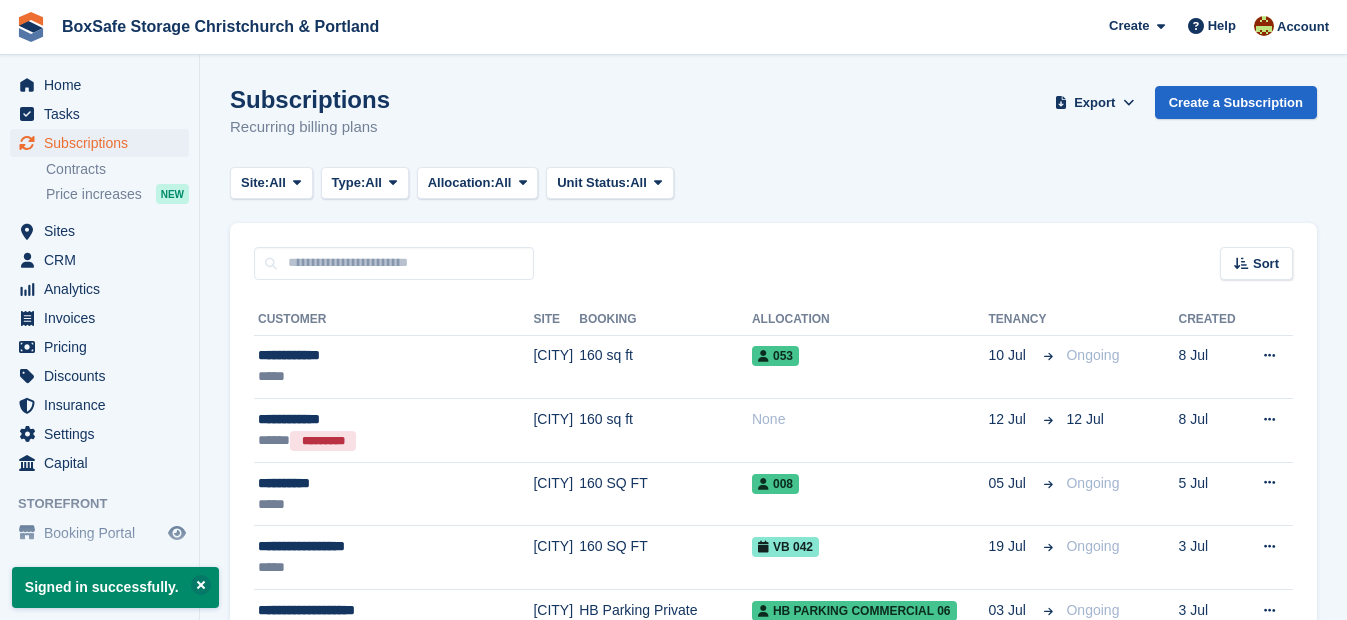 scroll, scrollTop: 0, scrollLeft: 0, axis: both 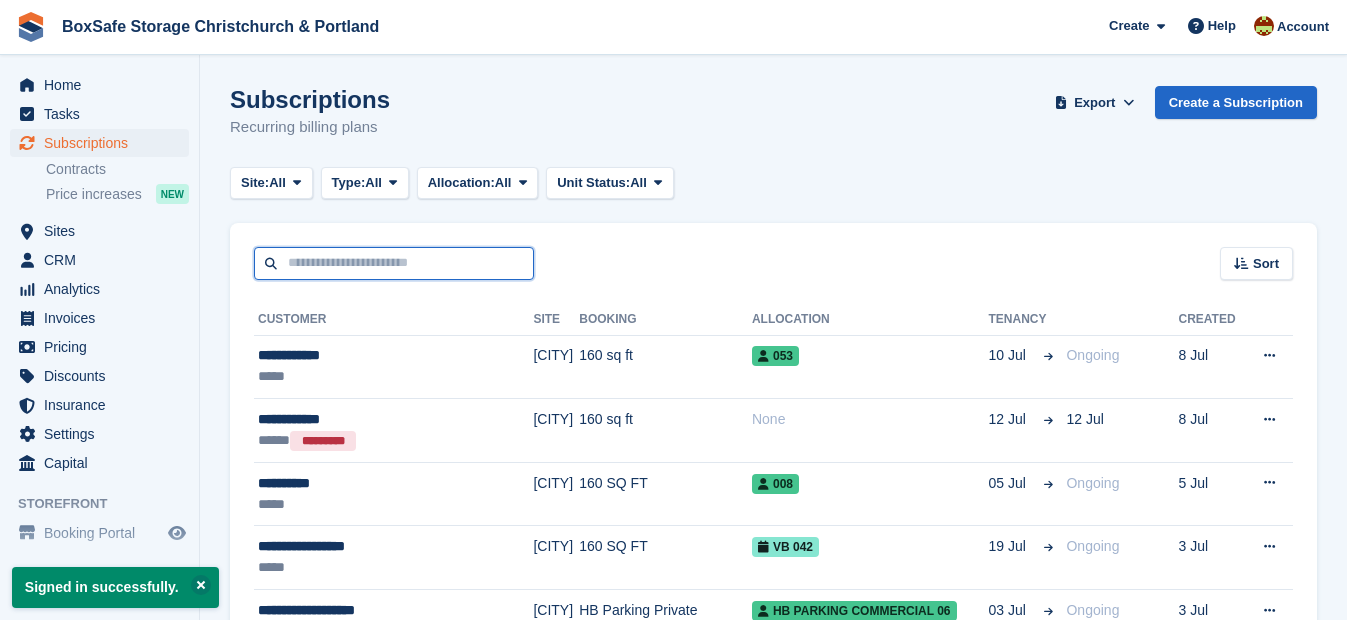 click at bounding box center (394, 263) 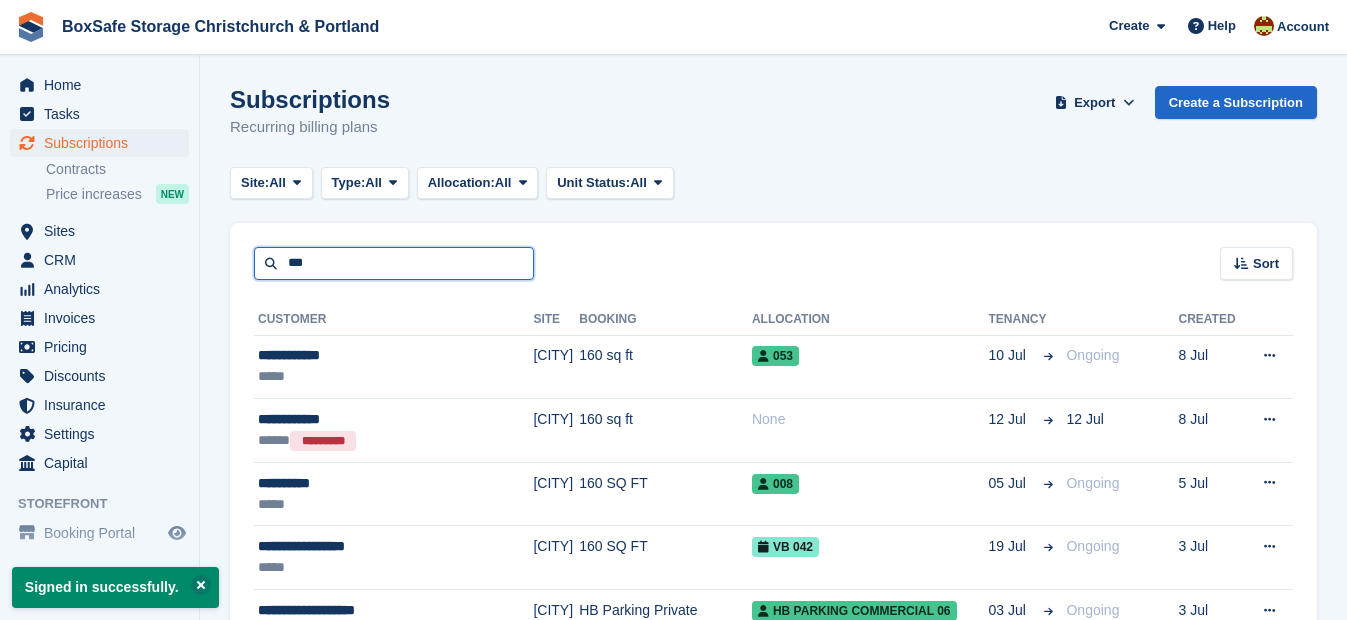 type on "***" 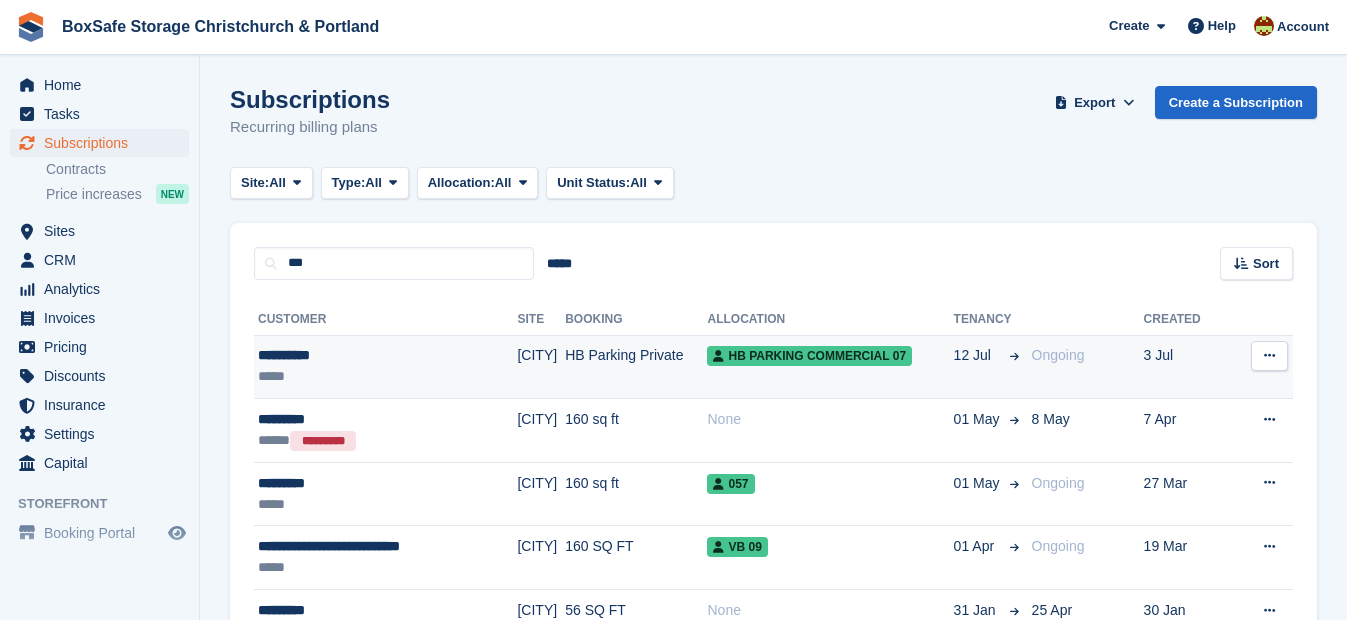 click on "**********" at bounding box center (365, 355) 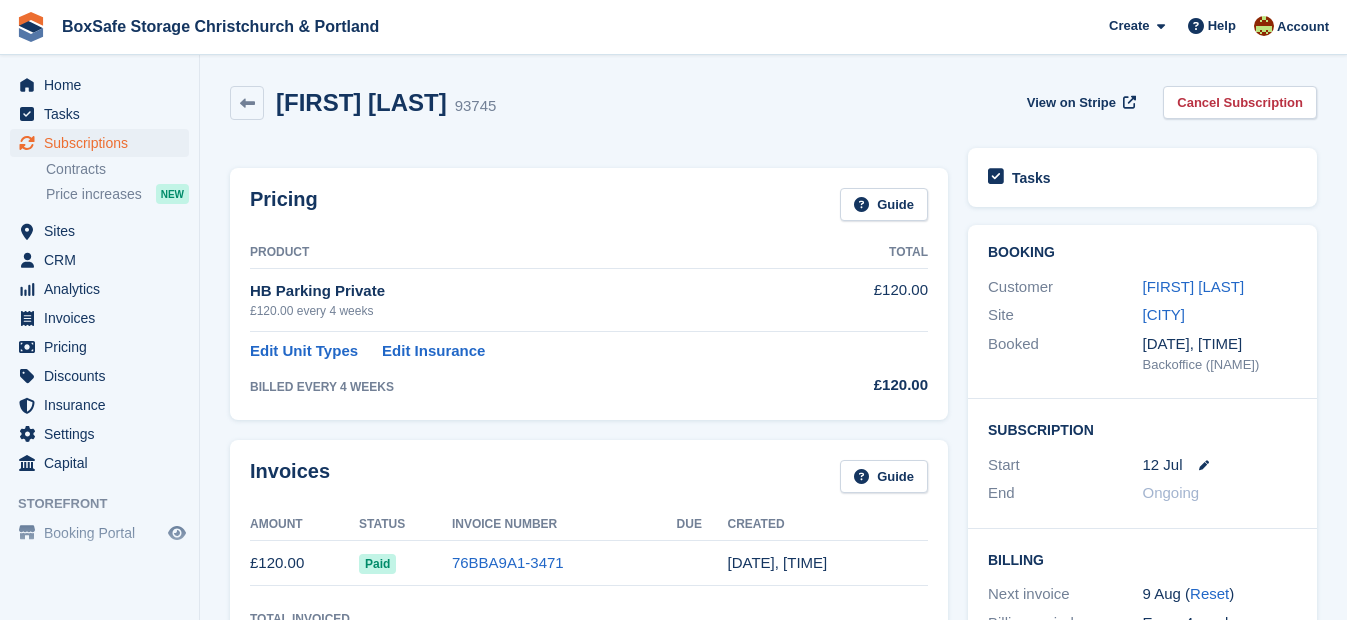 scroll, scrollTop: 0, scrollLeft: 0, axis: both 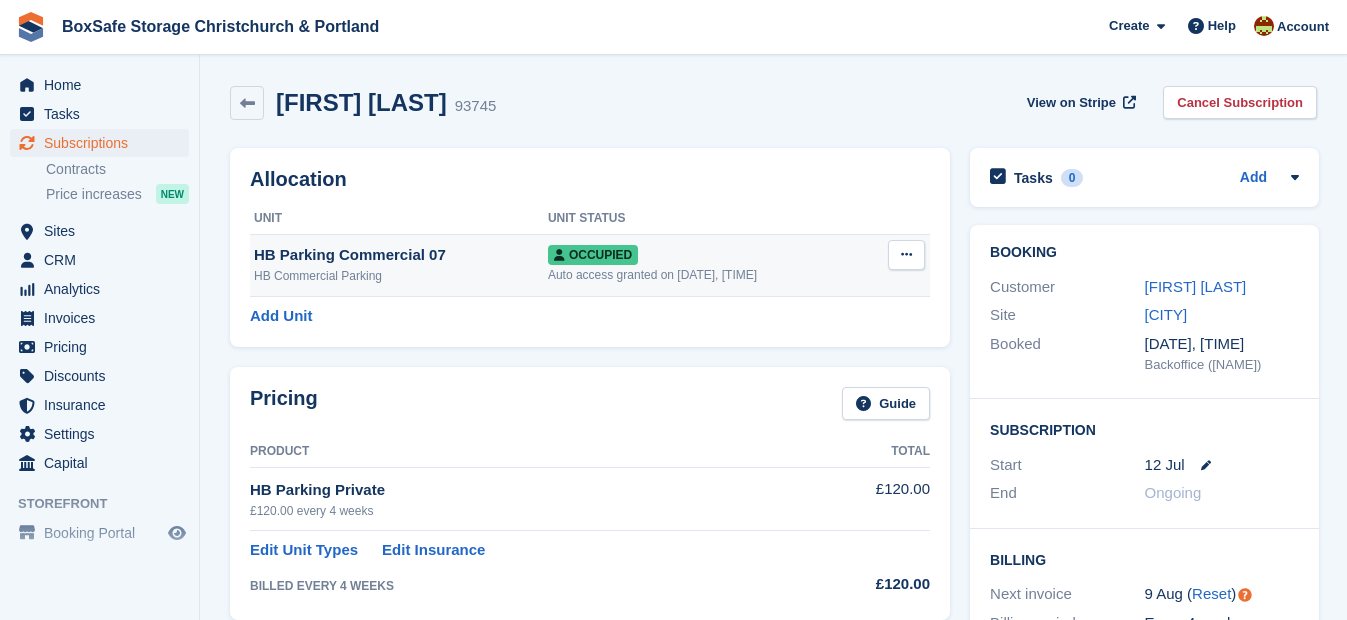 click at bounding box center (906, 254) 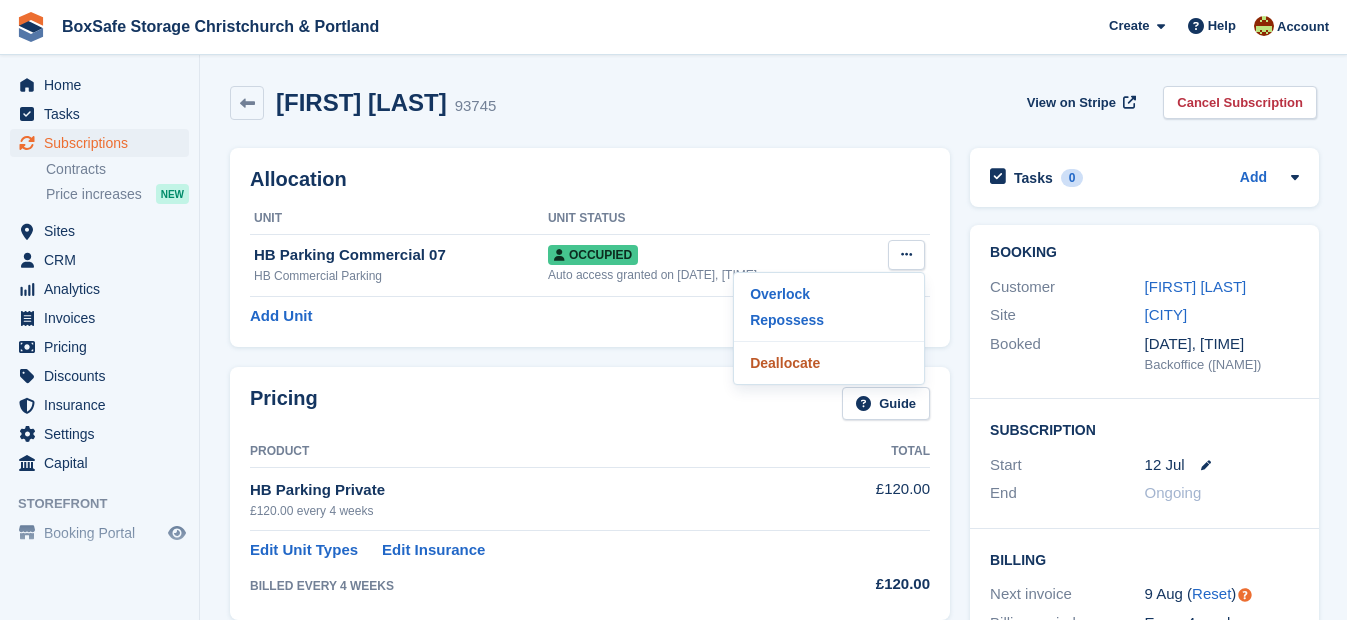 click on "Deallocate" at bounding box center [829, 363] 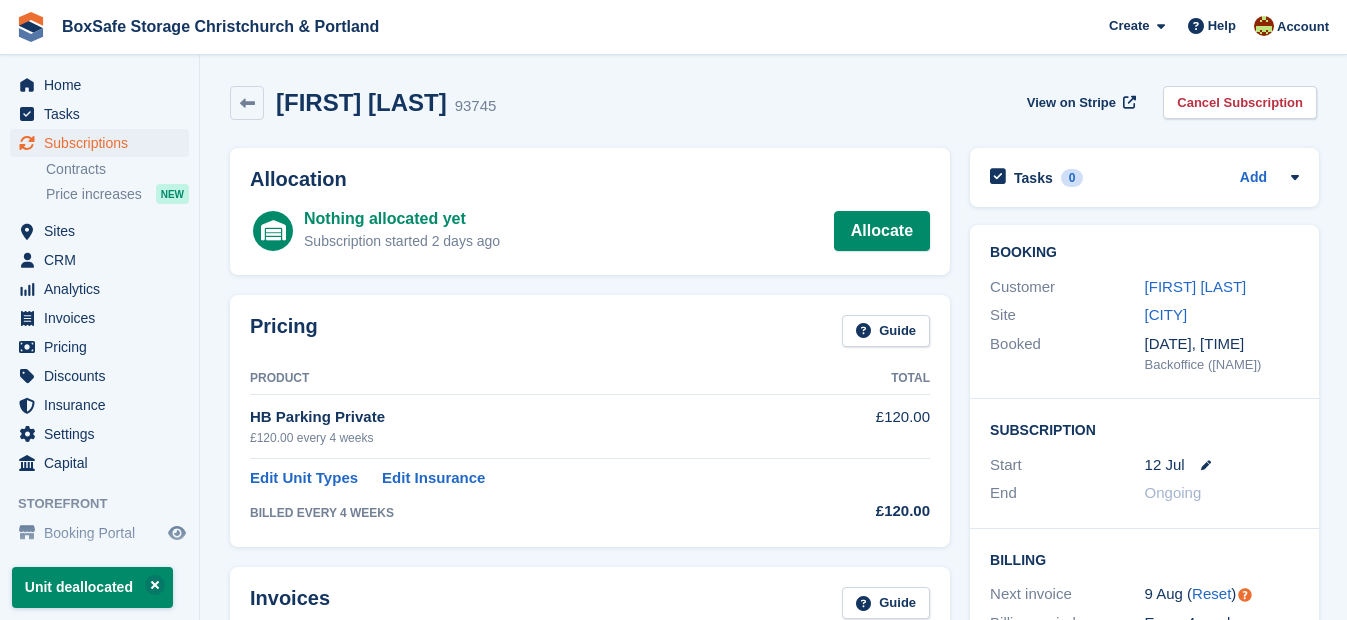 click on "Nothing allocated yet
Subscription started 2 days ago
Allocate" at bounding box center (617, 231) 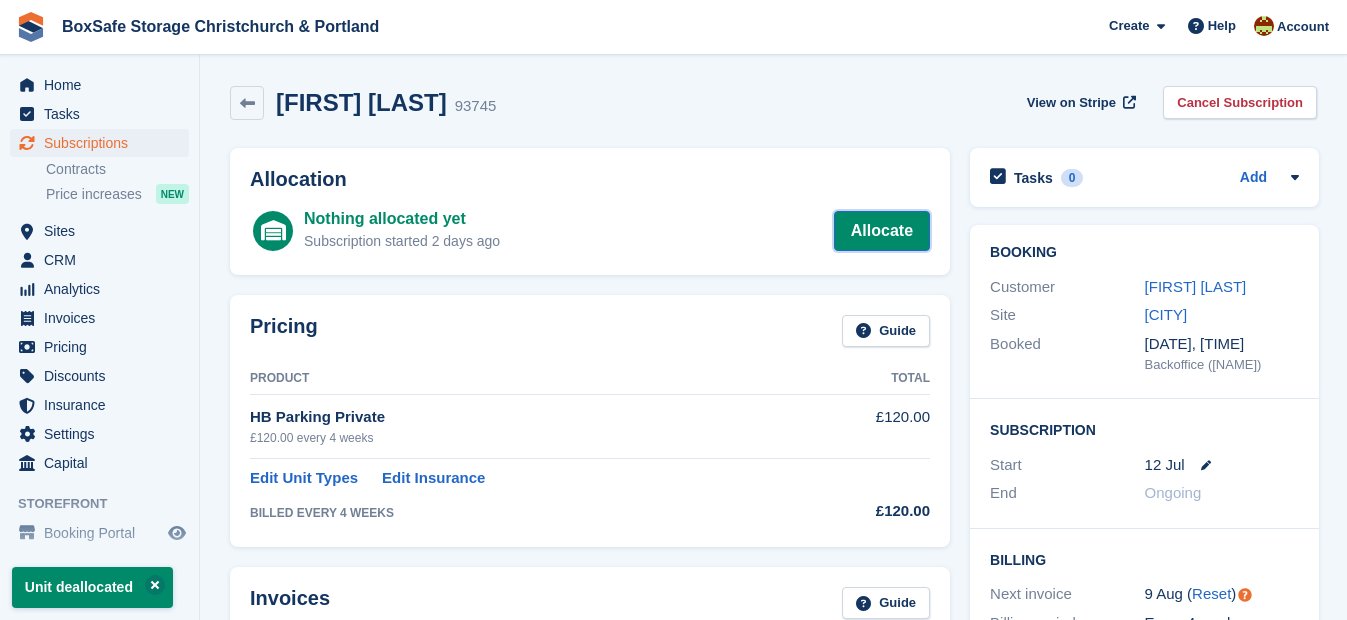 click on "Allocate" at bounding box center [882, 231] 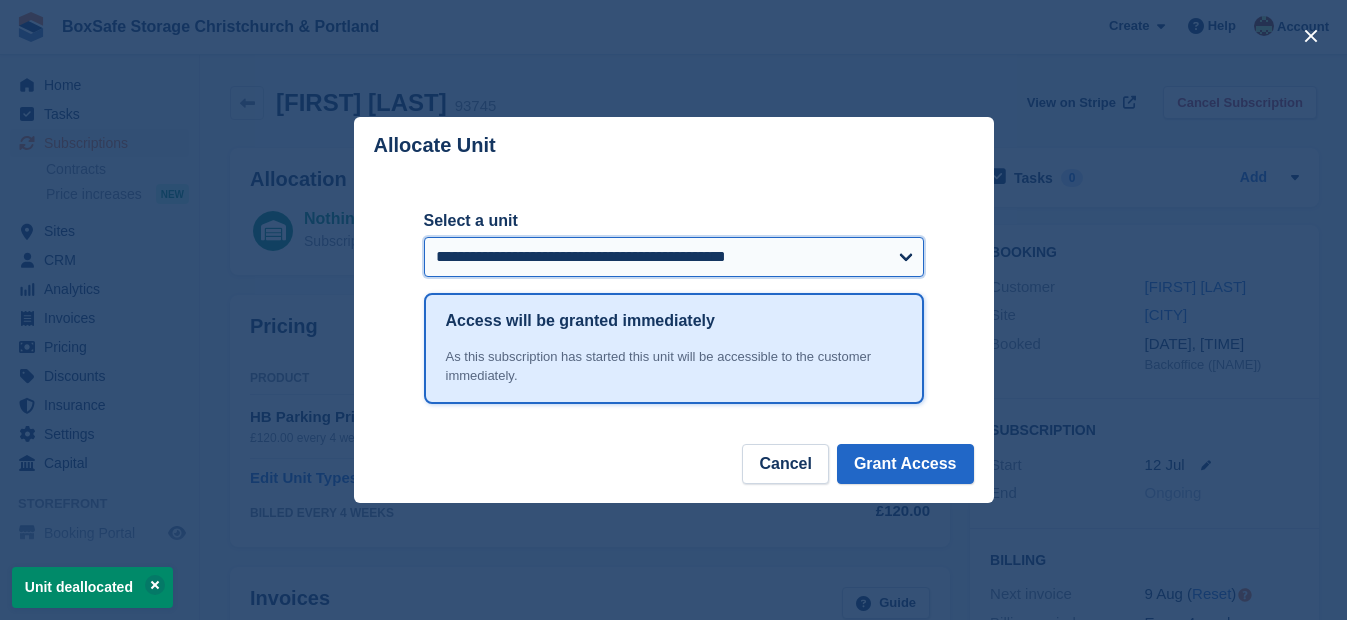 click on "**********" at bounding box center (674, 257) 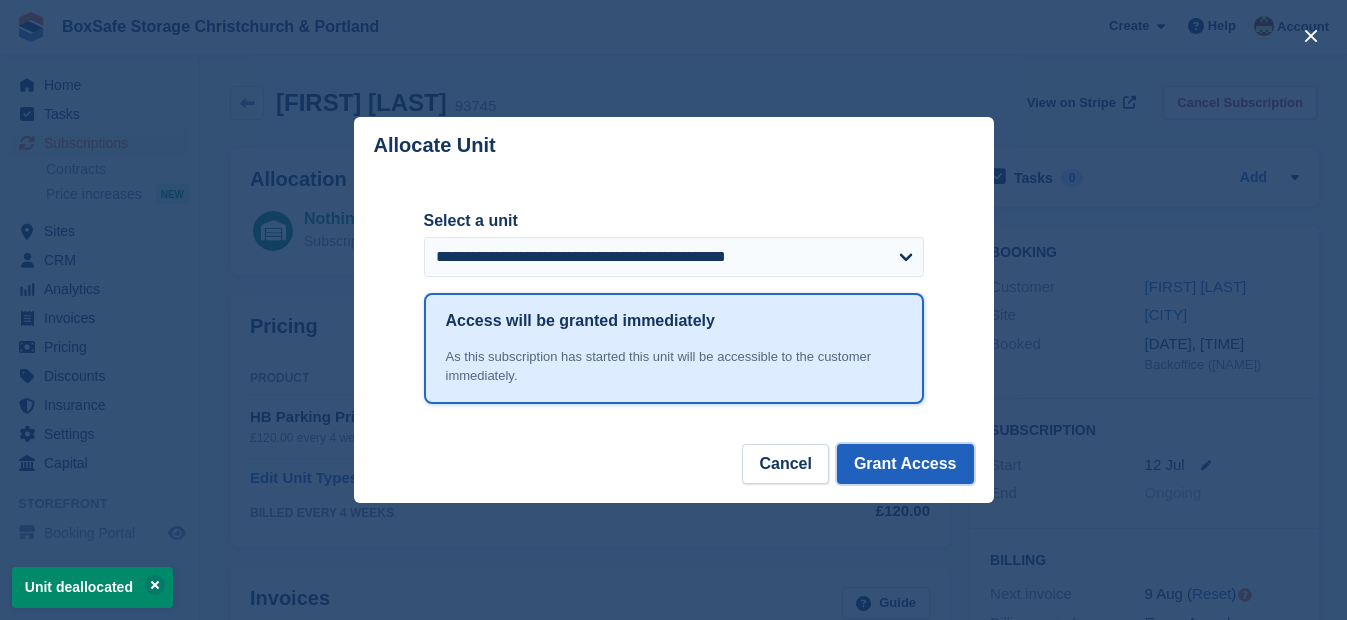 click on "Grant Access" at bounding box center (905, 464) 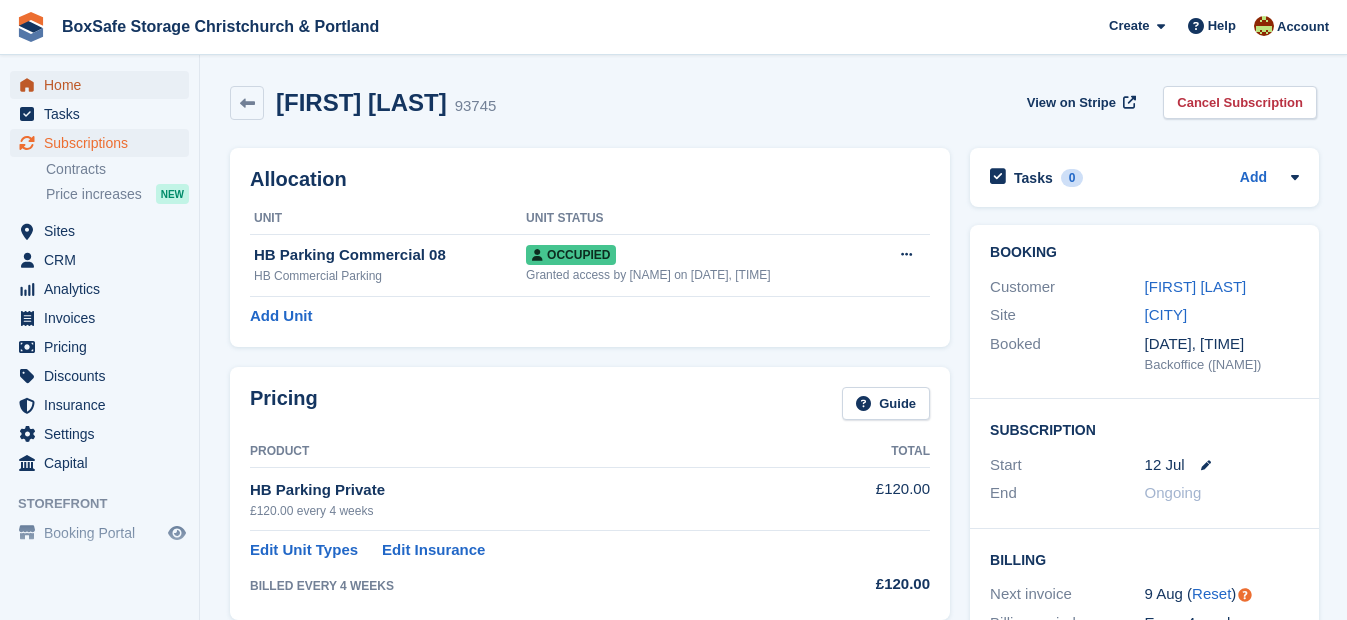 click on "Home" at bounding box center [104, 85] 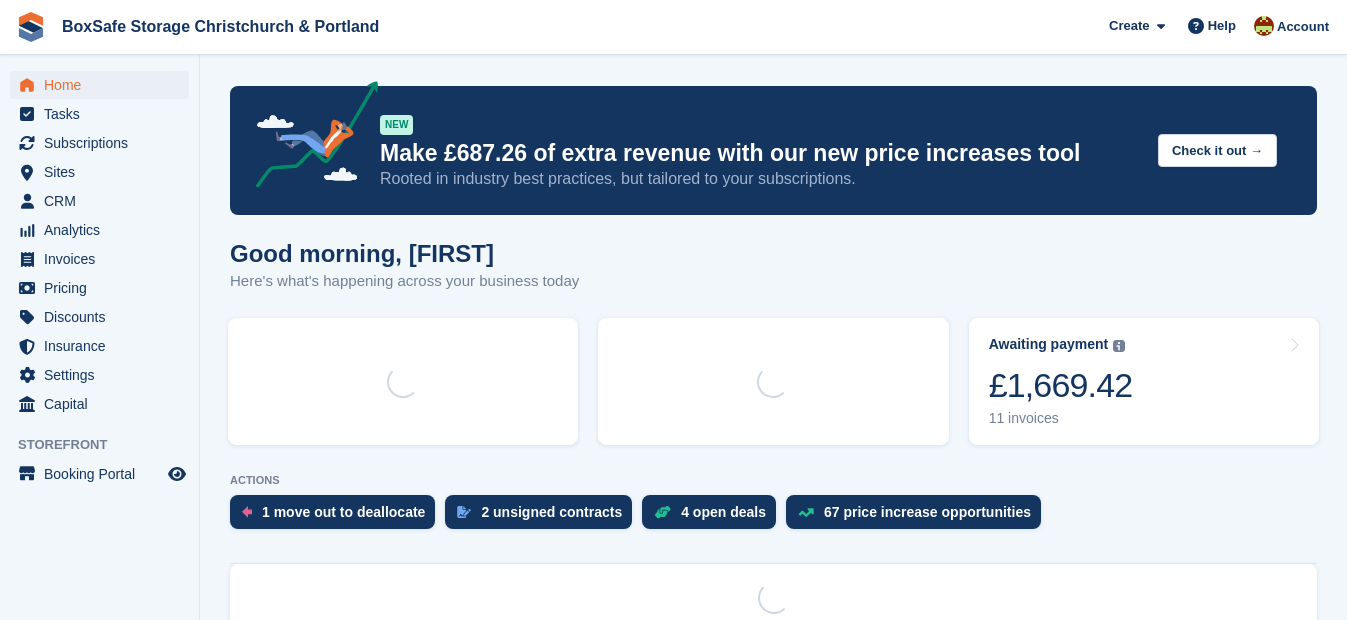 scroll, scrollTop: 0, scrollLeft: 0, axis: both 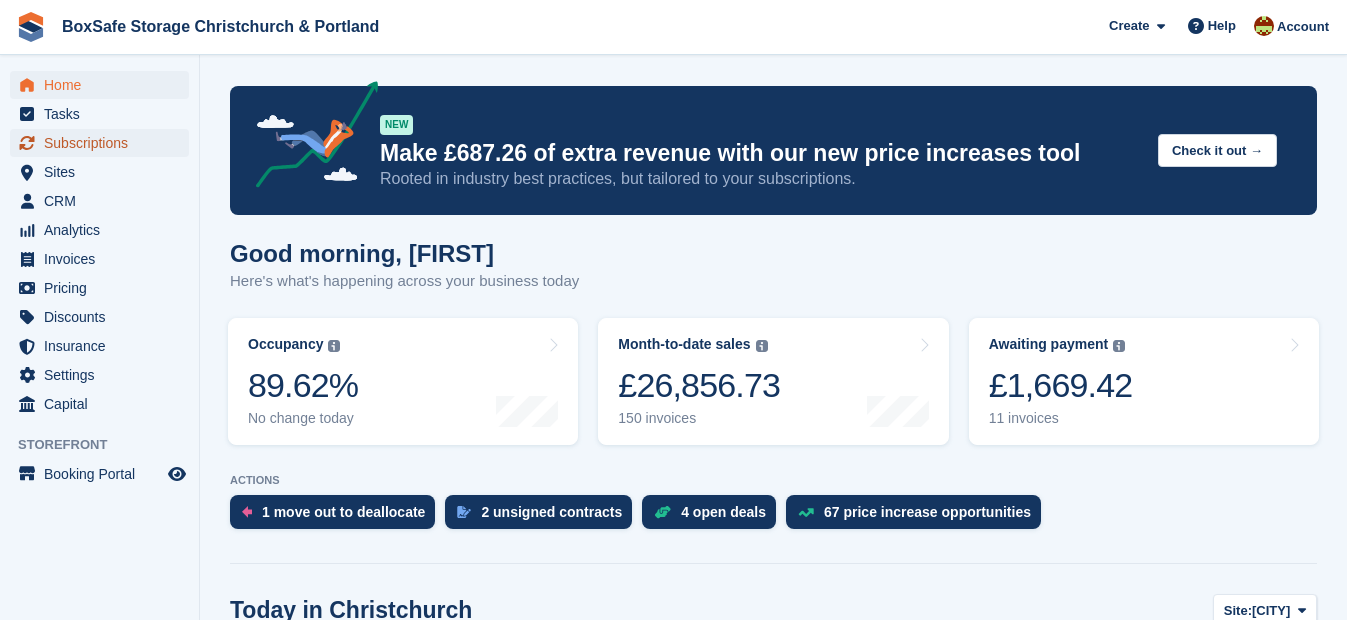 click on "Subscriptions" at bounding box center [104, 143] 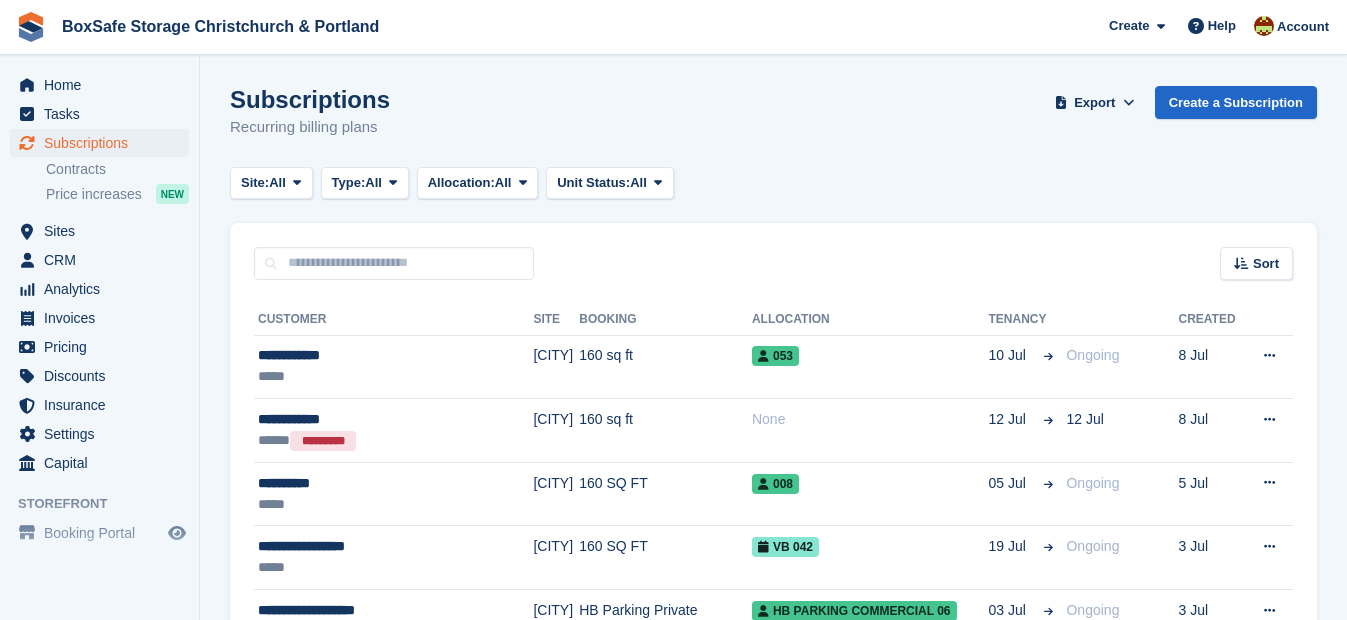 scroll, scrollTop: 0, scrollLeft: 0, axis: both 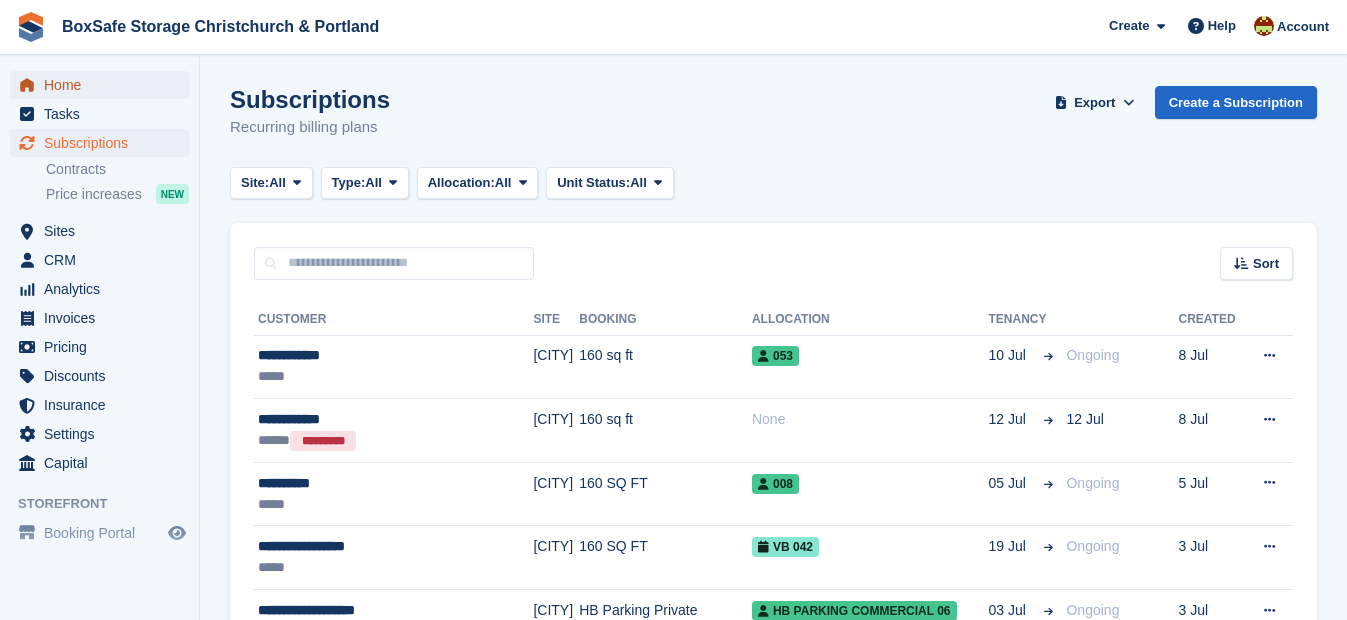 click on "Home" at bounding box center [104, 85] 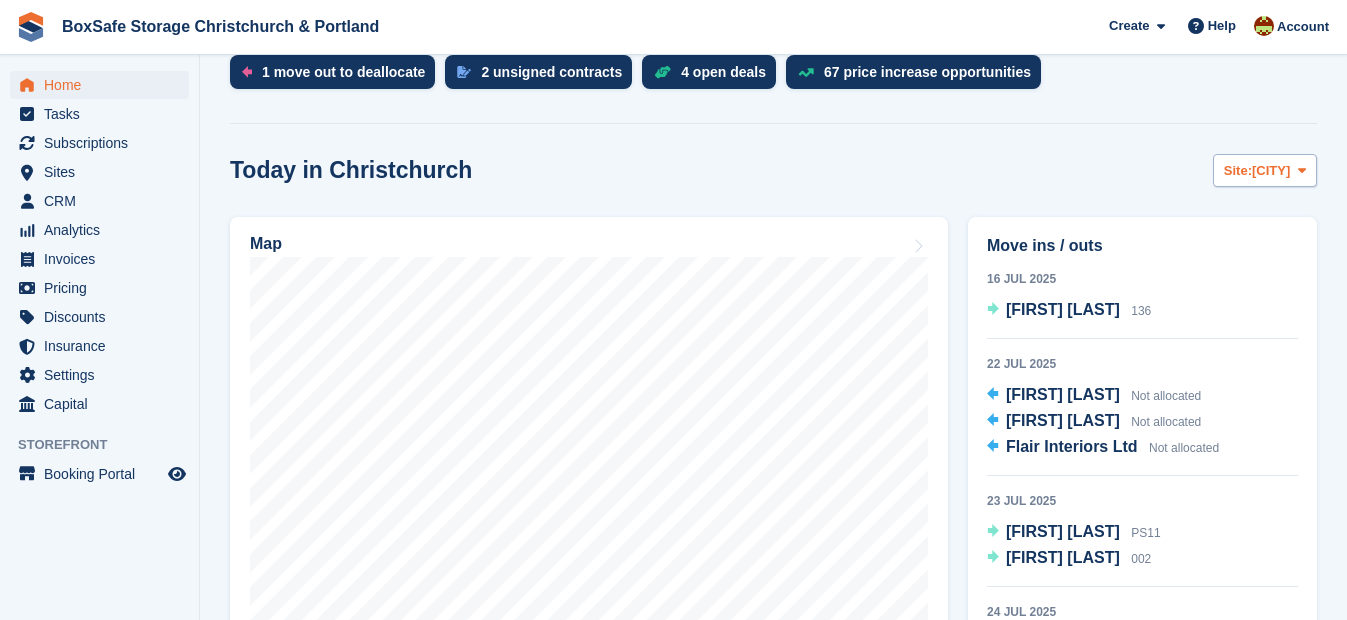 scroll, scrollTop: 440, scrollLeft: 0, axis: vertical 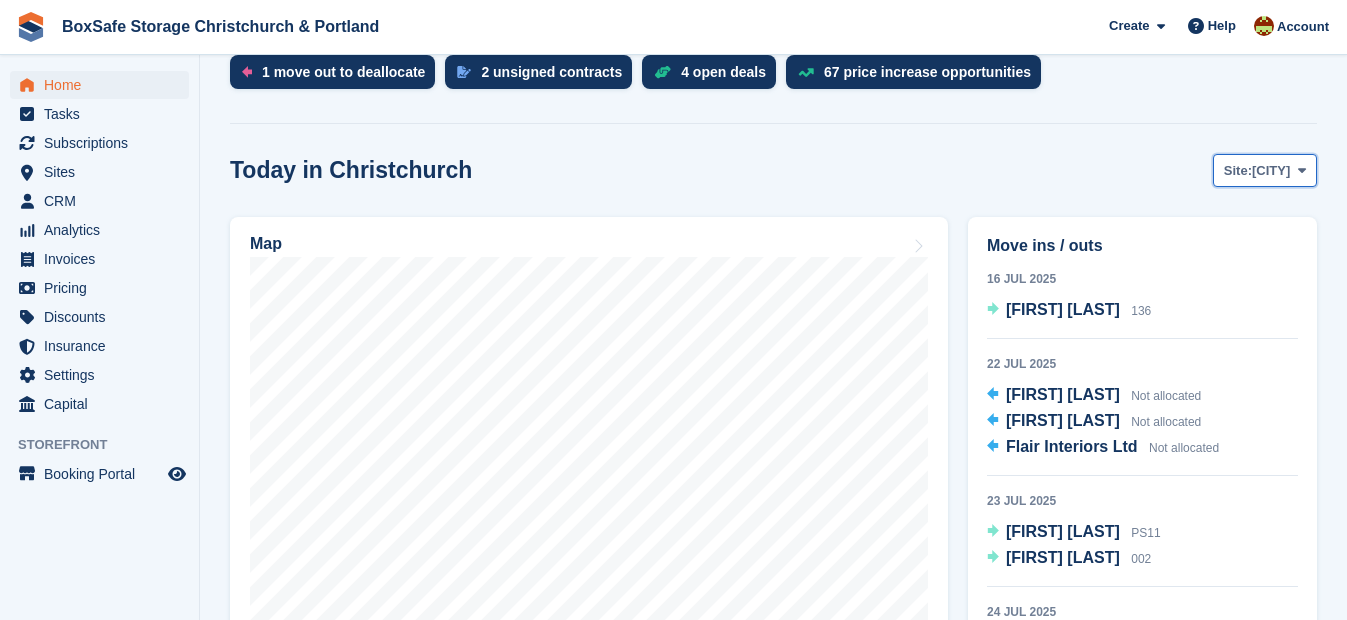 click on "[CITY]" at bounding box center (1271, 171) 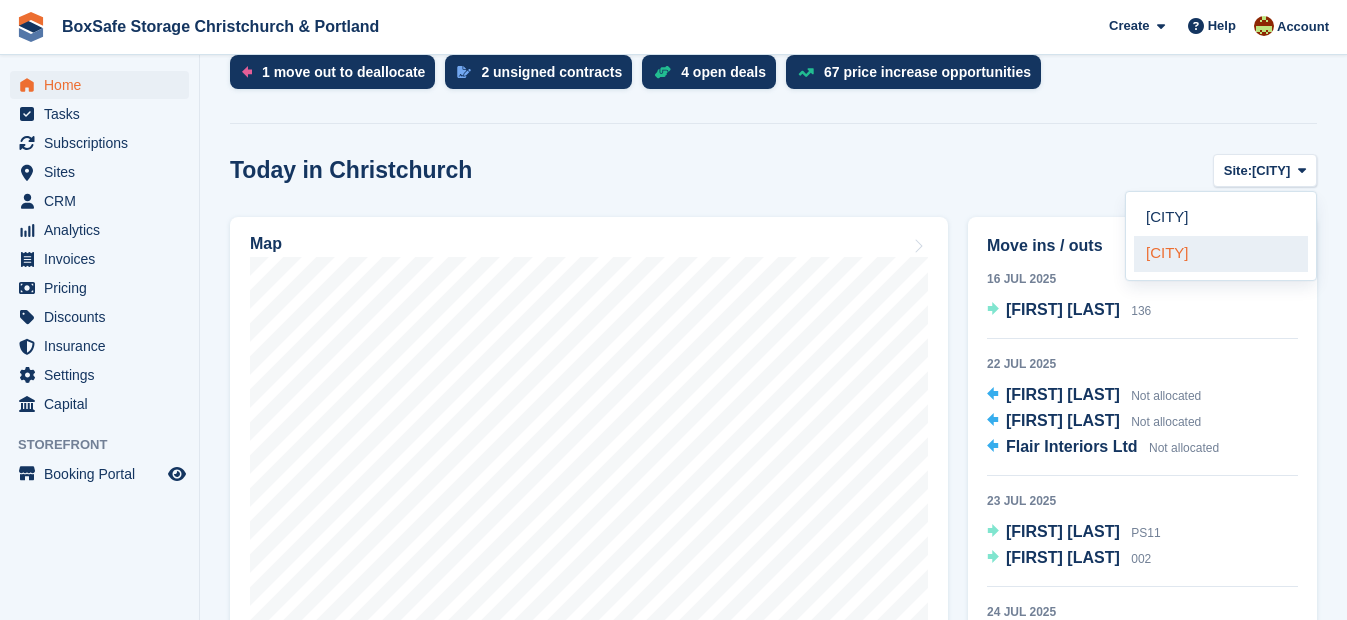 click on "[CITY]" at bounding box center [1221, 254] 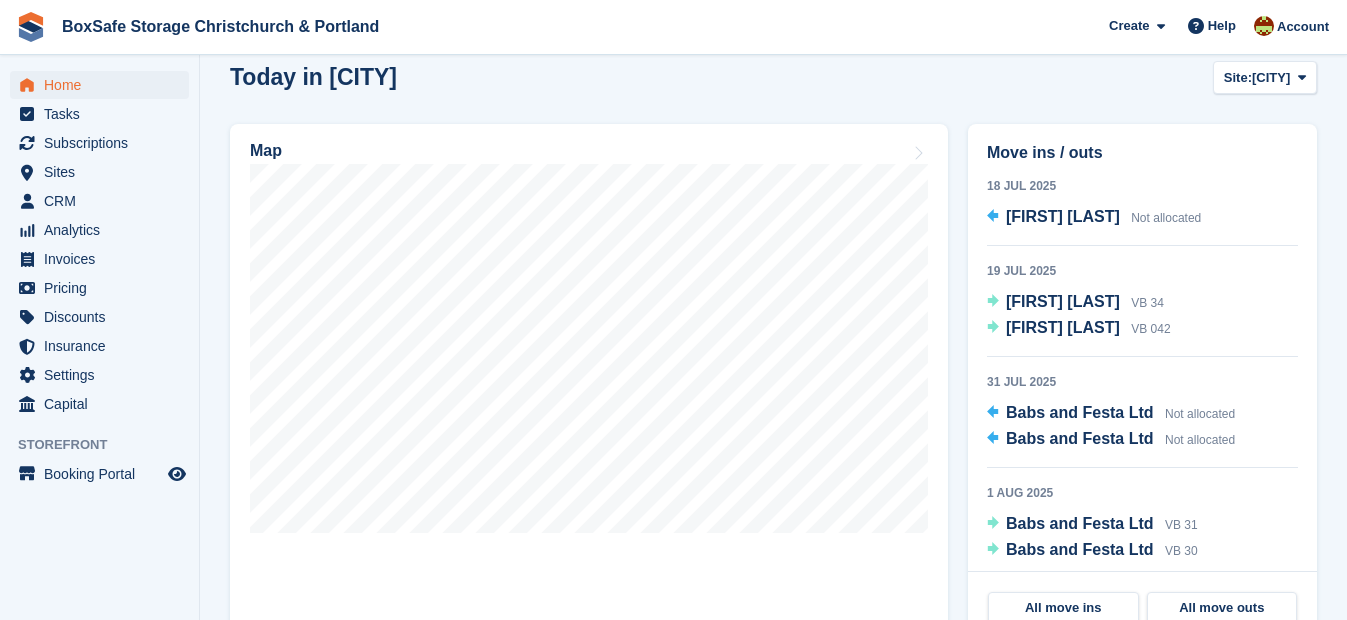 scroll, scrollTop: 551, scrollLeft: 0, axis: vertical 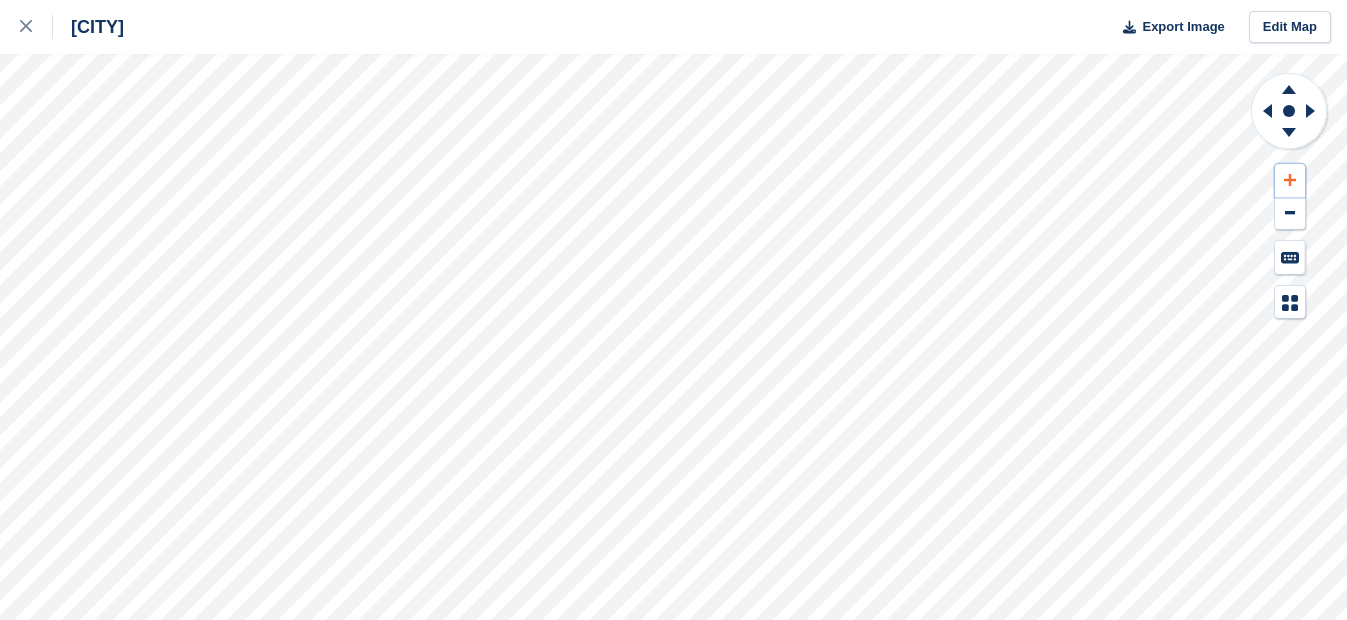 click 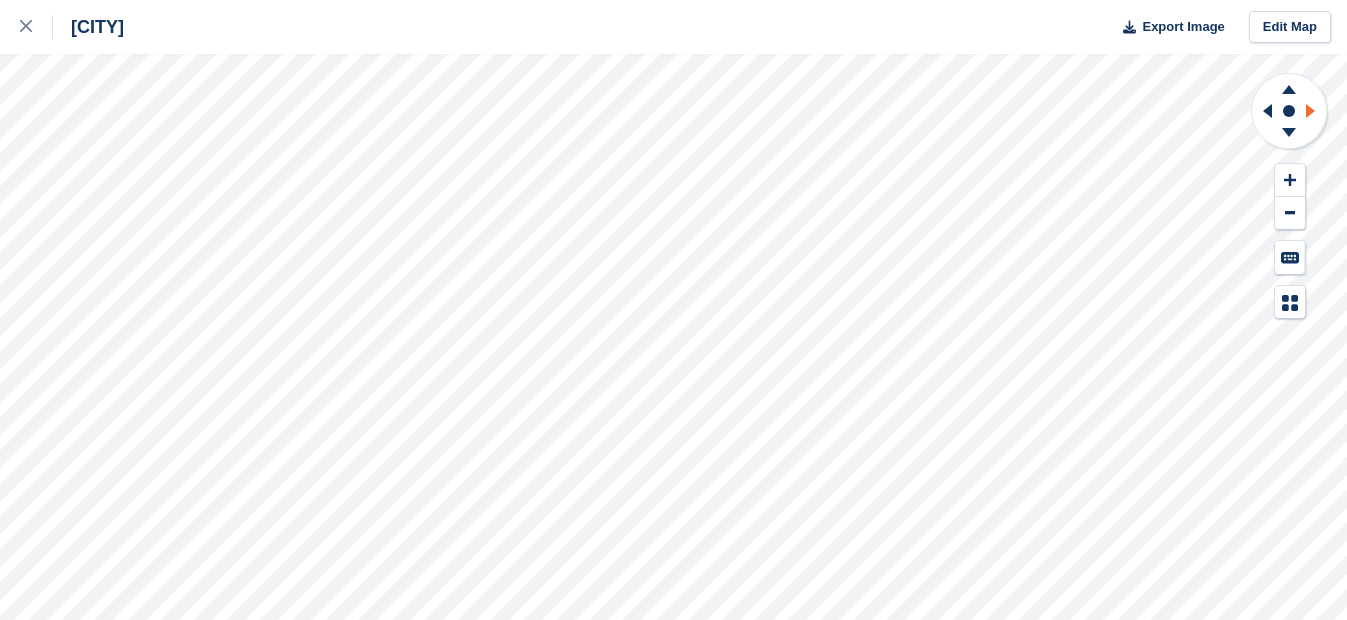 click 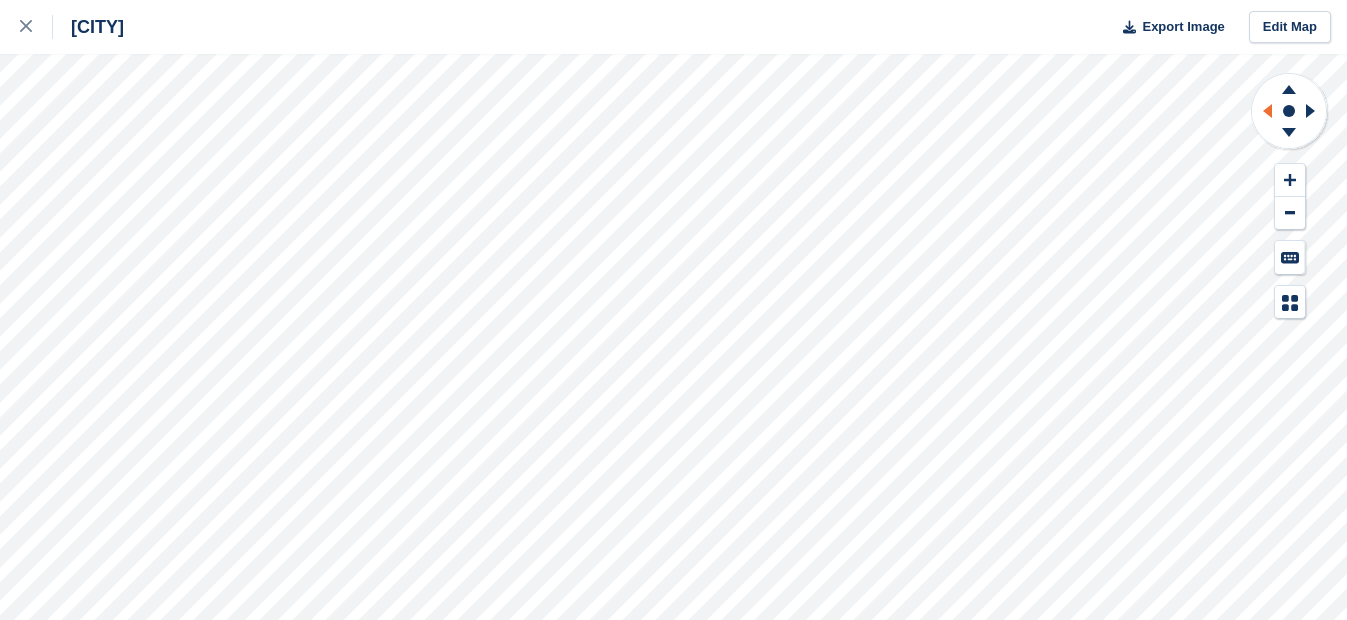drag, startPoint x: 1310, startPoint y: 115, endPoint x: 1266, endPoint y: 113, distance: 44.04543 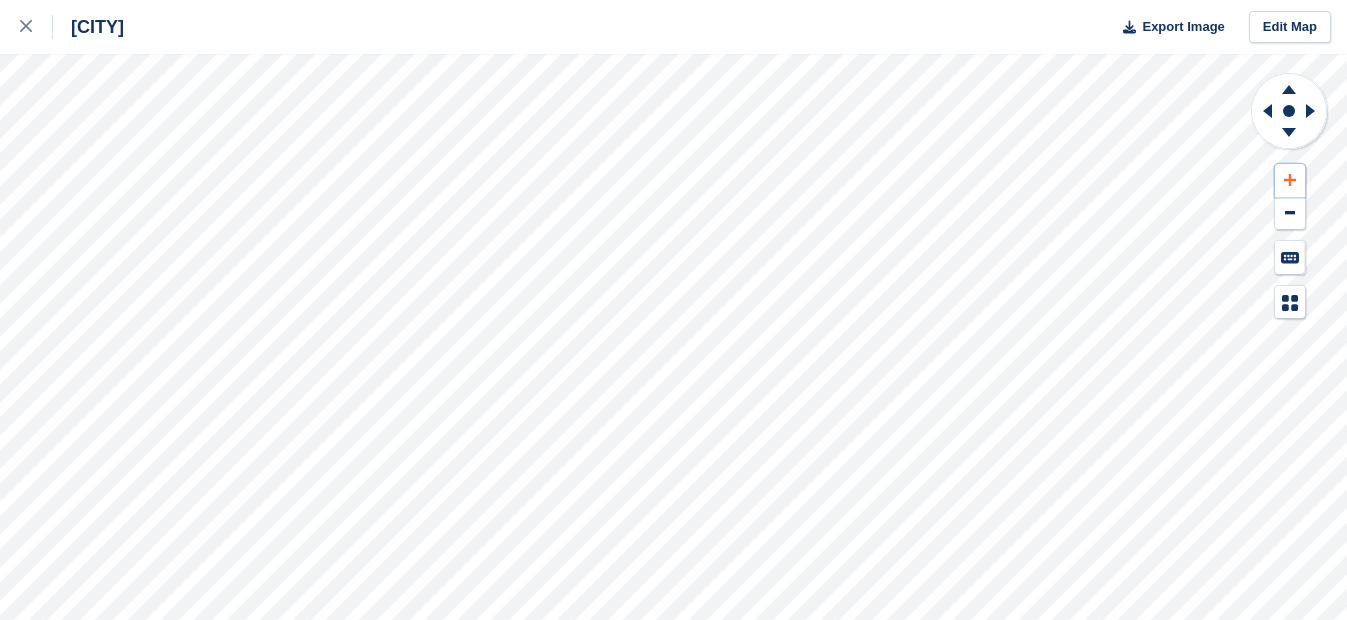 click 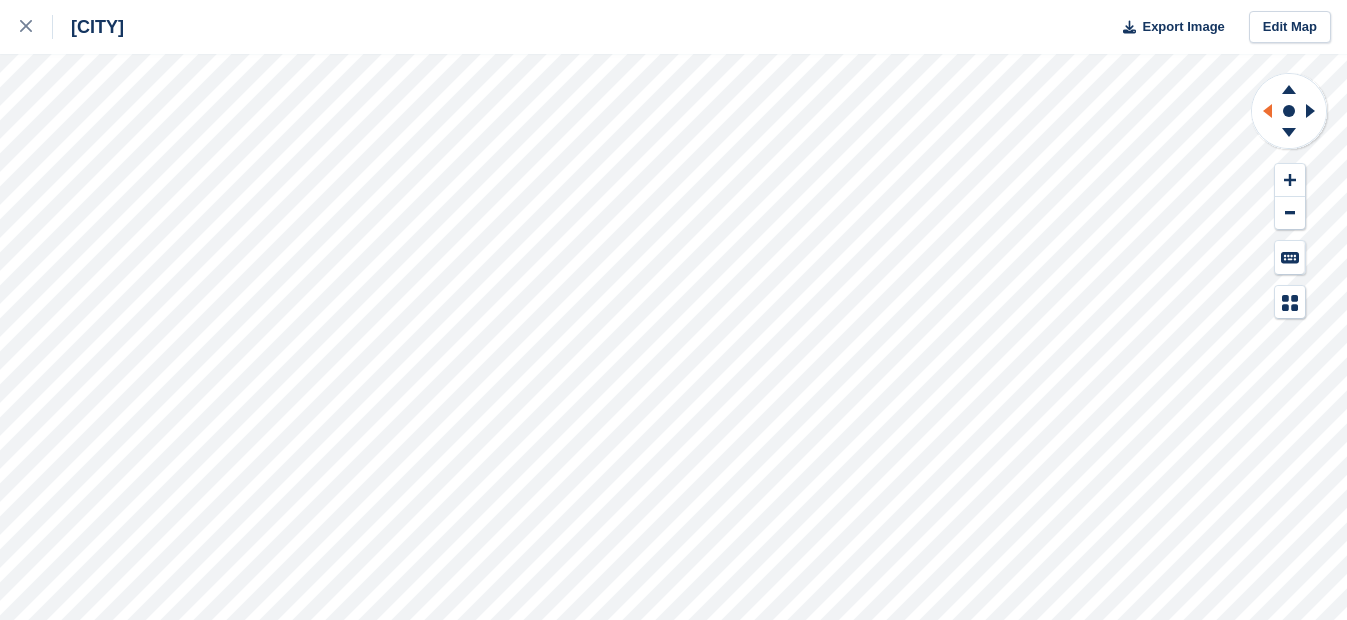 click 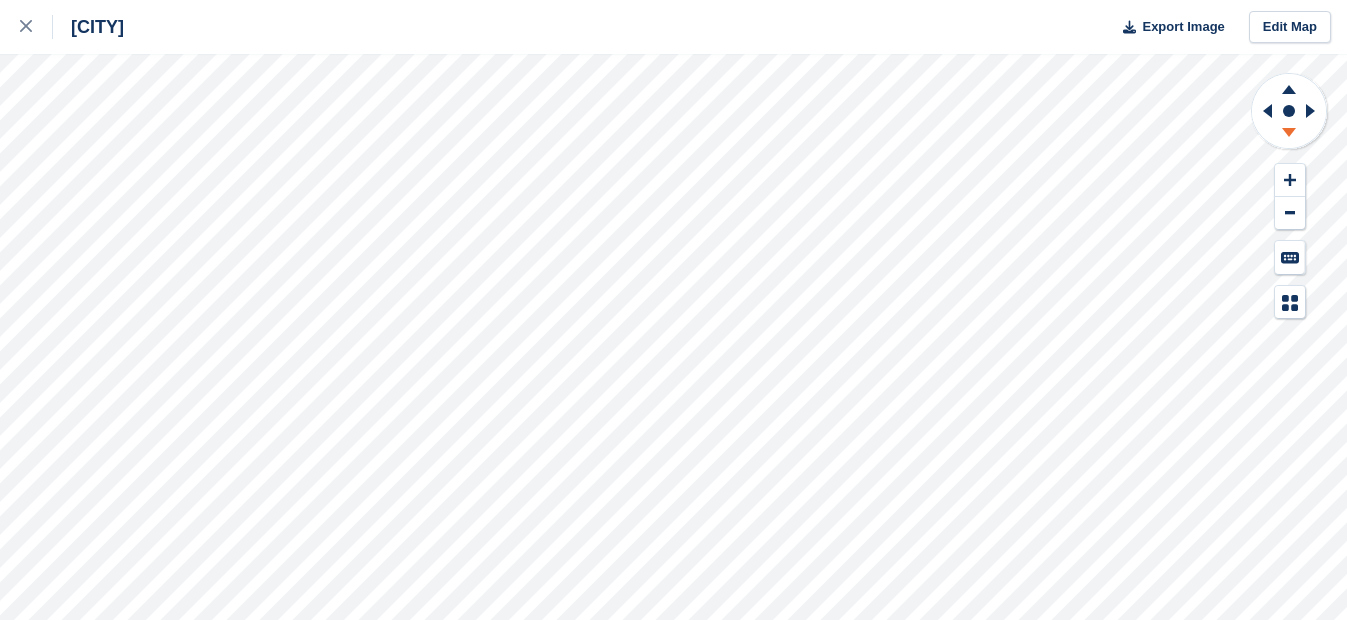drag, startPoint x: 1266, startPoint y: 118, endPoint x: 1285, endPoint y: 141, distance: 29.832869 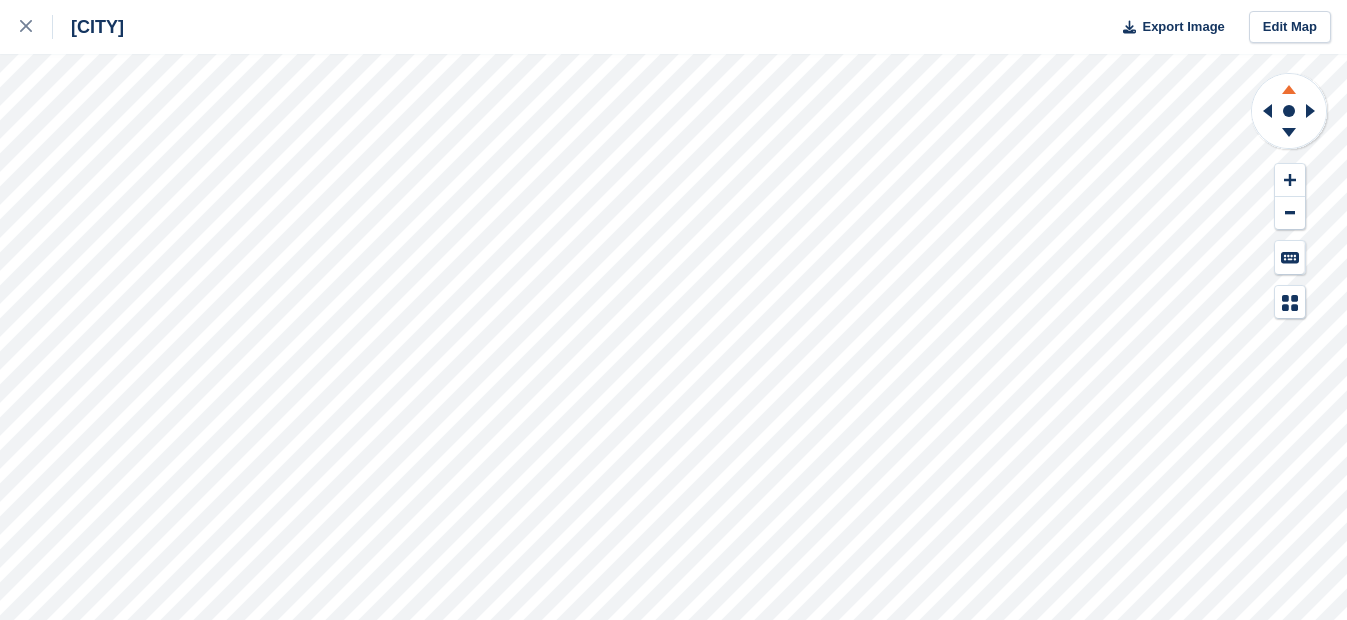 click 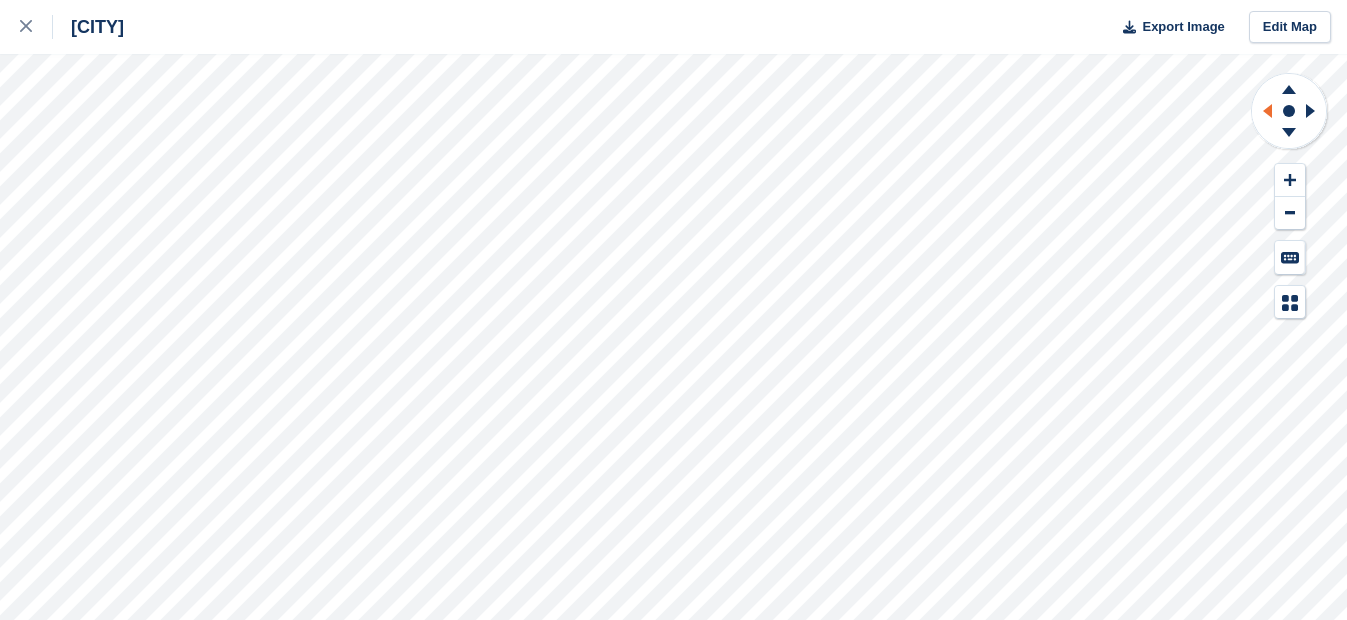 drag, startPoint x: 1288, startPoint y: 98, endPoint x: 1263, endPoint y: 111, distance: 28.178005 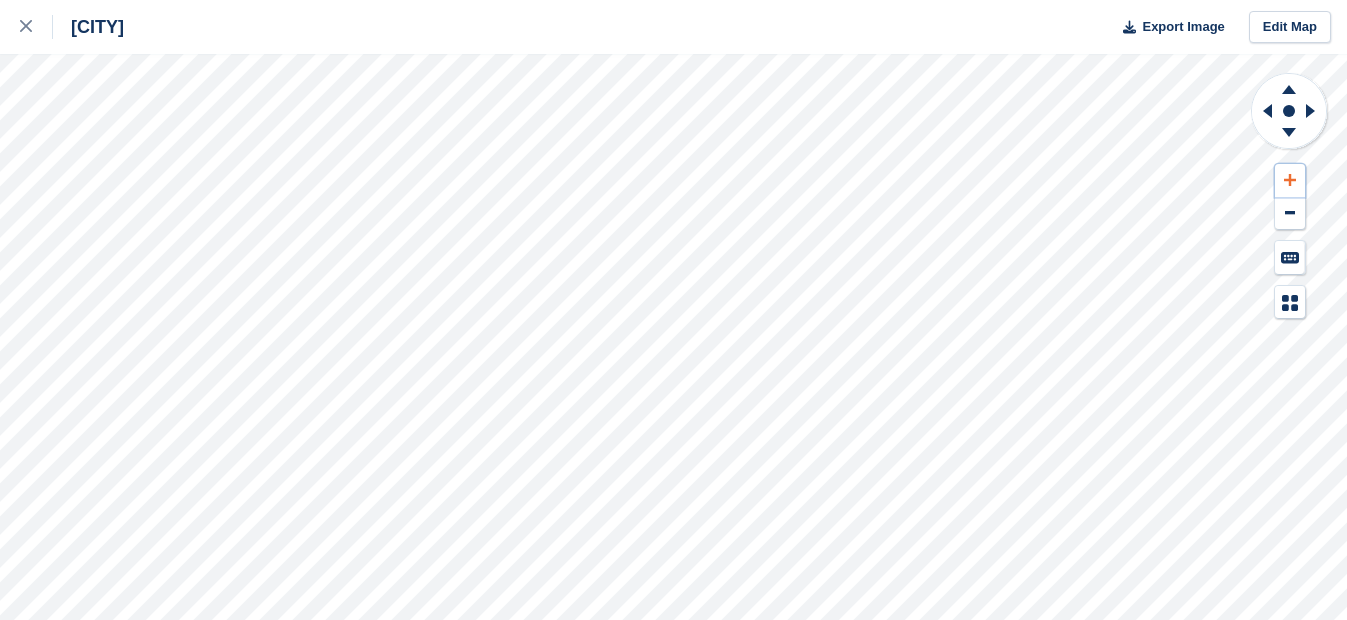 drag, startPoint x: 1263, startPoint y: 111, endPoint x: 1289, endPoint y: 176, distance: 70.00714 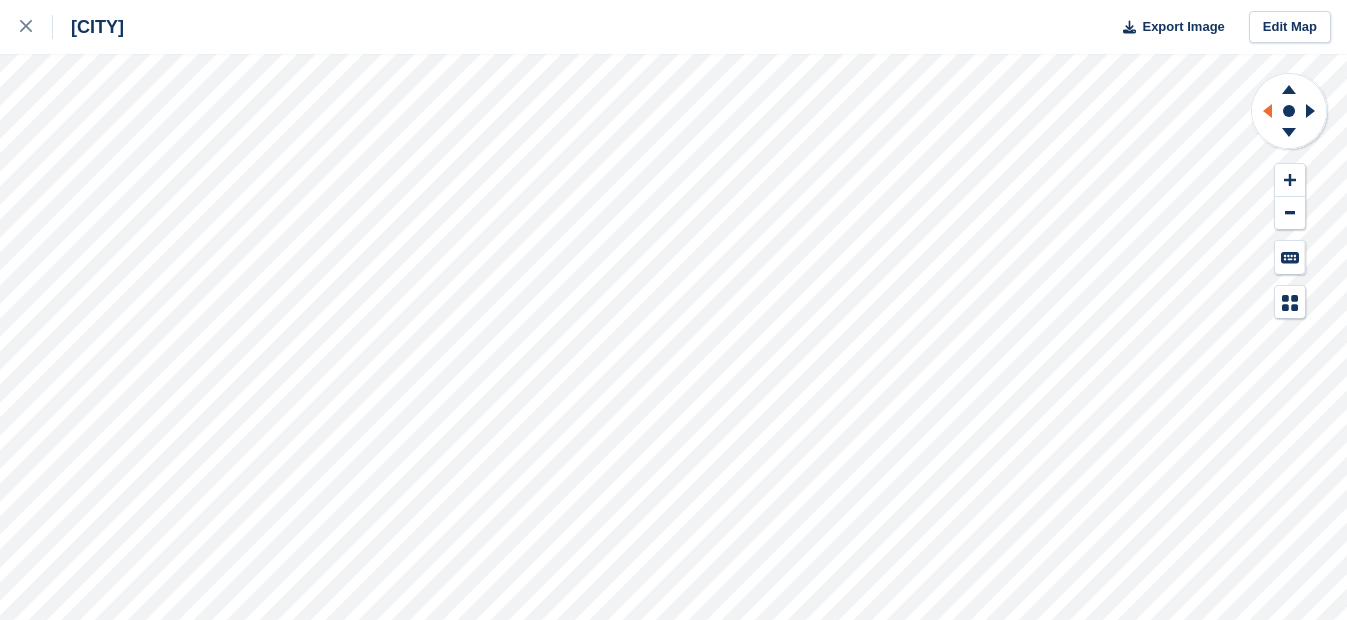 drag, startPoint x: 1289, startPoint y: 176, endPoint x: 1273, endPoint y: 111, distance: 66.94027 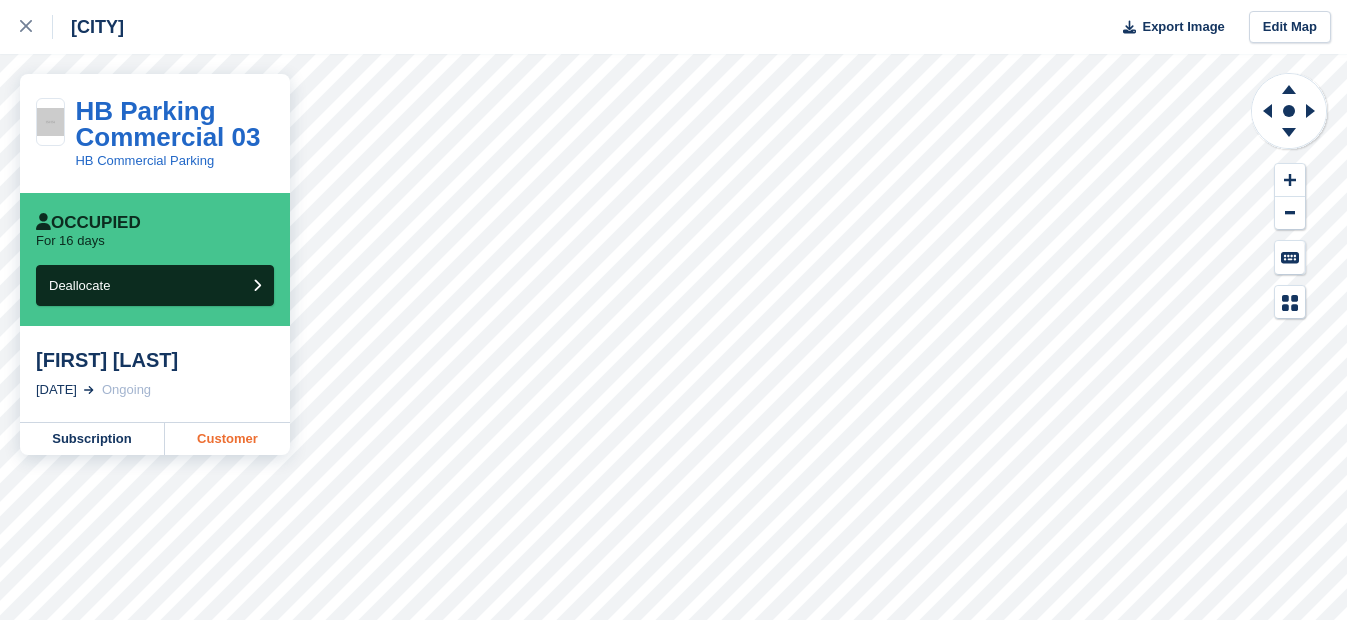 click on "Customer" at bounding box center (227, 439) 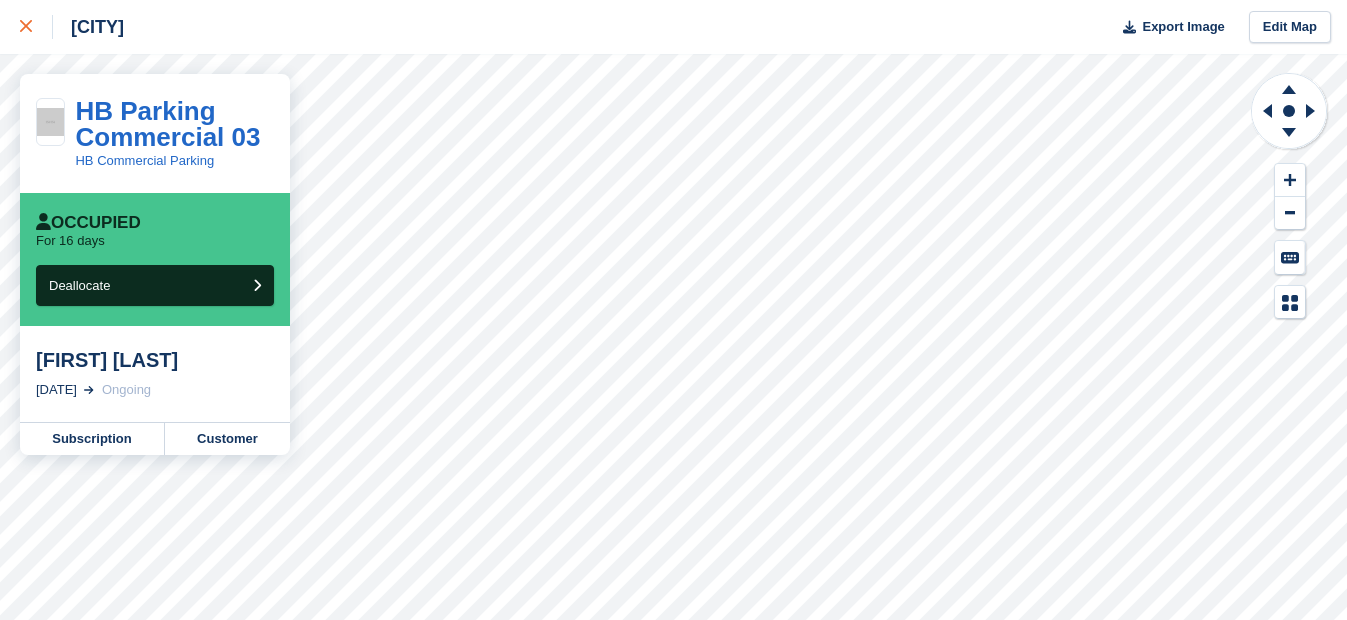 click at bounding box center (26, 27) 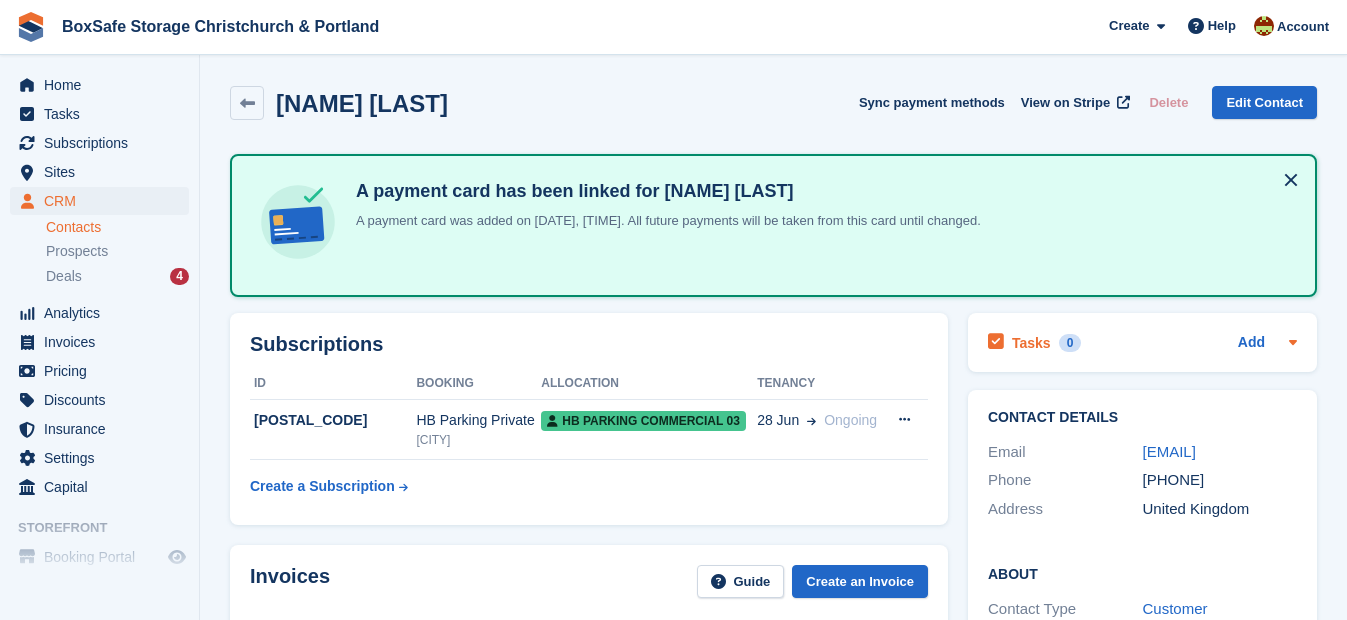 scroll, scrollTop: 0, scrollLeft: 0, axis: both 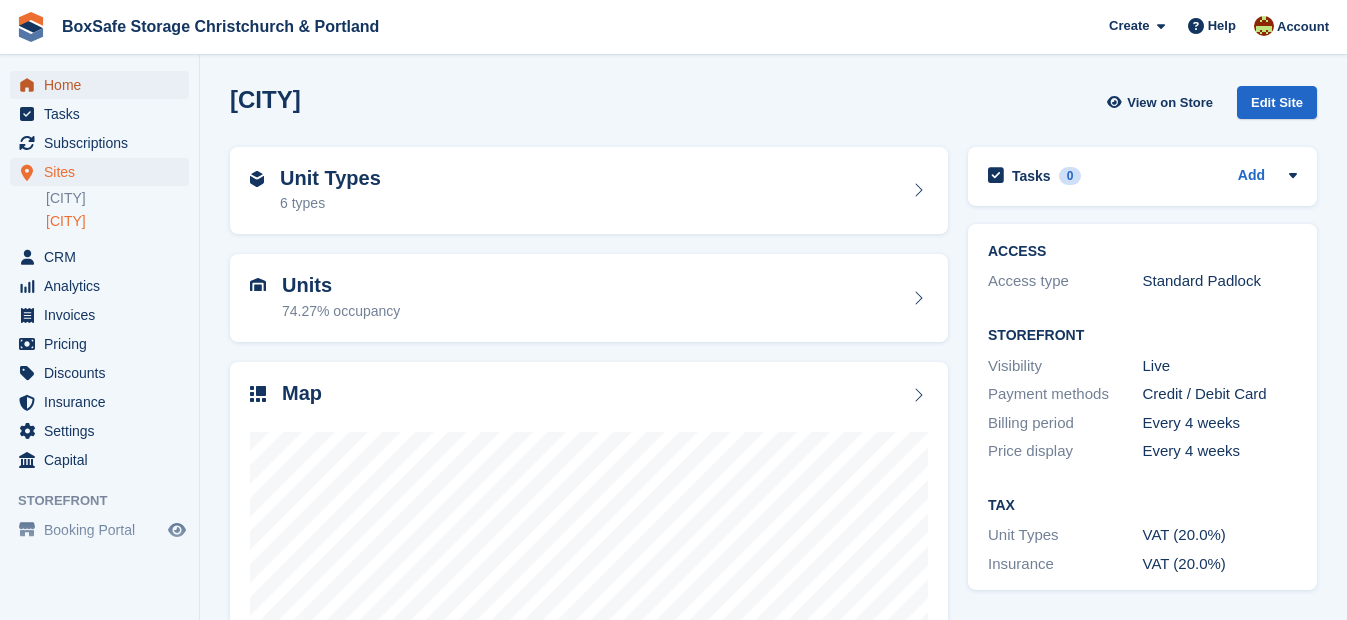 click on "Home" at bounding box center [104, 85] 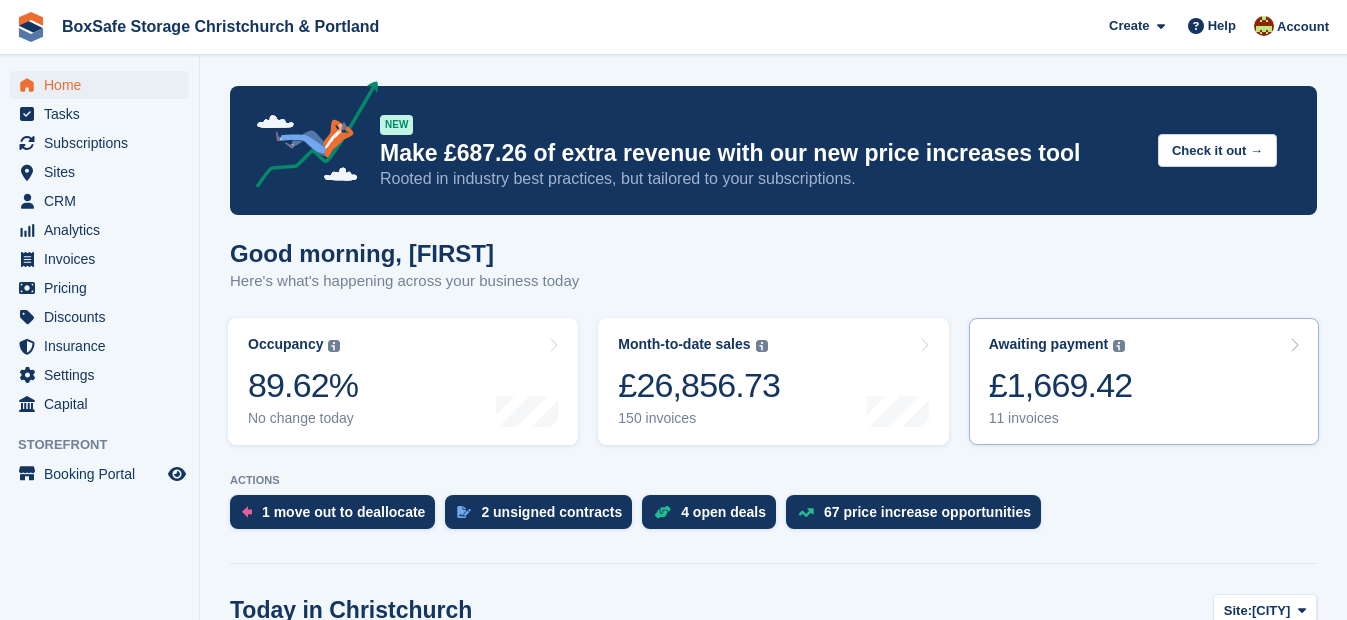 click on "£1,669.42" at bounding box center [1061, 385] 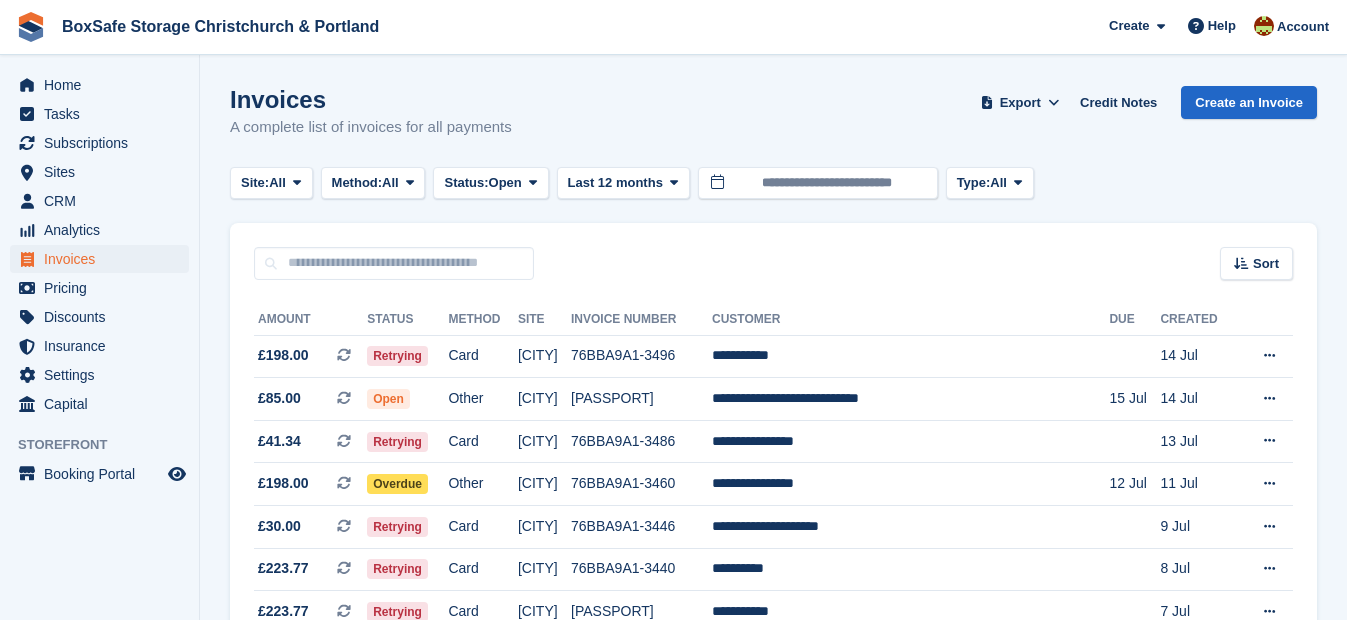 scroll, scrollTop: 0, scrollLeft: 0, axis: both 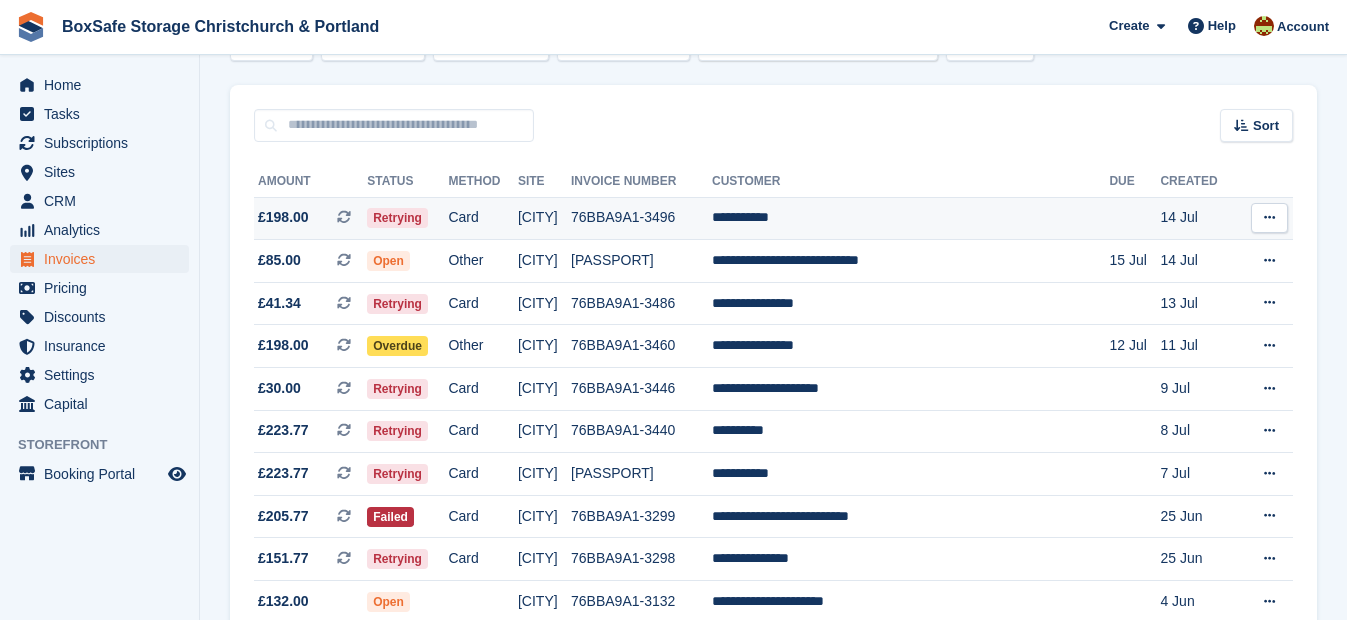 click on "**********" at bounding box center (910, 218) 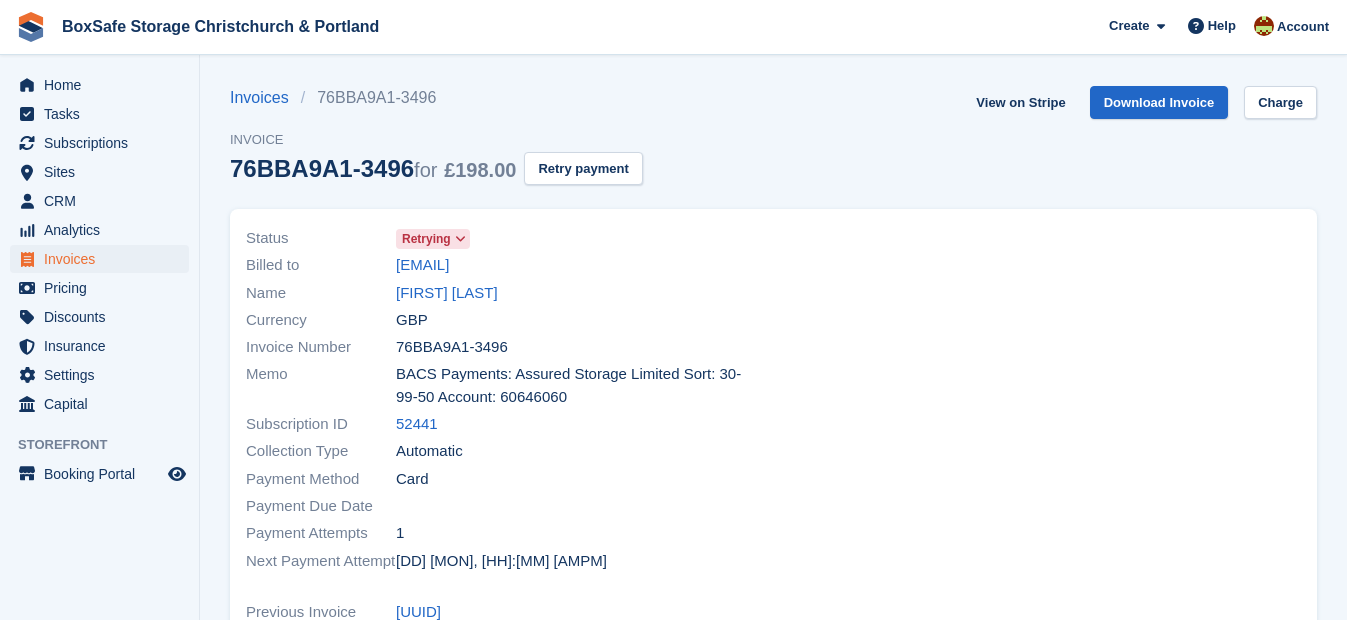 scroll, scrollTop: 0, scrollLeft: 0, axis: both 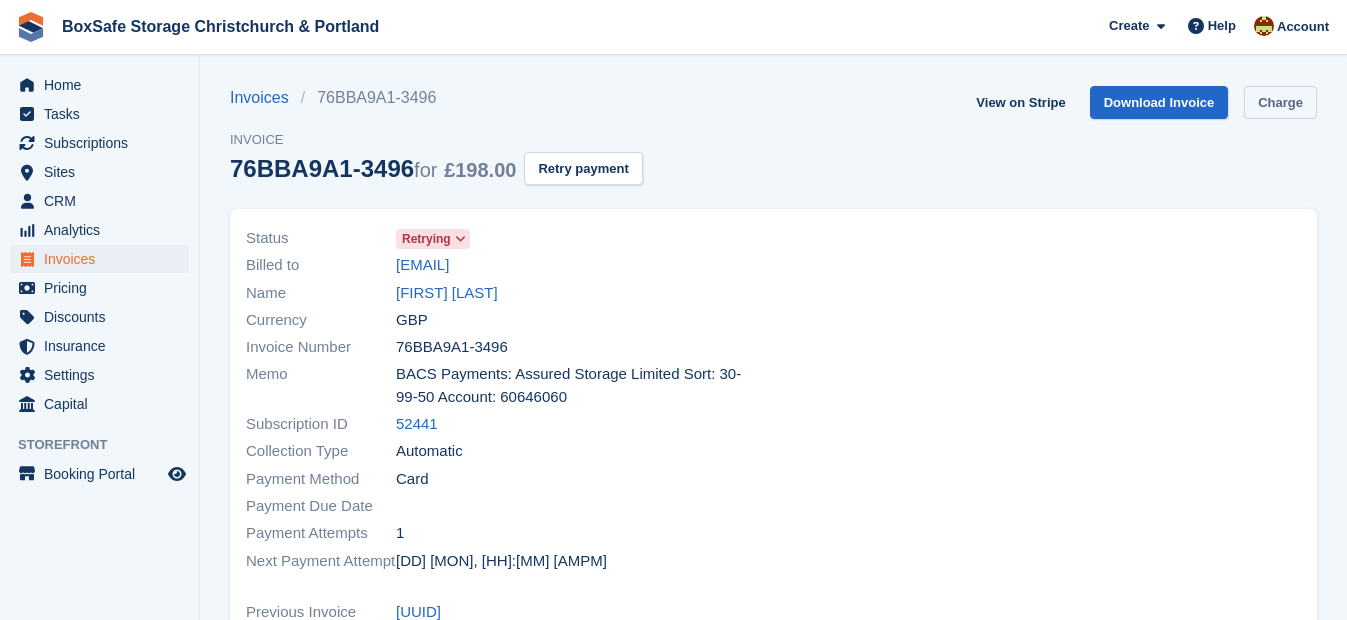 click on "Charge" at bounding box center [1280, 102] 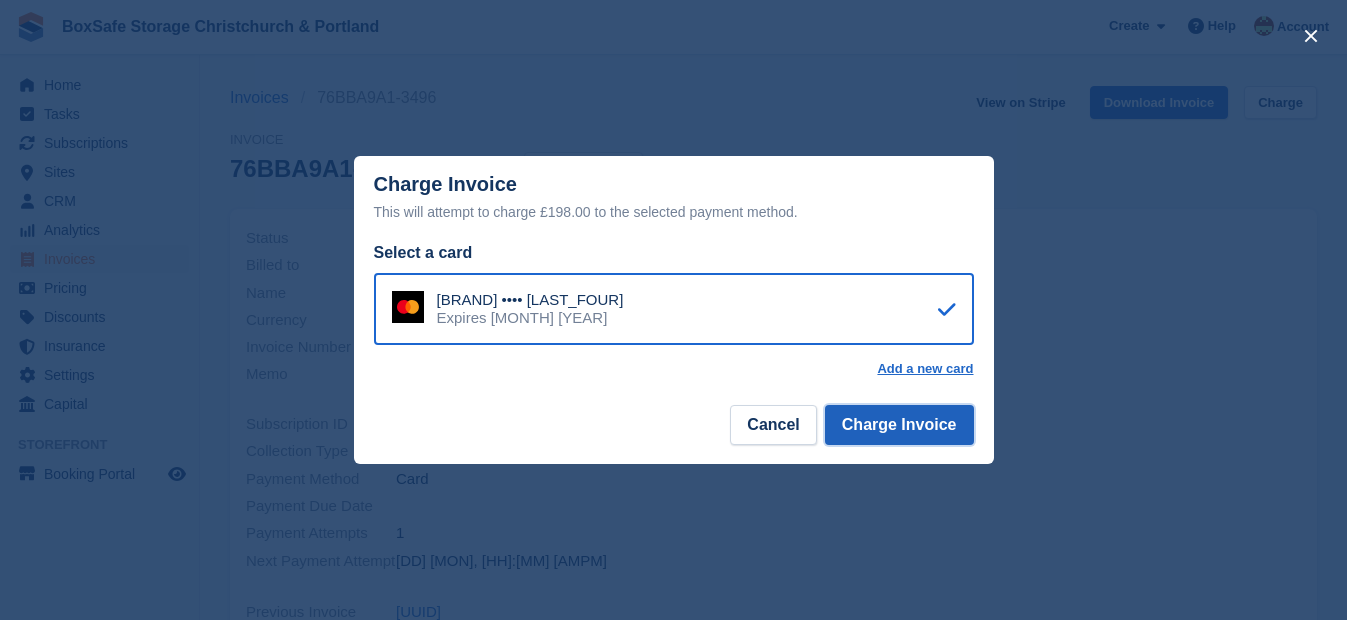click on "Charge Invoice" at bounding box center [899, 425] 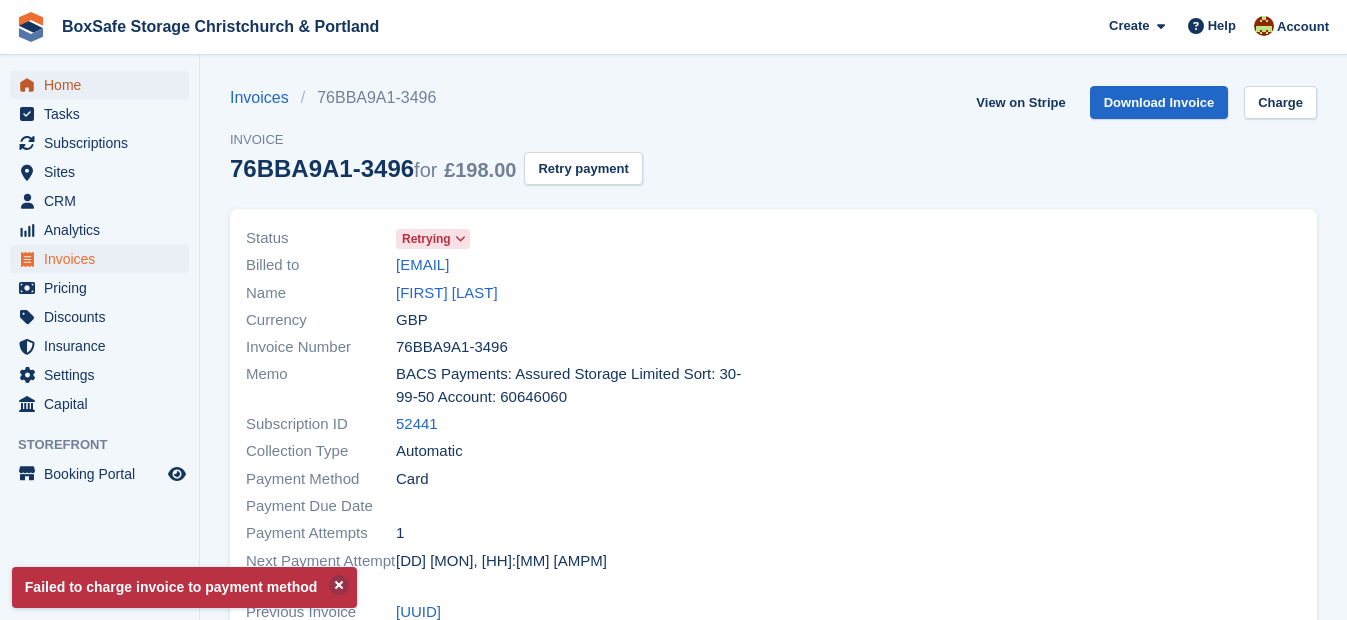 click on "Home" at bounding box center (104, 85) 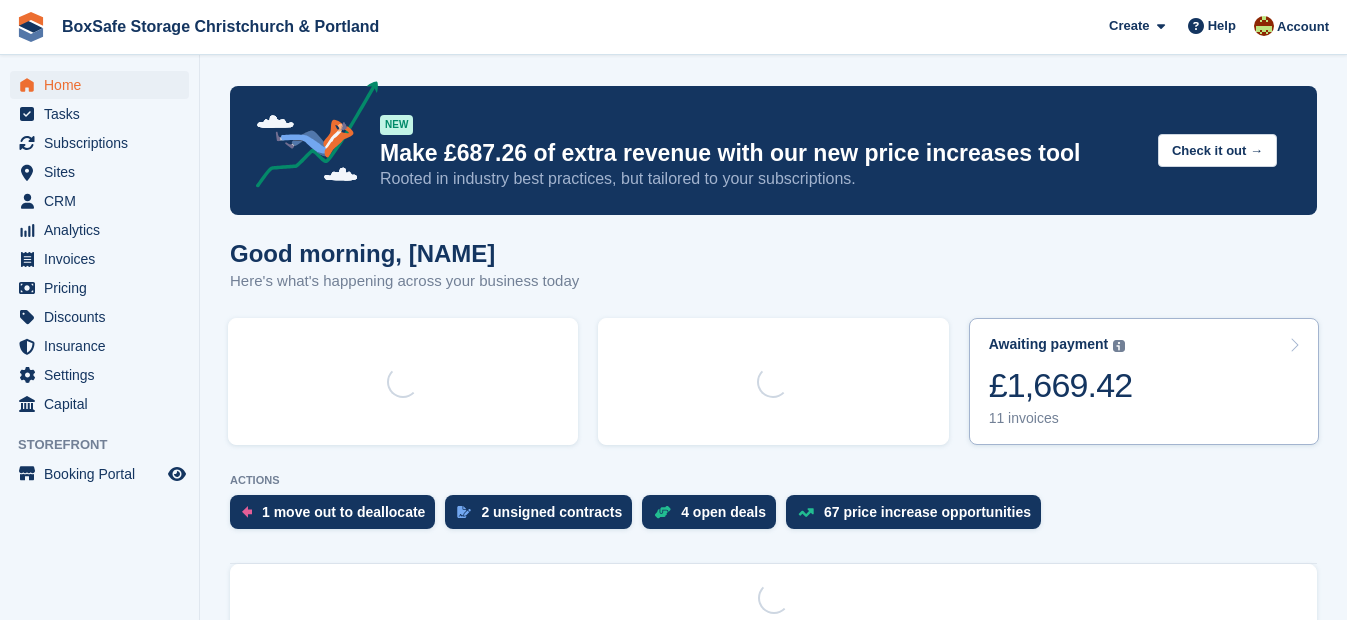 scroll, scrollTop: 0, scrollLeft: 0, axis: both 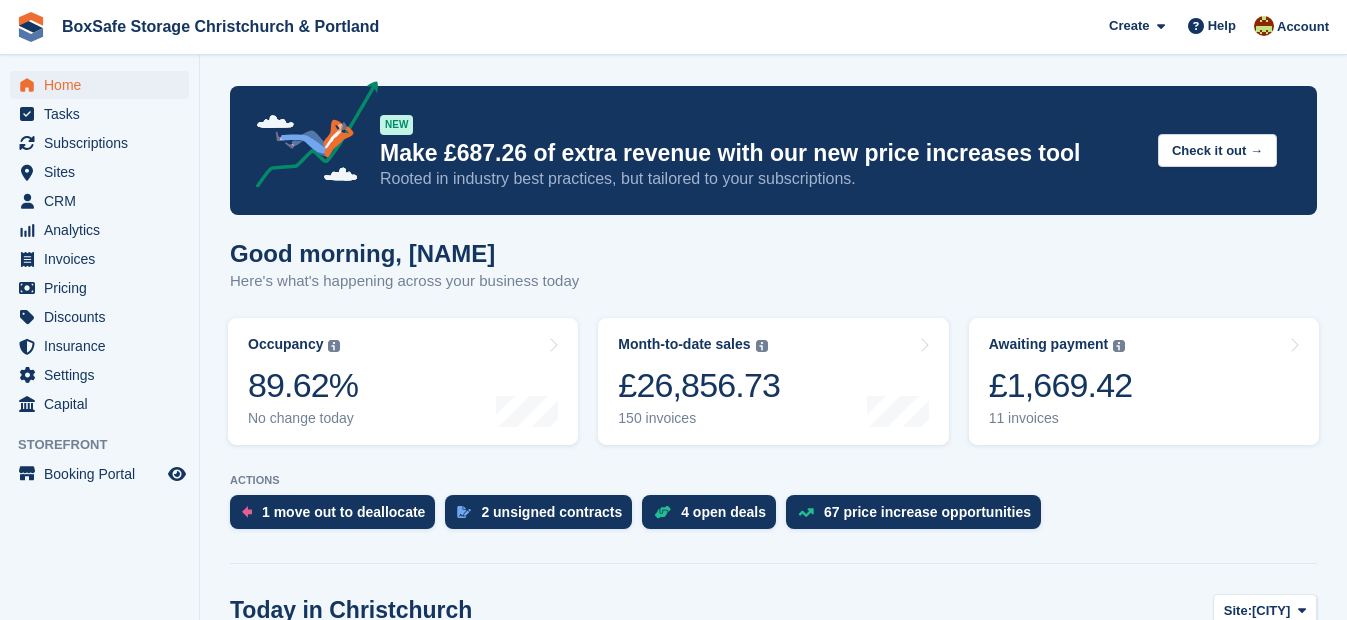 click on "£1,669.42" at bounding box center (1061, 385) 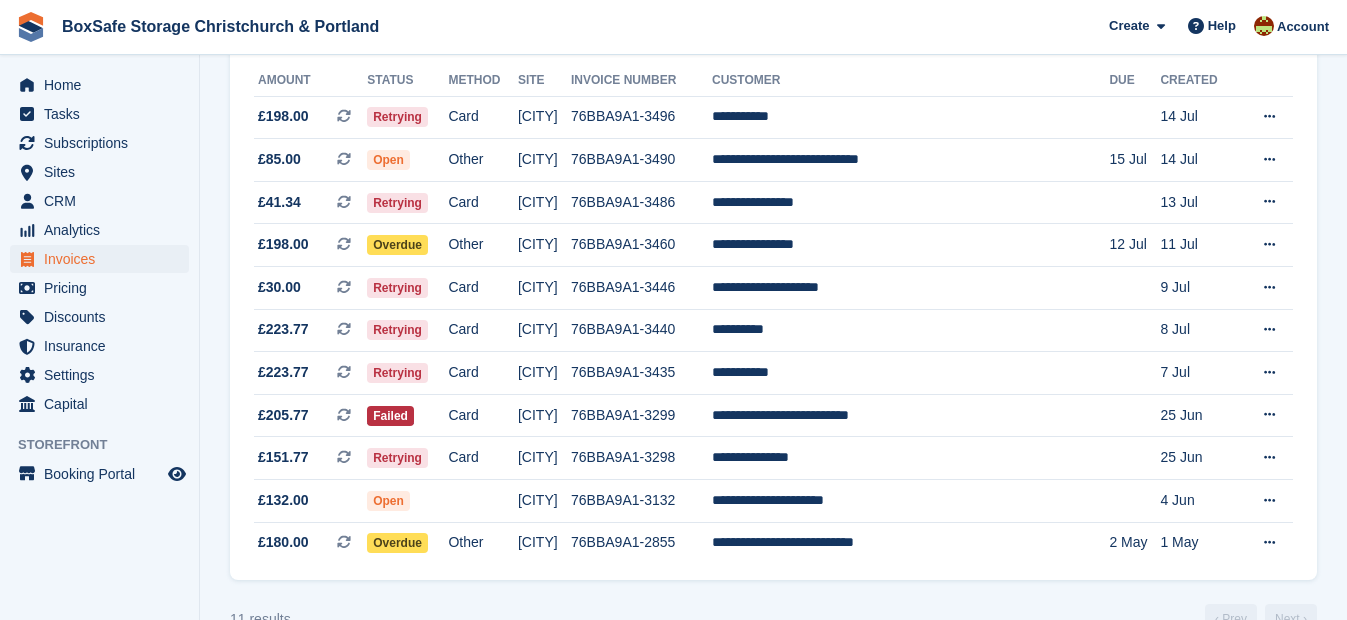 scroll, scrollTop: 283, scrollLeft: 0, axis: vertical 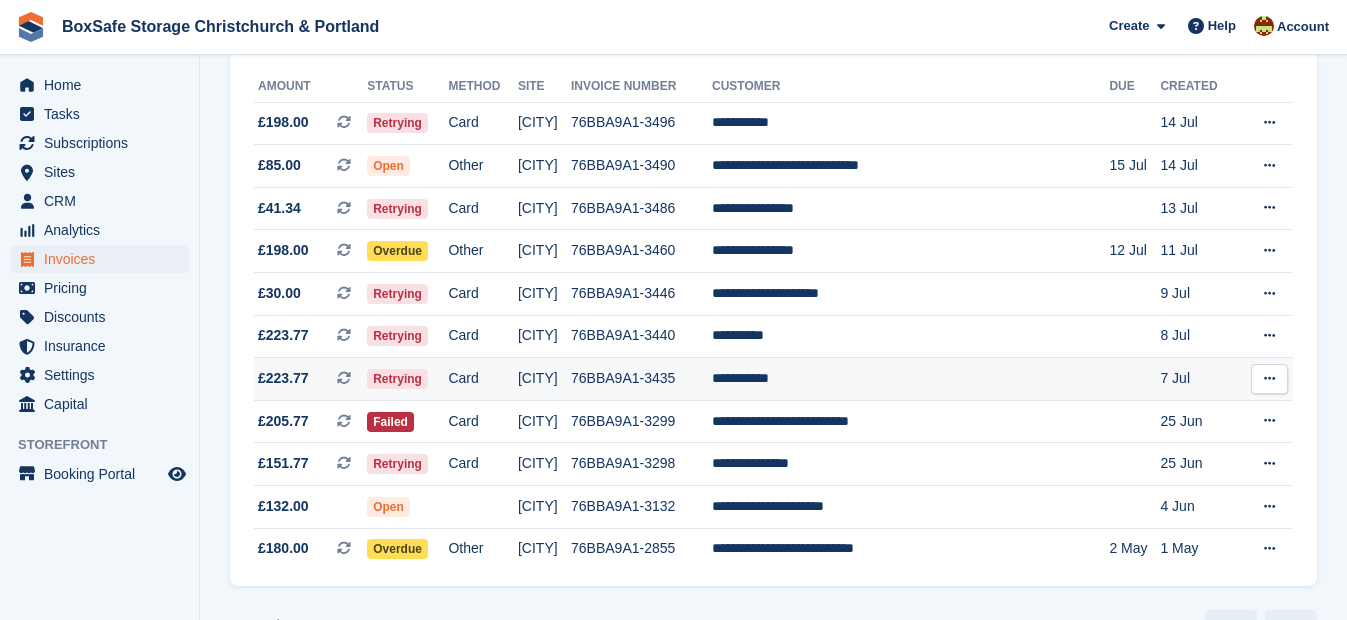 click on "**********" at bounding box center [910, 379] 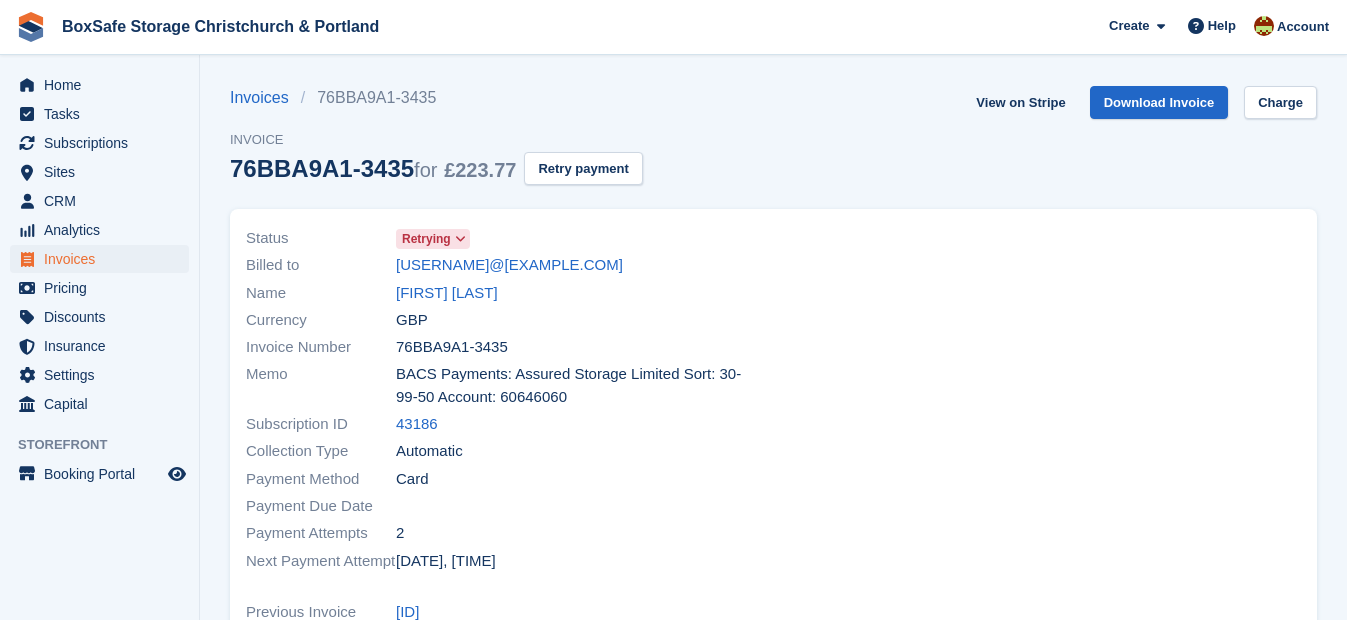 scroll, scrollTop: 0, scrollLeft: 0, axis: both 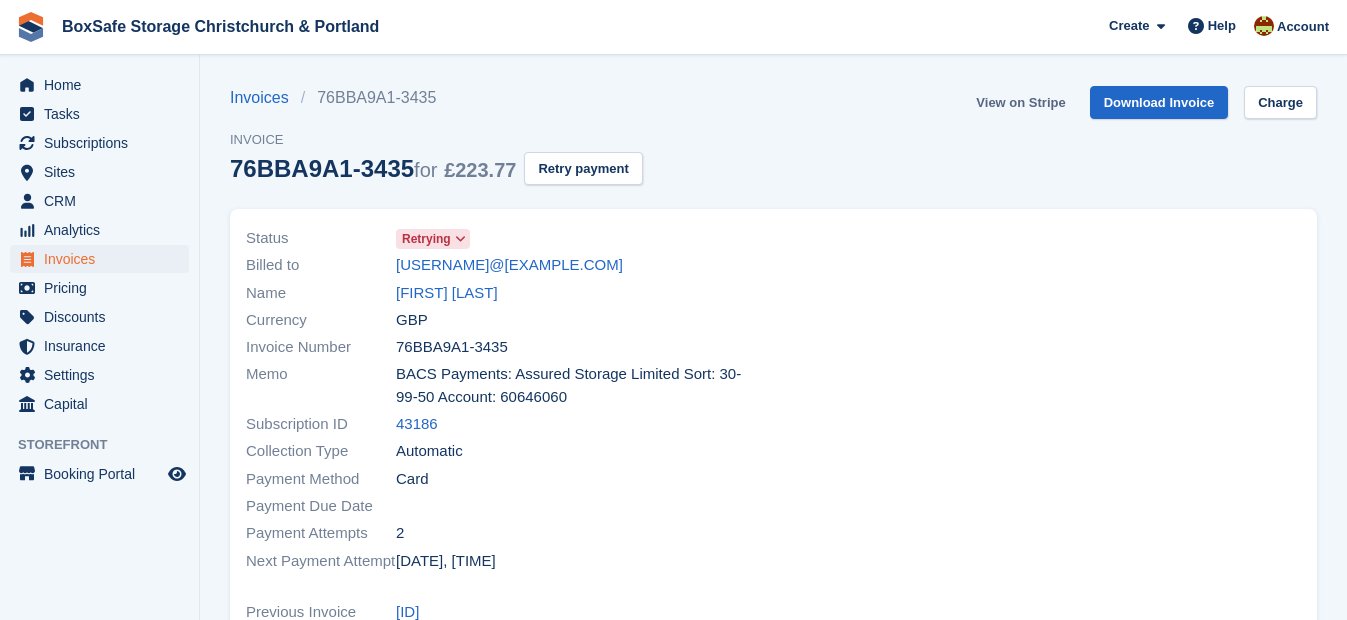 click on "View on Stripe" at bounding box center (1020, 102) 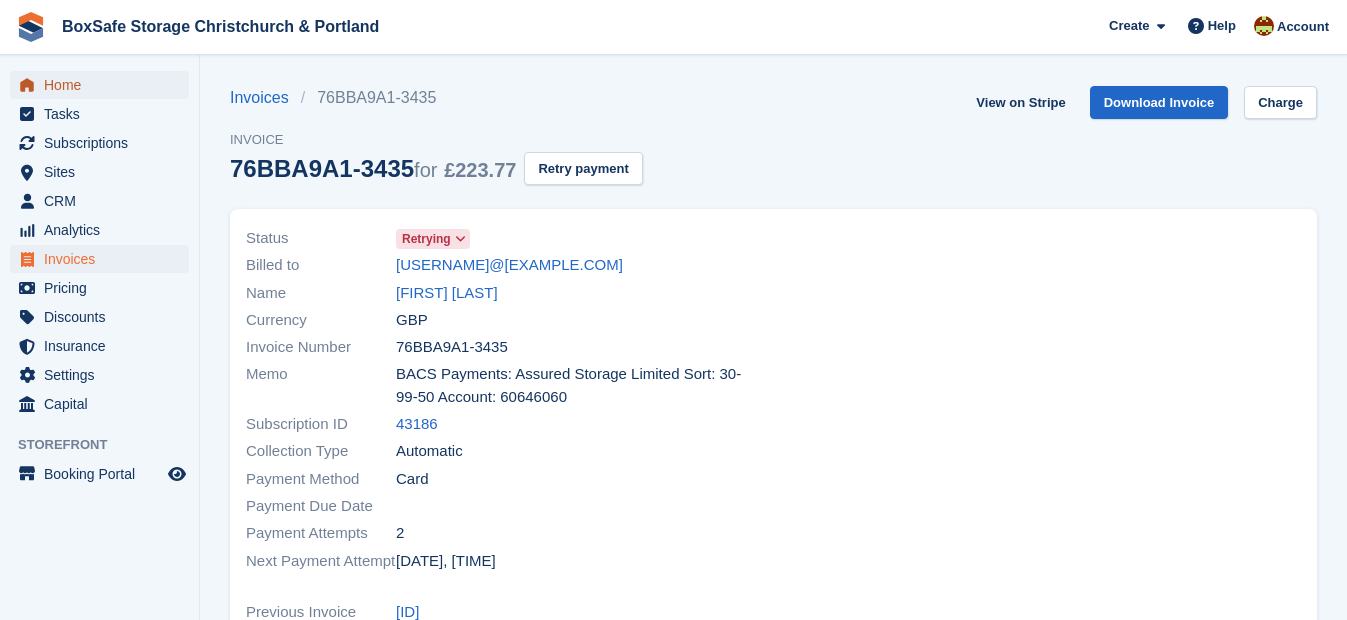 click on "Home" at bounding box center [104, 85] 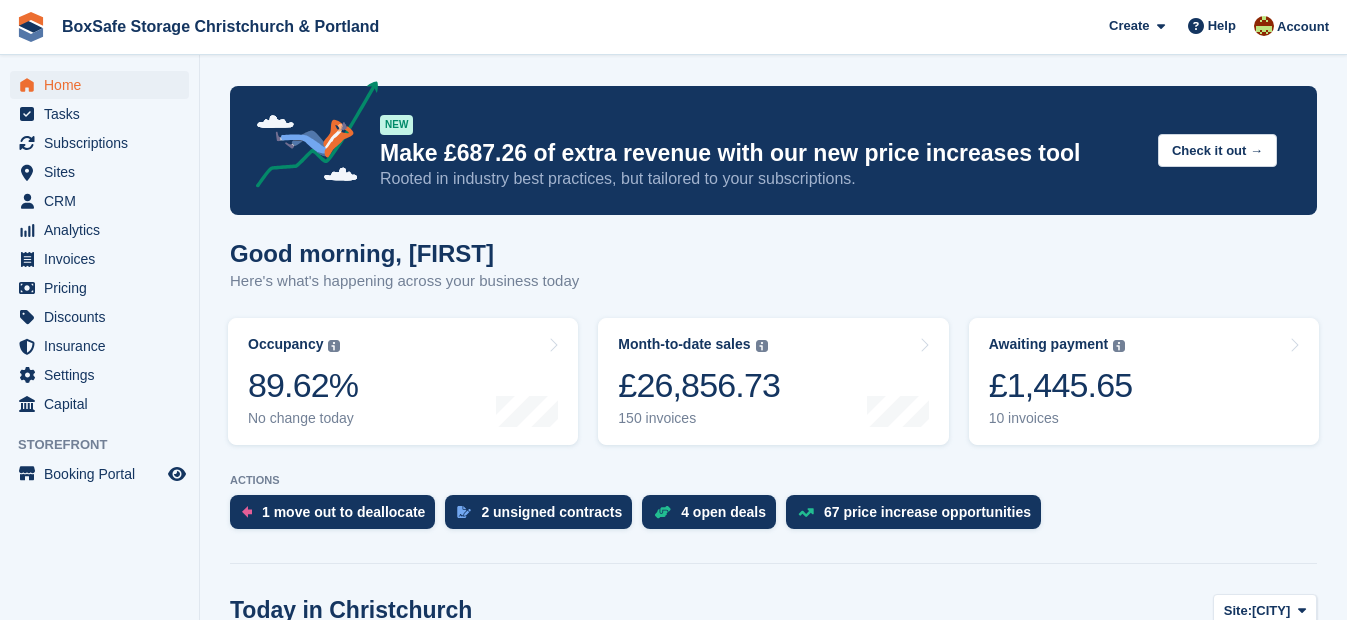 scroll, scrollTop: 0, scrollLeft: 0, axis: both 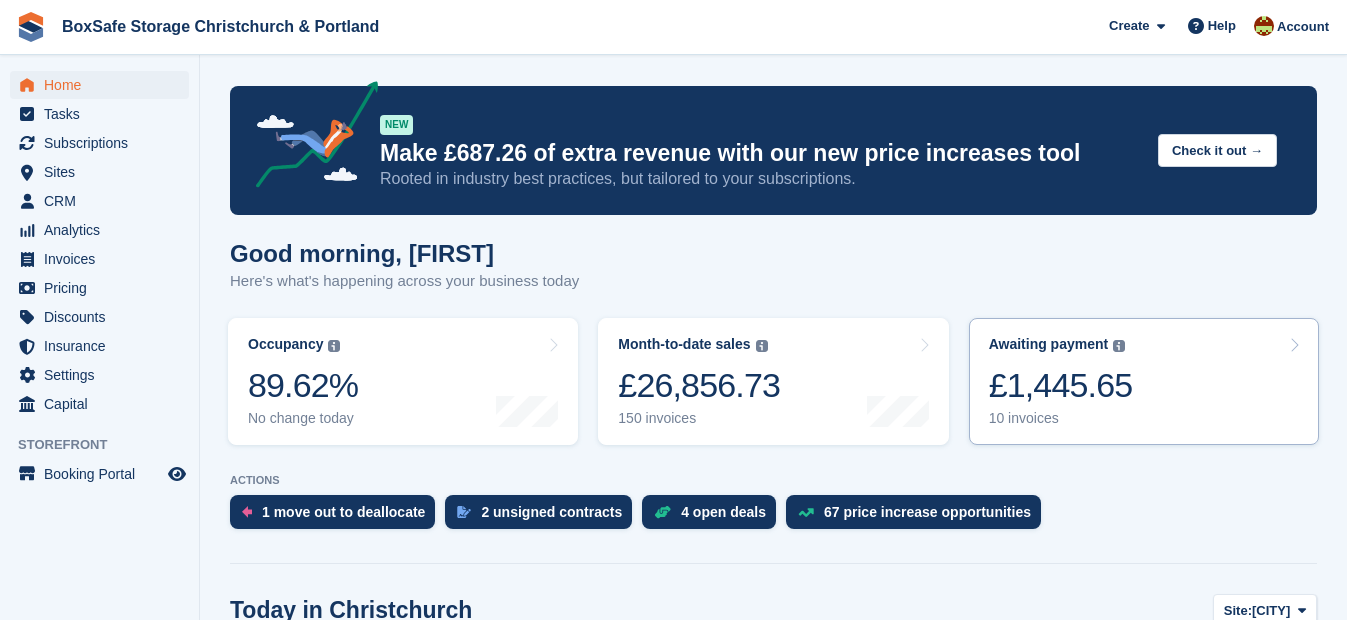click on "£1,445.65" at bounding box center (1061, 385) 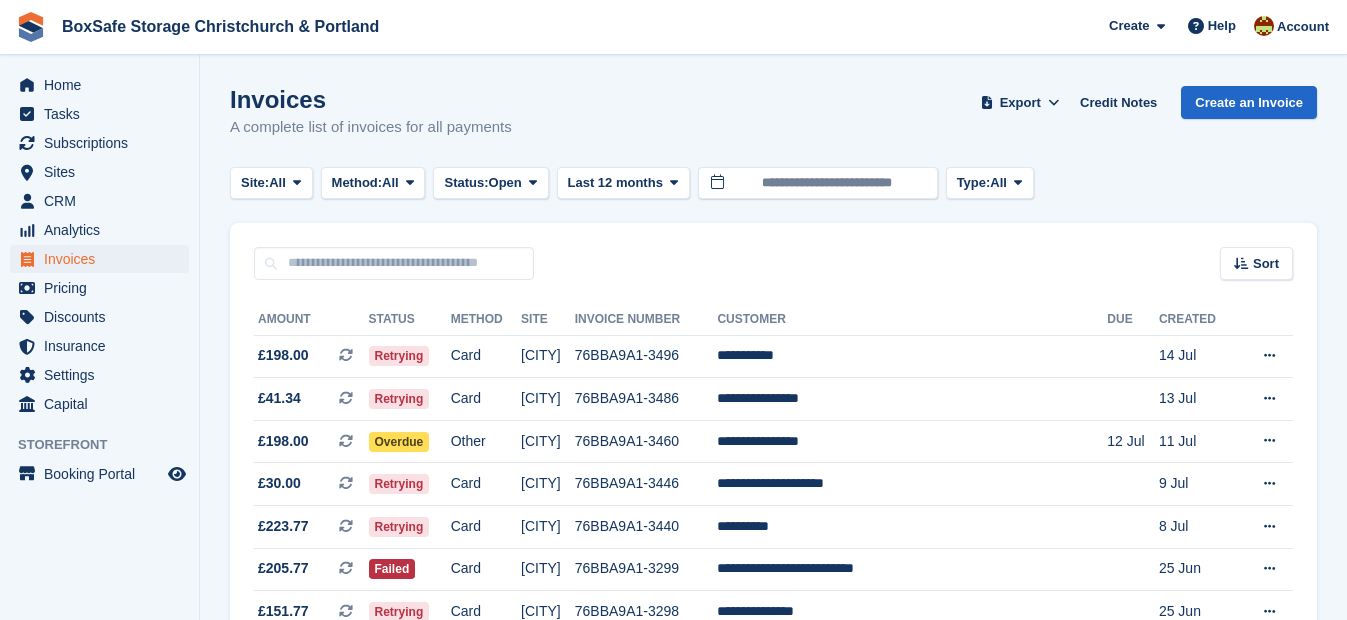 scroll, scrollTop: 0, scrollLeft: 0, axis: both 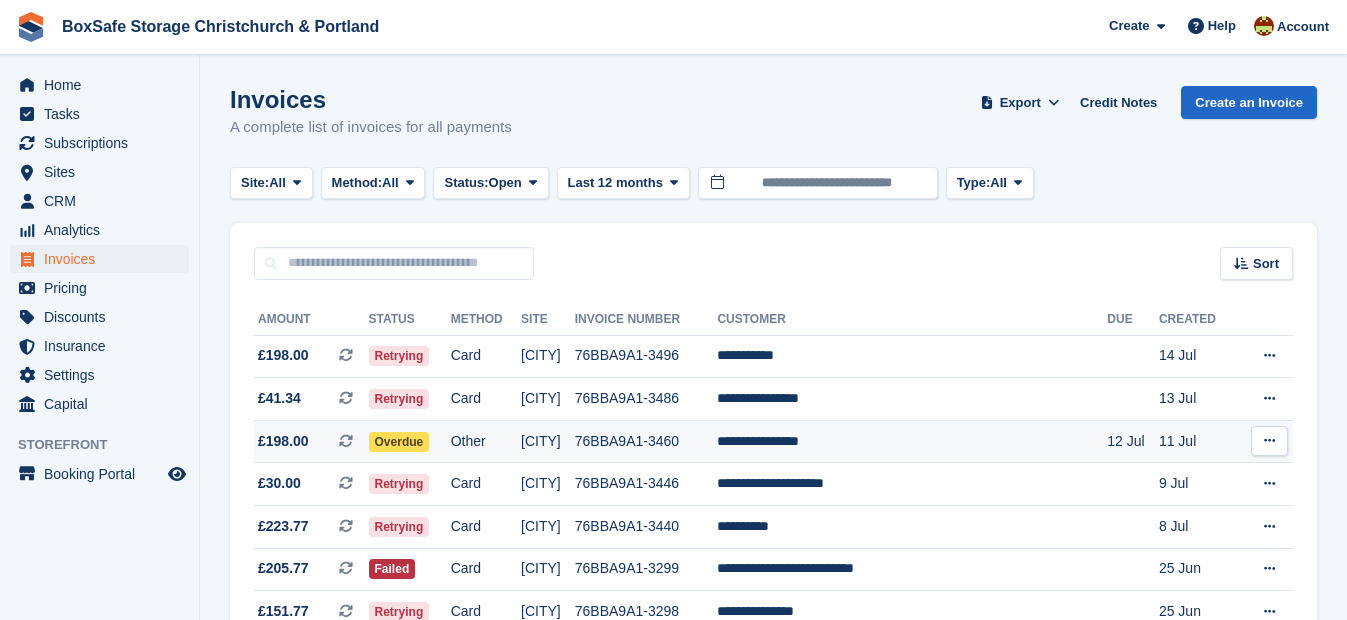 click on "**********" at bounding box center [912, 441] 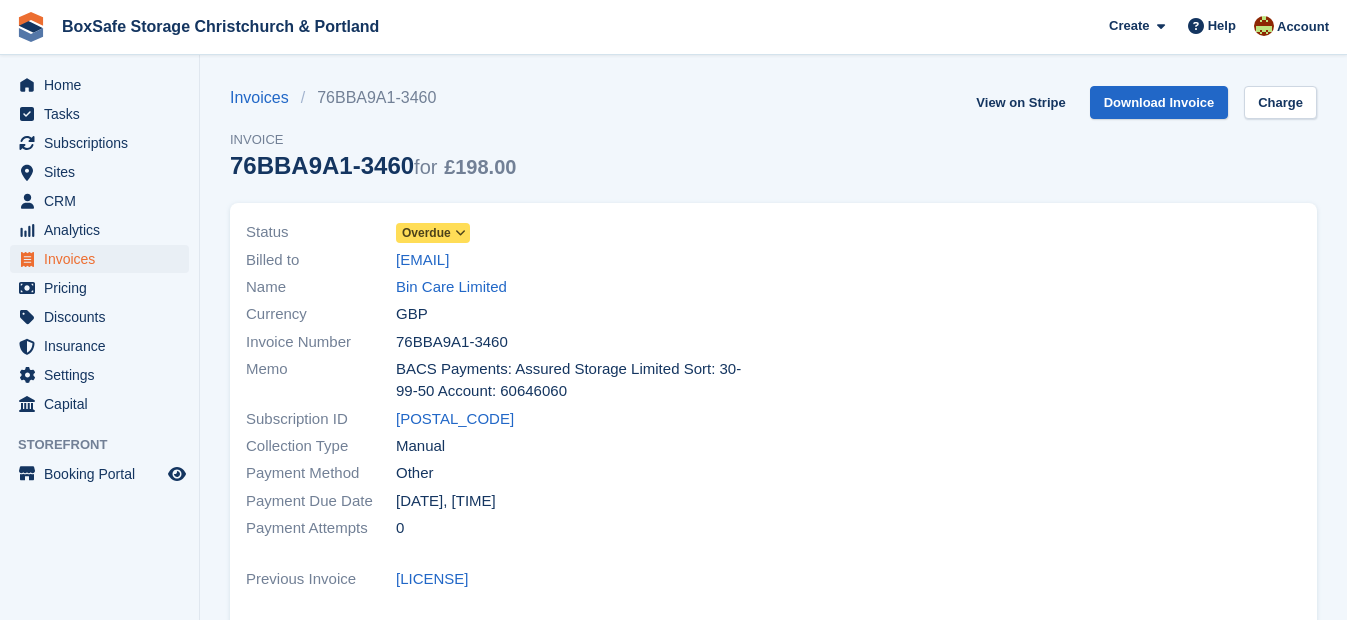scroll, scrollTop: 0, scrollLeft: 0, axis: both 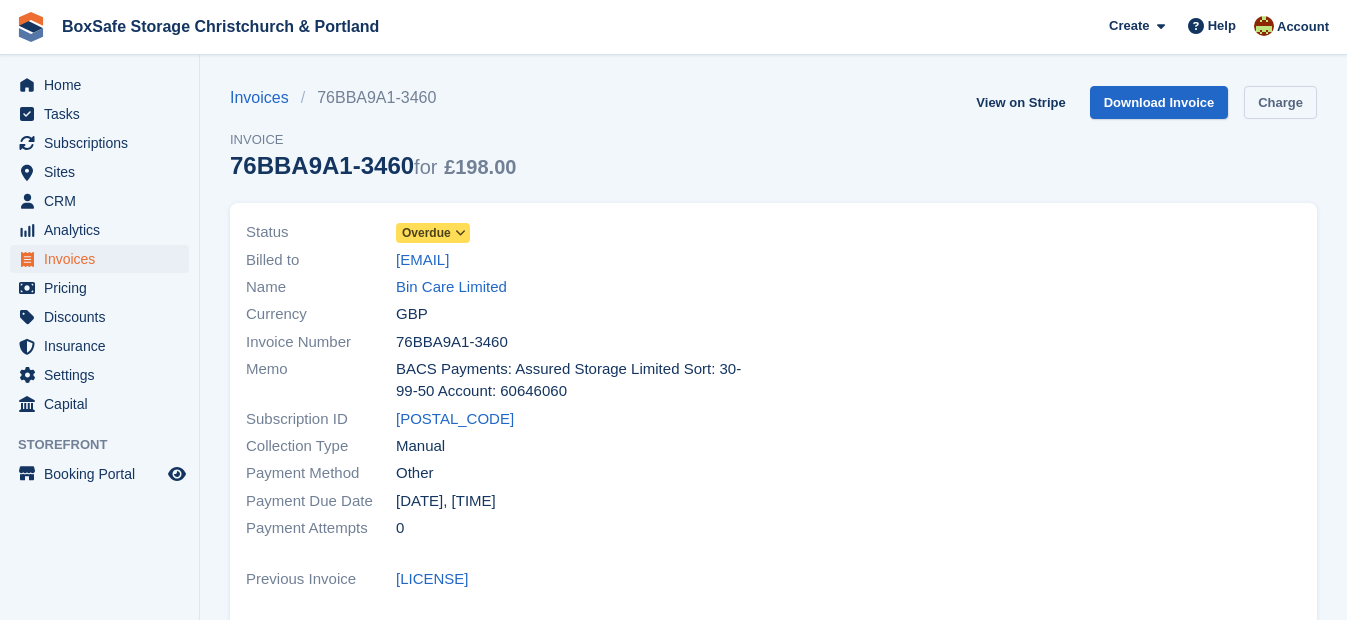 click on "Charge" at bounding box center [1280, 102] 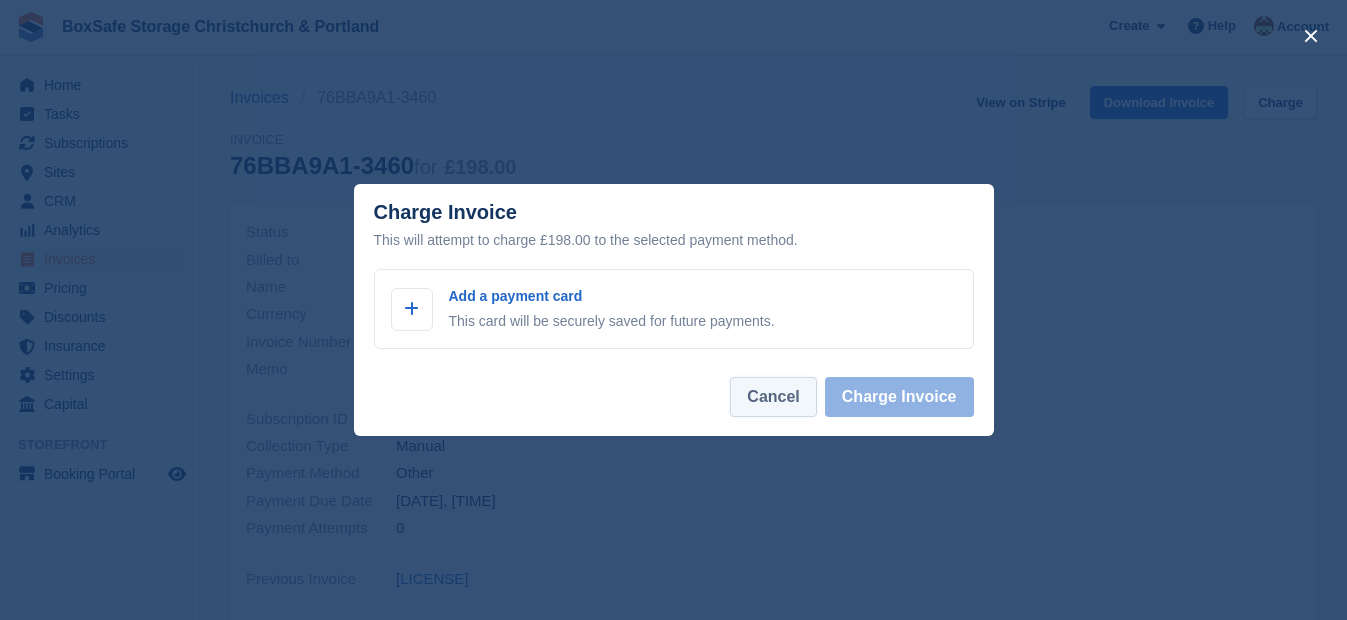 click on "Cancel" at bounding box center (773, 397) 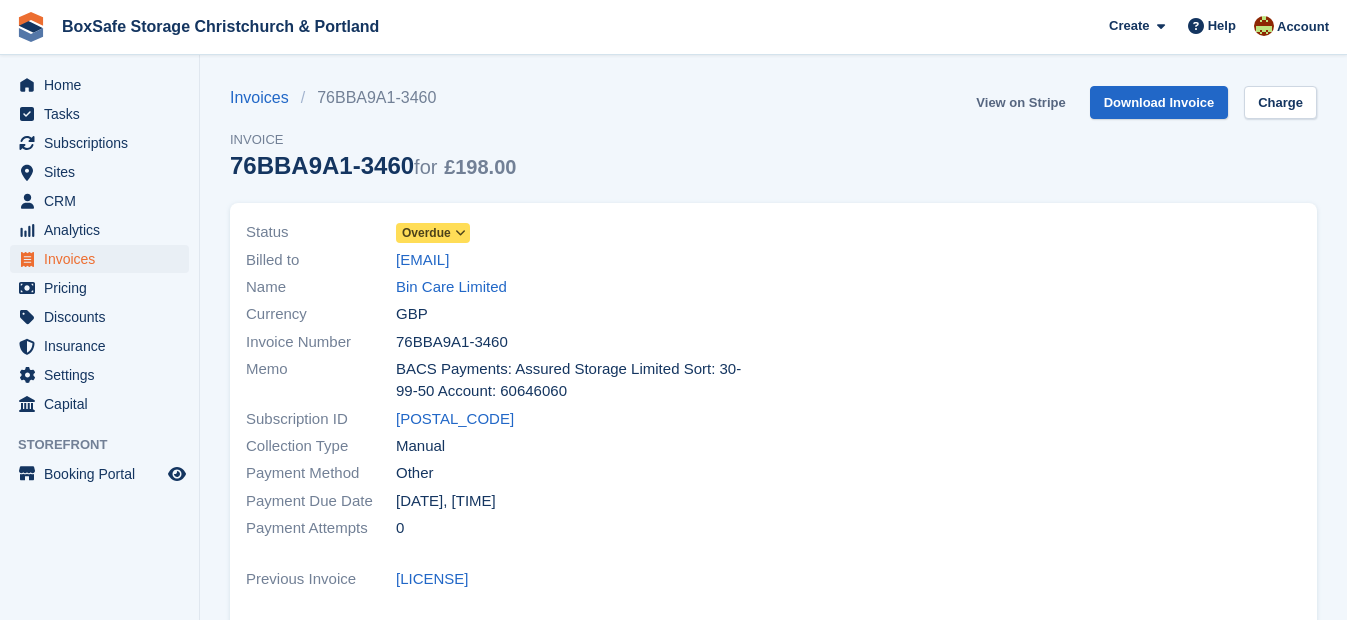 click on "View on Stripe" at bounding box center (1020, 102) 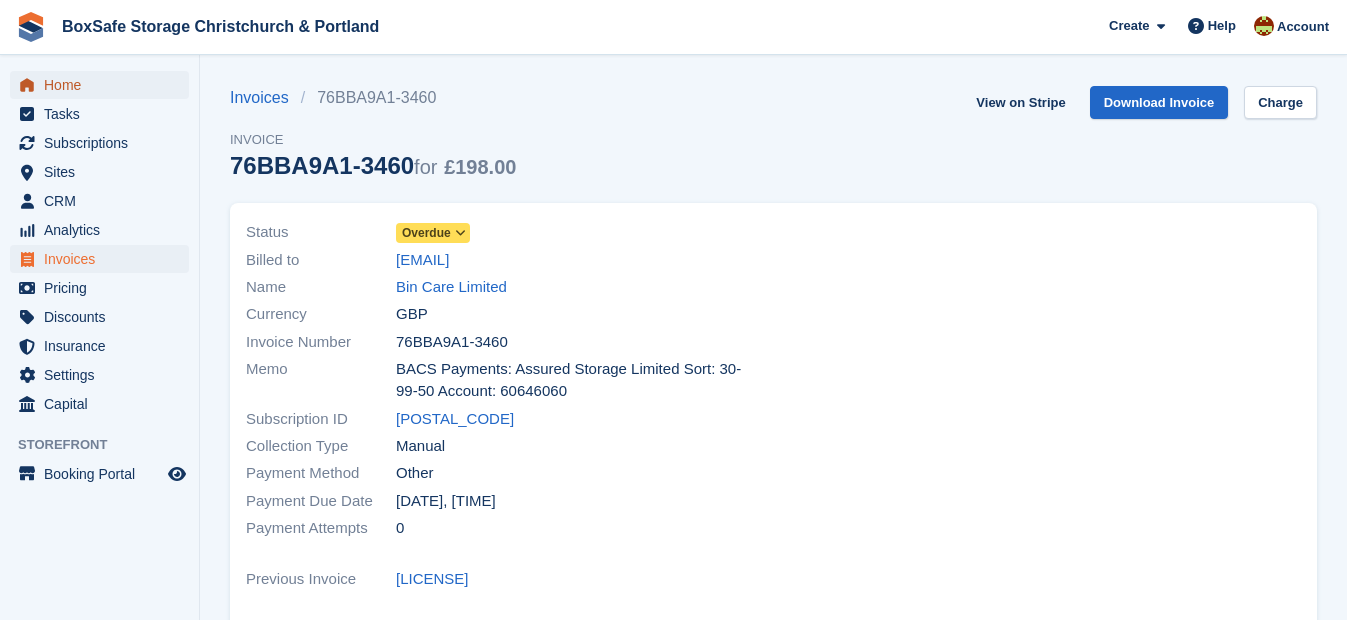 click on "Home" at bounding box center (104, 85) 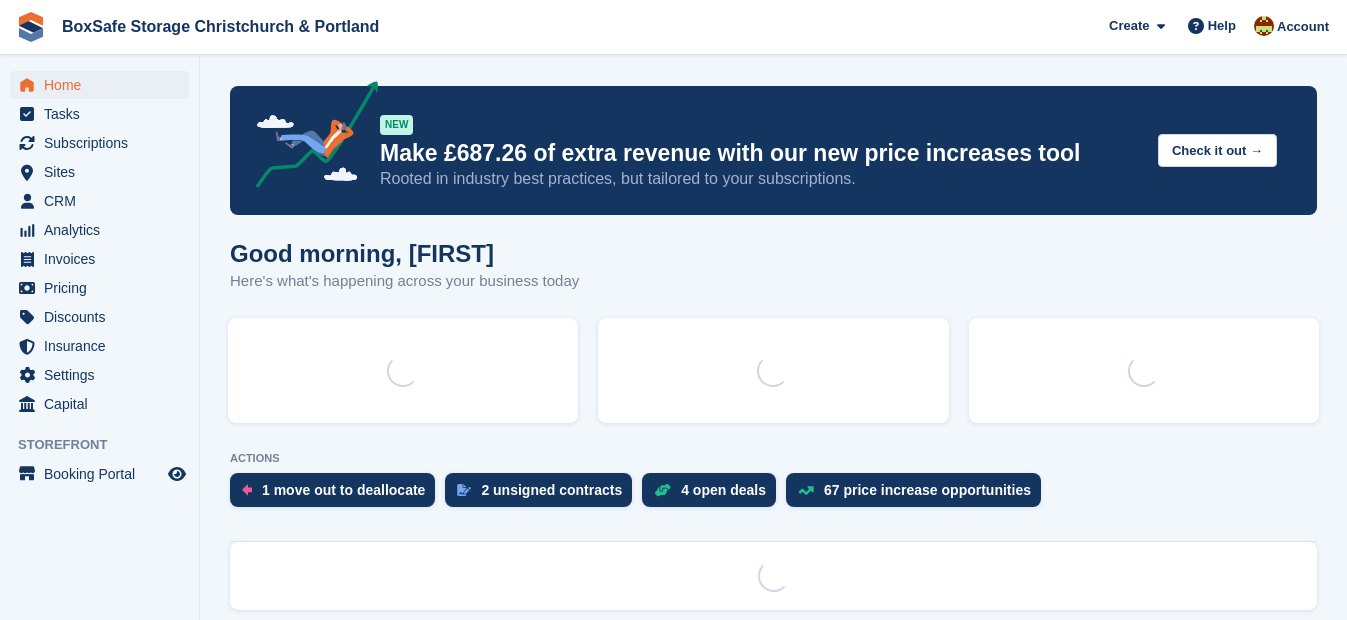 scroll, scrollTop: 0, scrollLeft: 0, axis: both 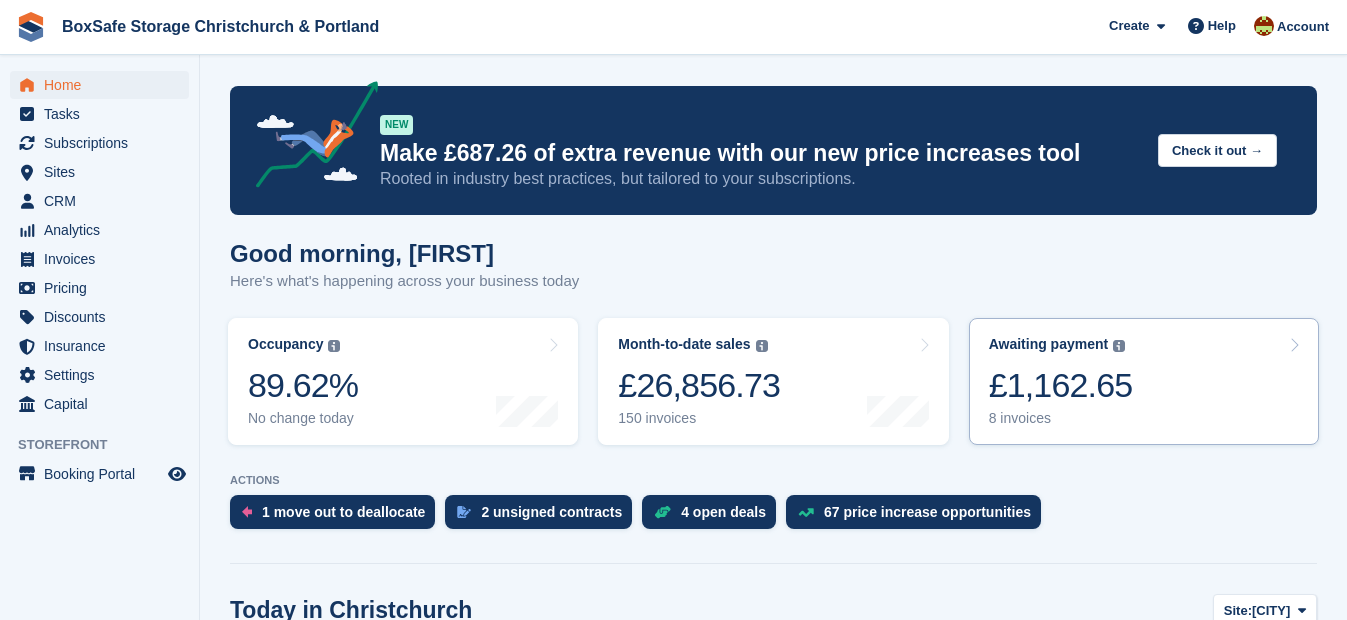 click on "8 invoices" at bounding box center [1061, 418] 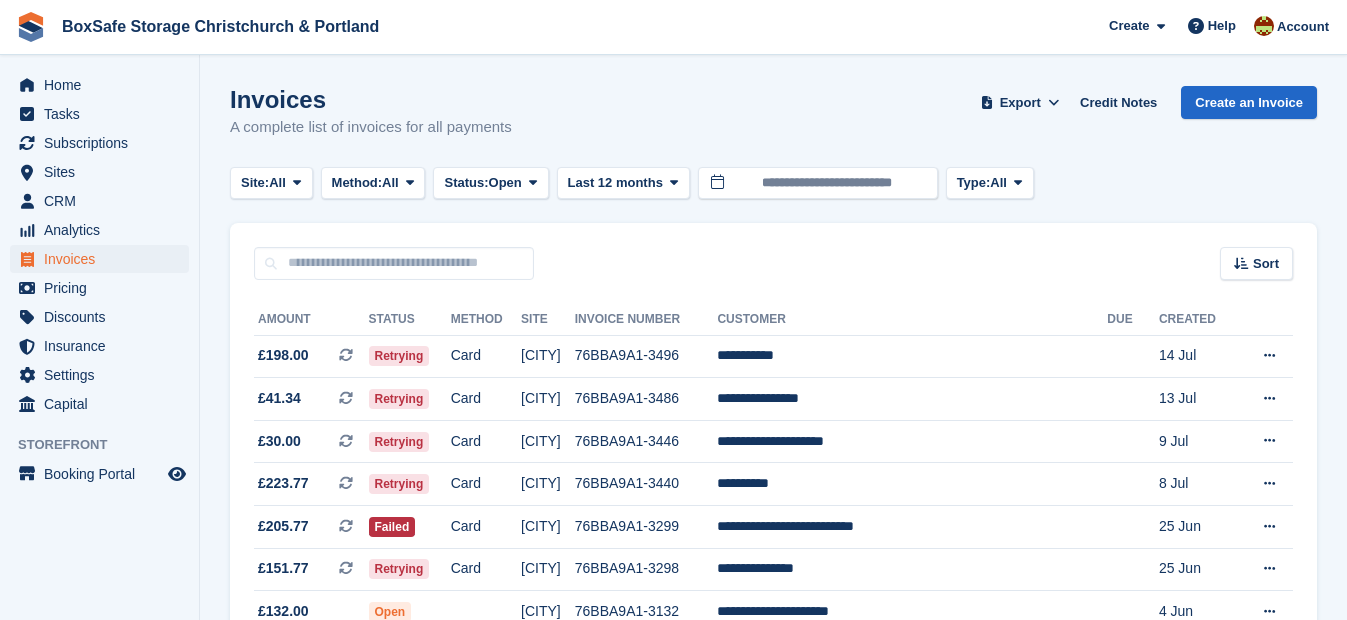 scroll, scrollTop: 0, scrollLeft: 0, axis: both 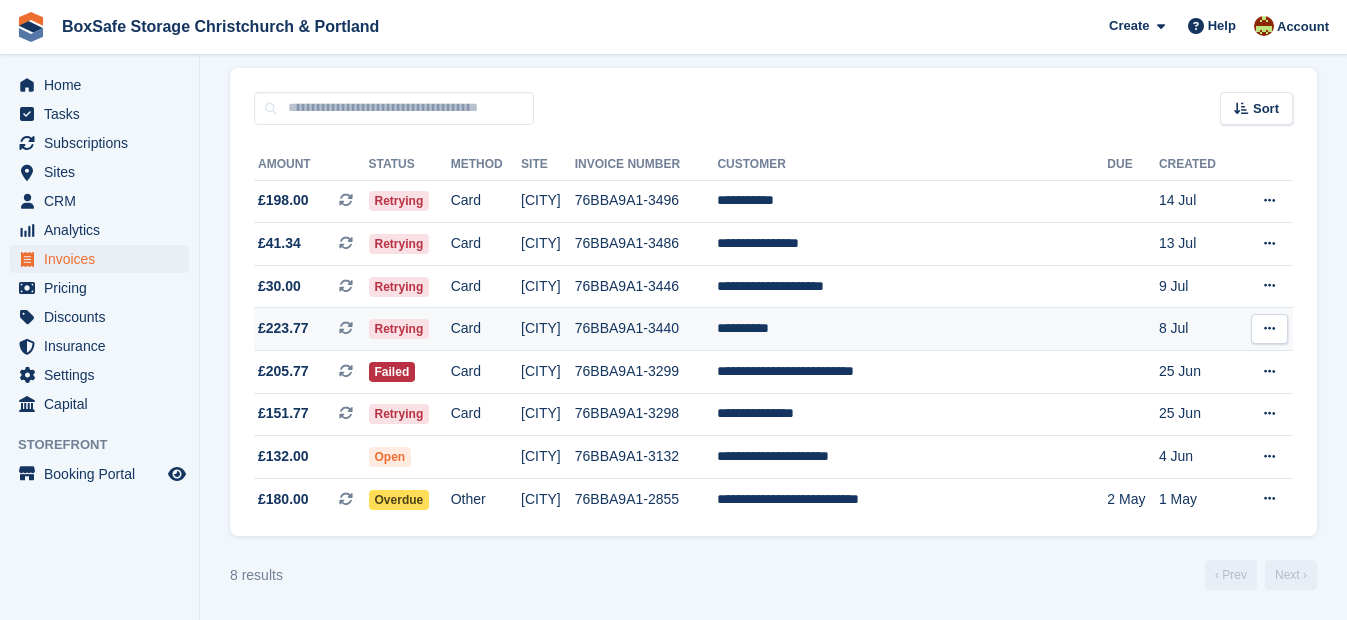 click on "**********" at bounding box center (912, 329) 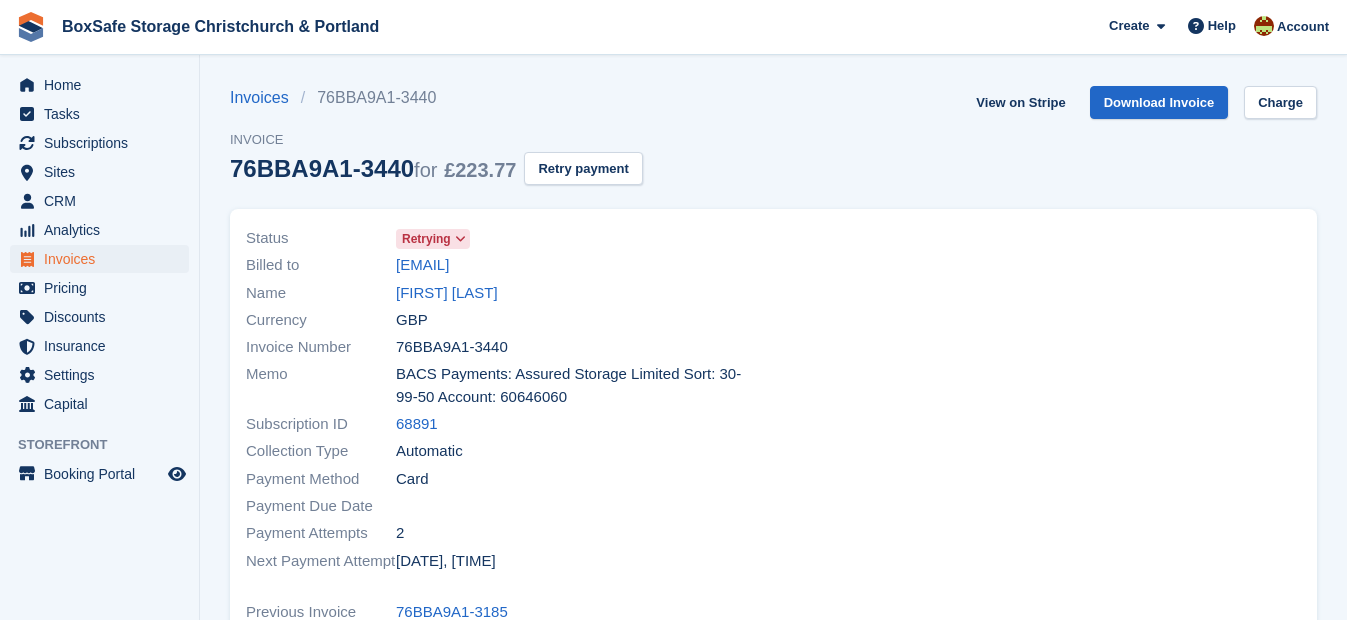 scroll, scrollTop: 0, scrollLeft: 0, axis: both 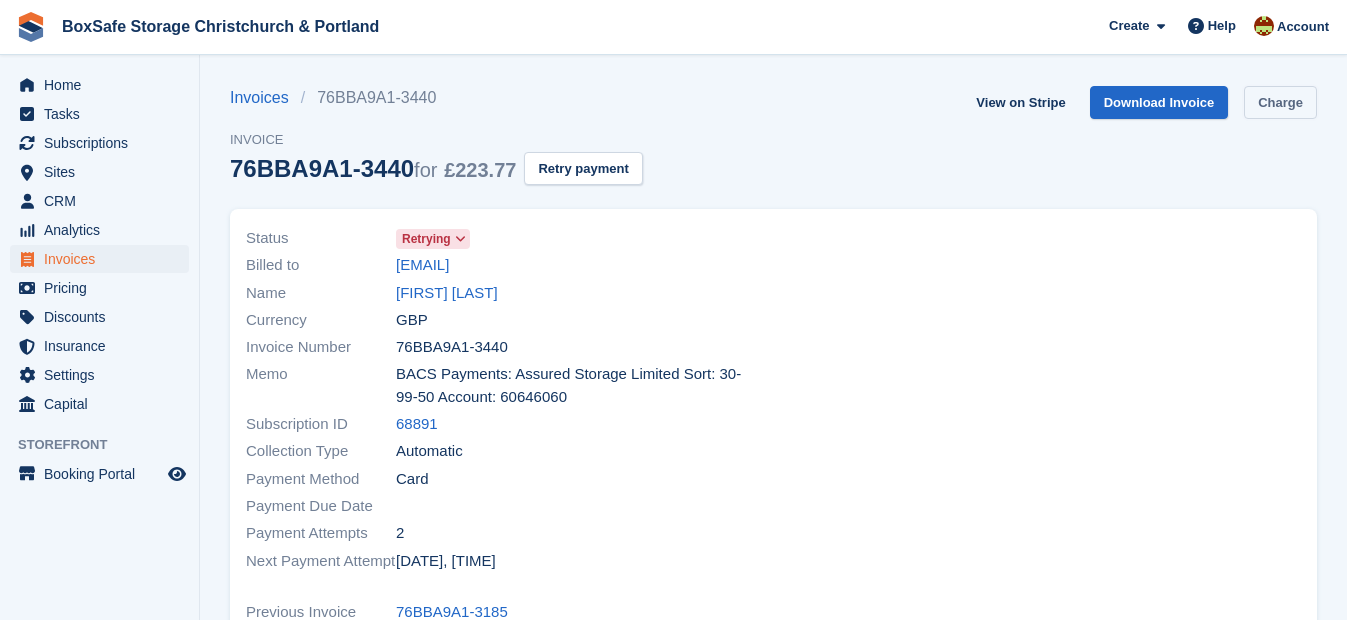 click on "Charge" at bounding box center [1280, 102] 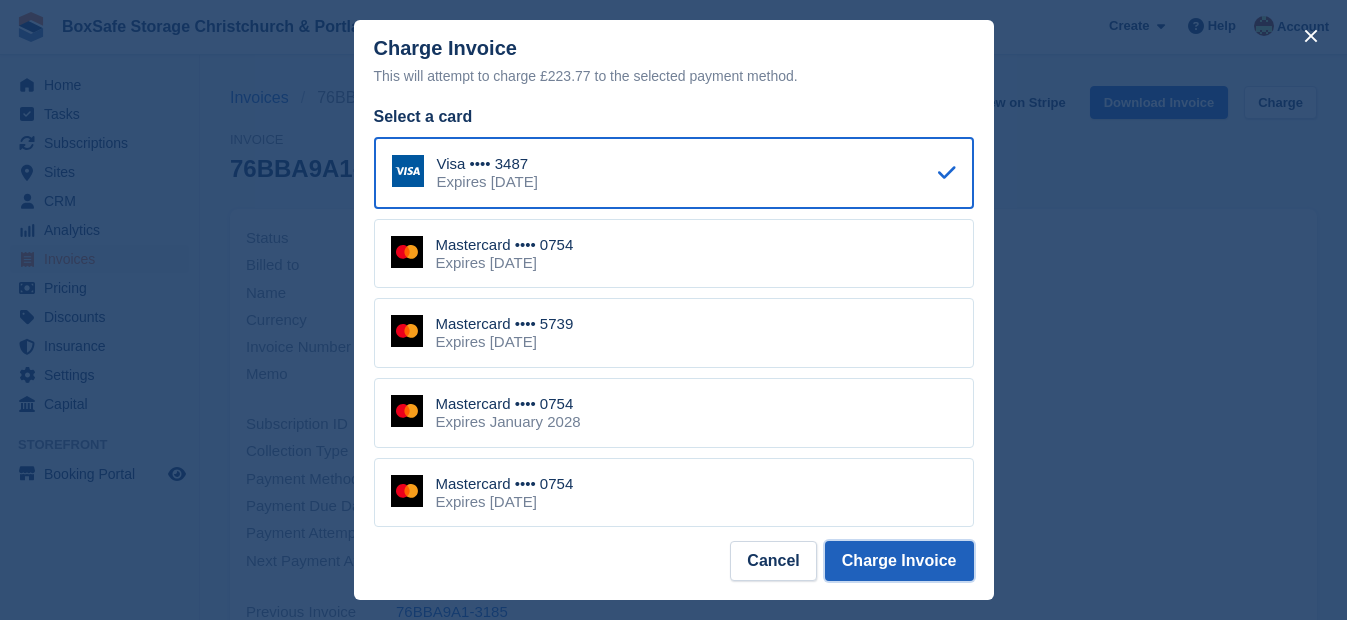 click on "Charge Invoice" at bounding box center (899, 561) 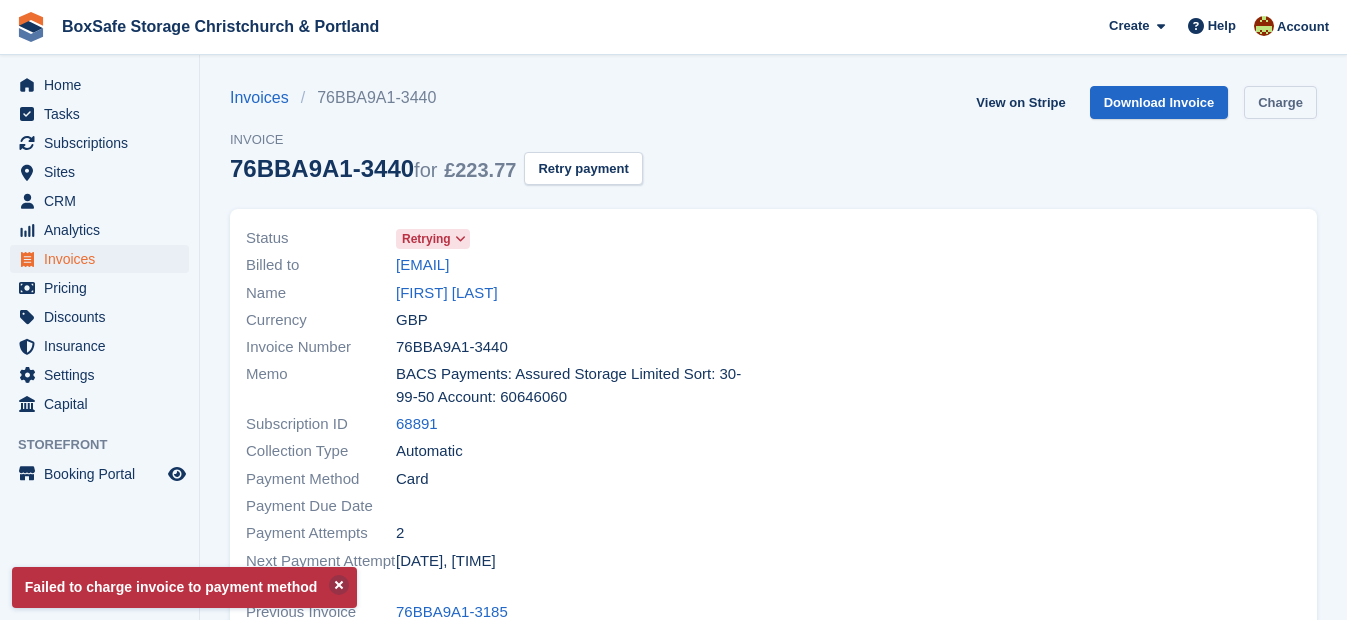 click on "Charge" at bounding box center (1280, 102) 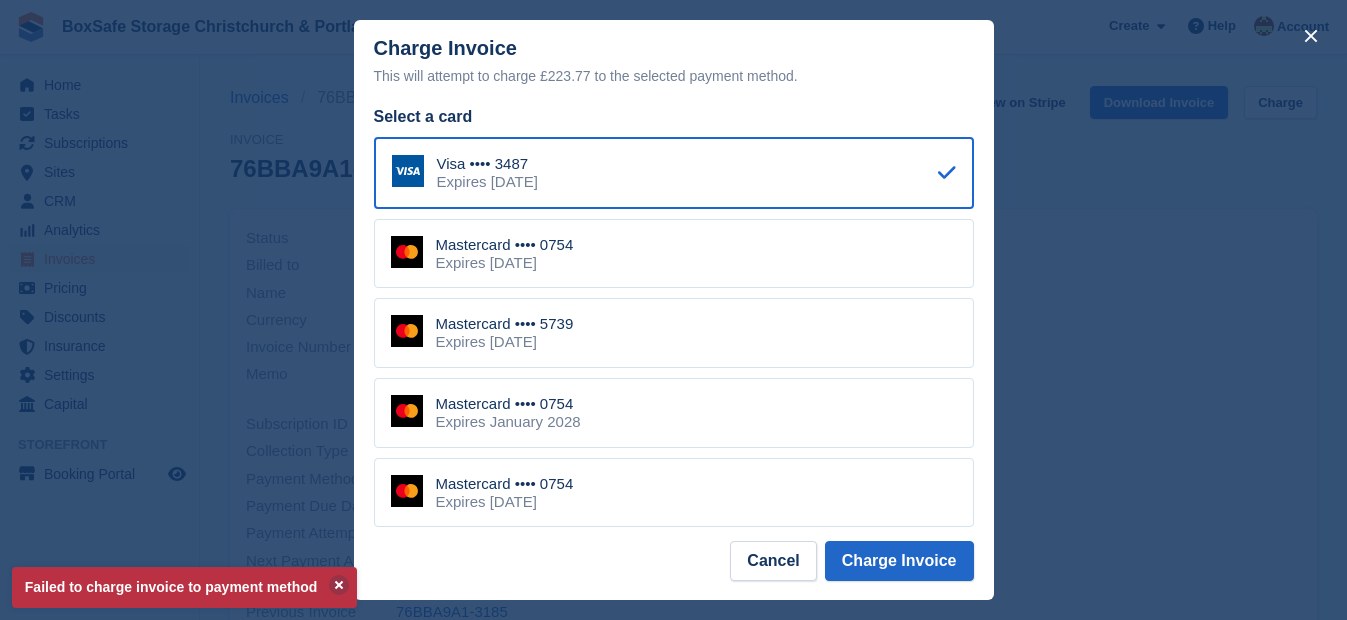 click on "Mastercard •••• 0754
Expires November 2029" at bounding box center [674, 254] 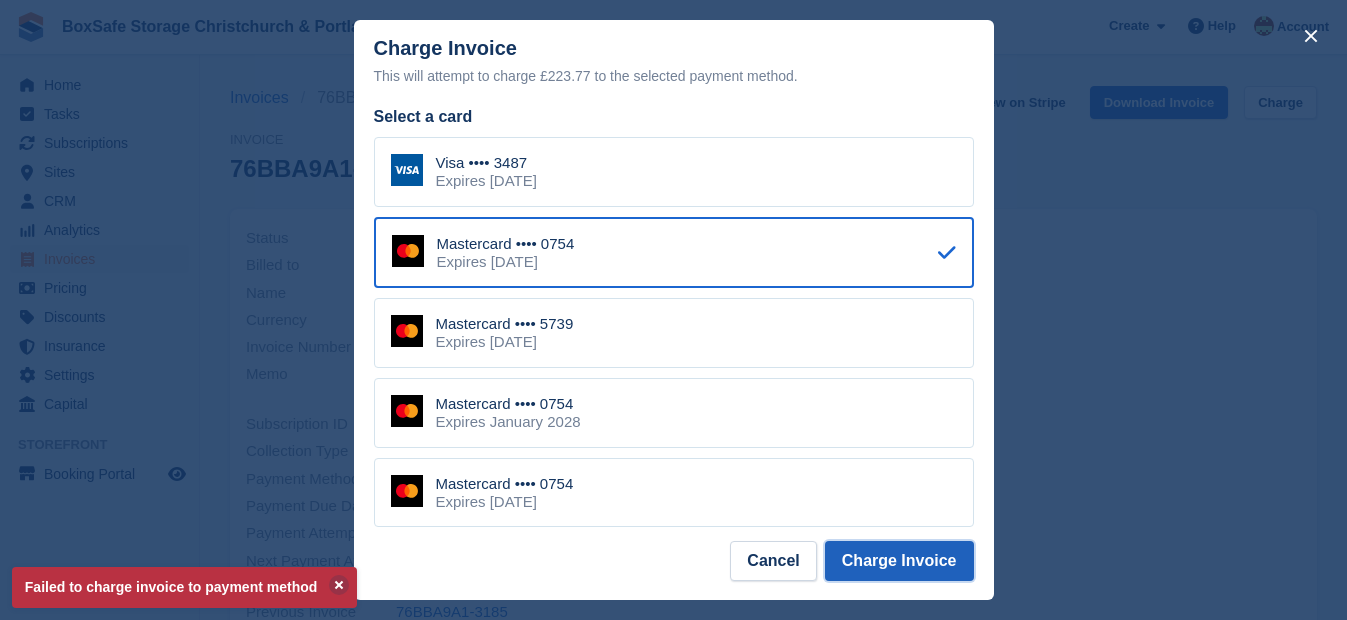 click on "Charge Invoice" at bounding box center (899, 561) 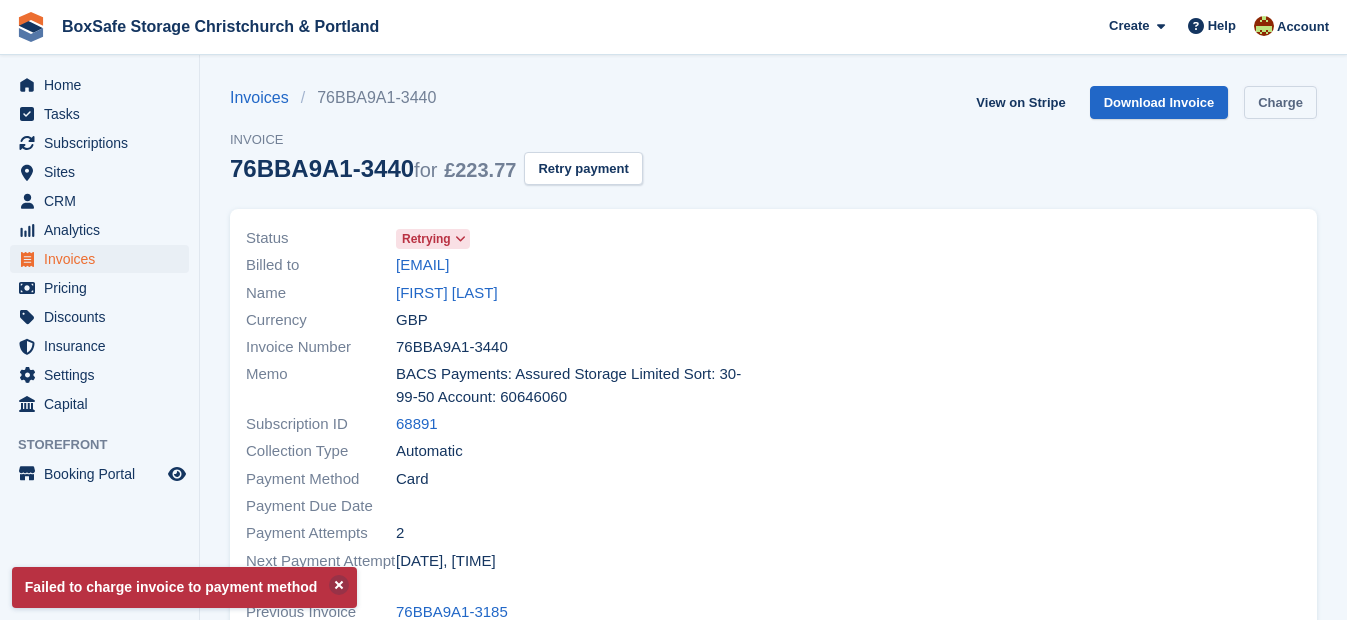 click on "Charge" at bounding box center (1280, 102) 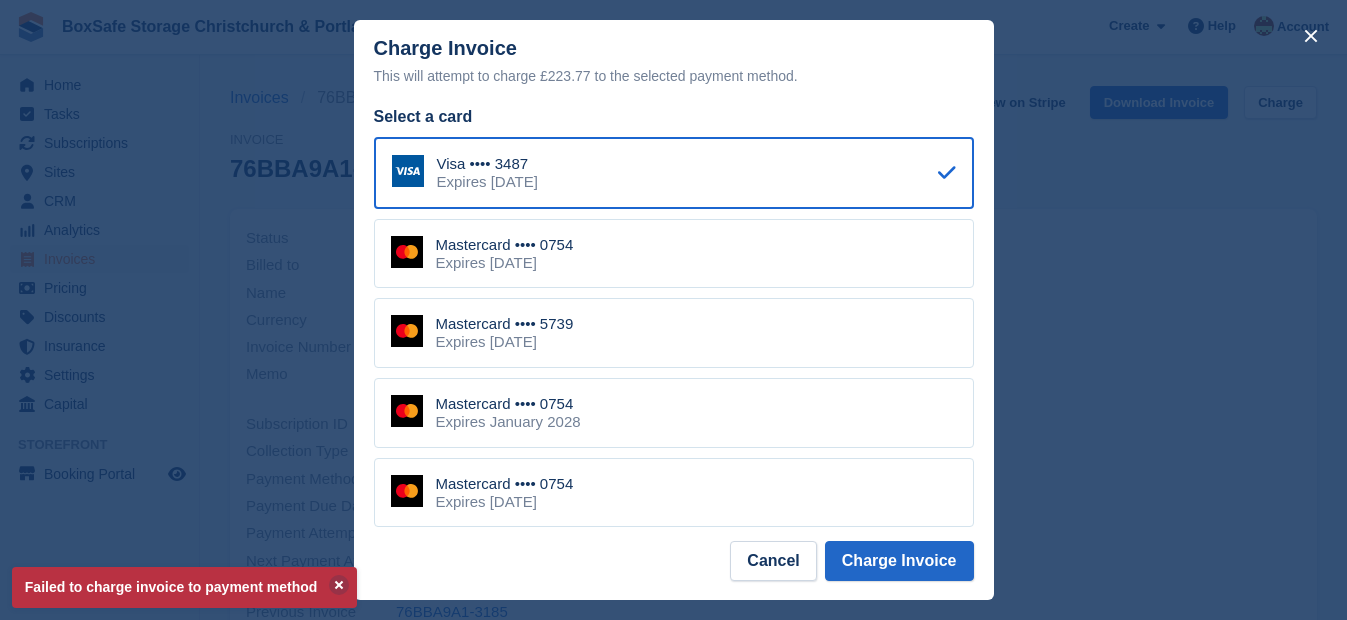 click on "Mastercard •••• 5739
Expires February 2028" at bounding box center [674, 333] 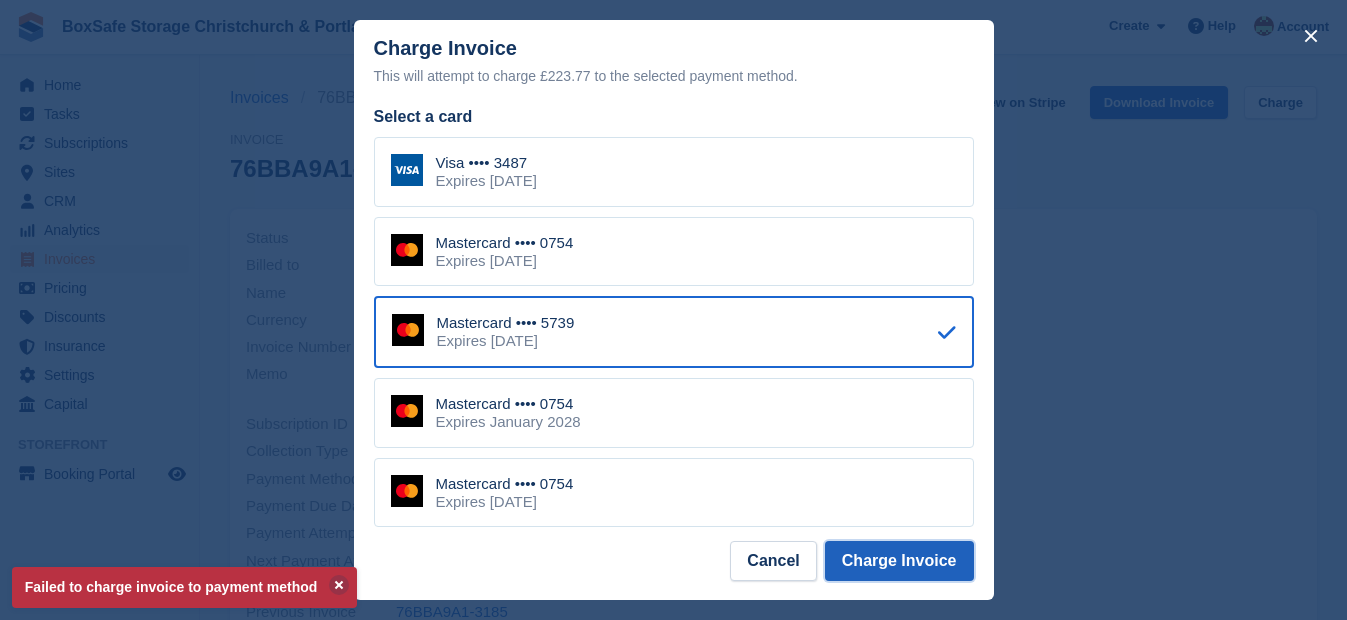 click on "Charge Invoice" at bounding box center [899, 561] 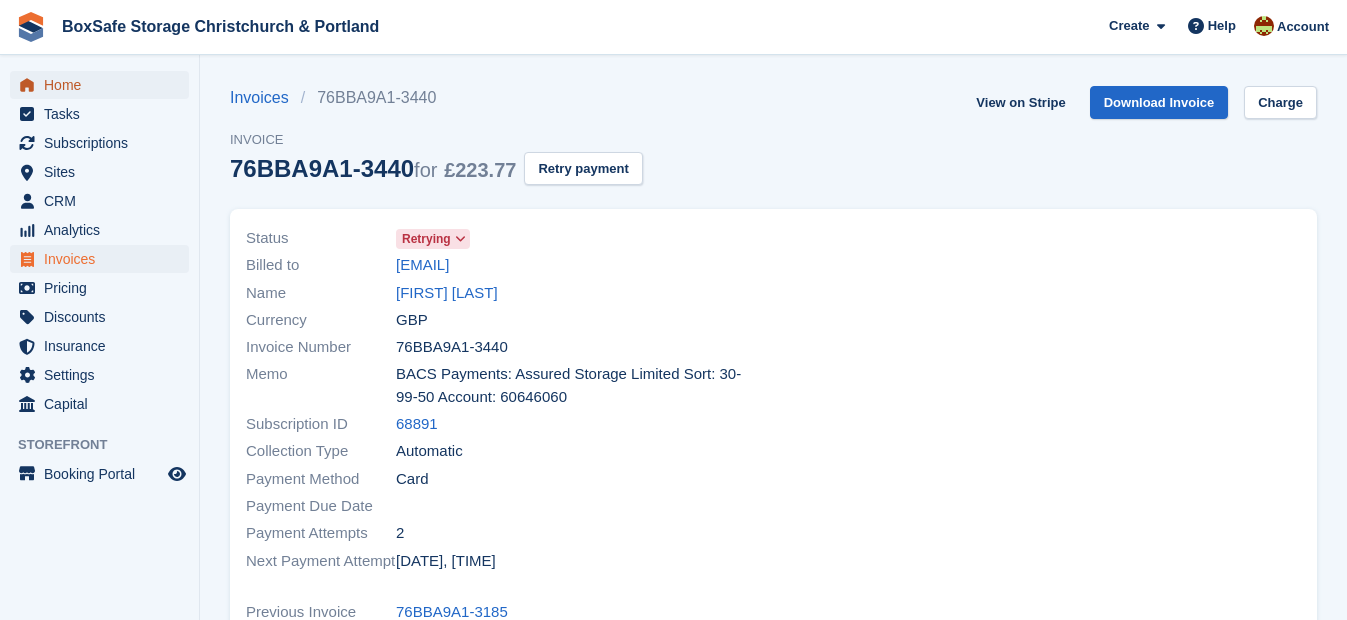 click on "Home" at bounding box center [104, 85] 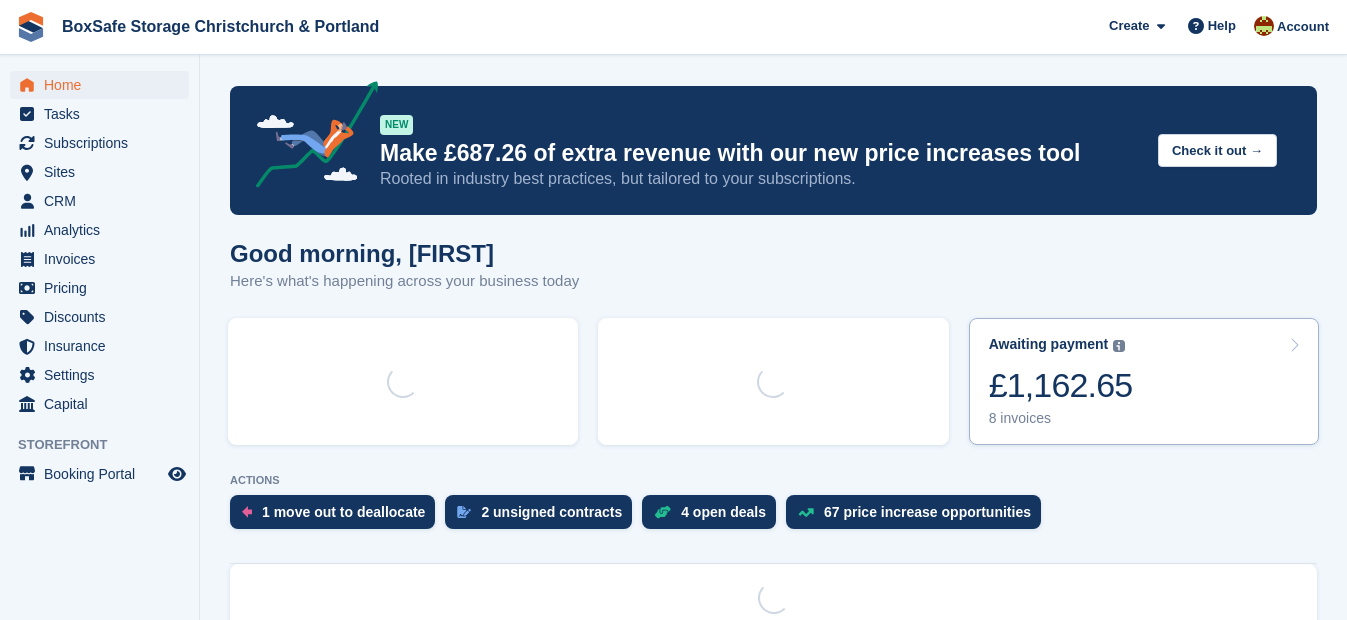 scroll, scrollTop: 0, scrollLeft: 0, axis: both 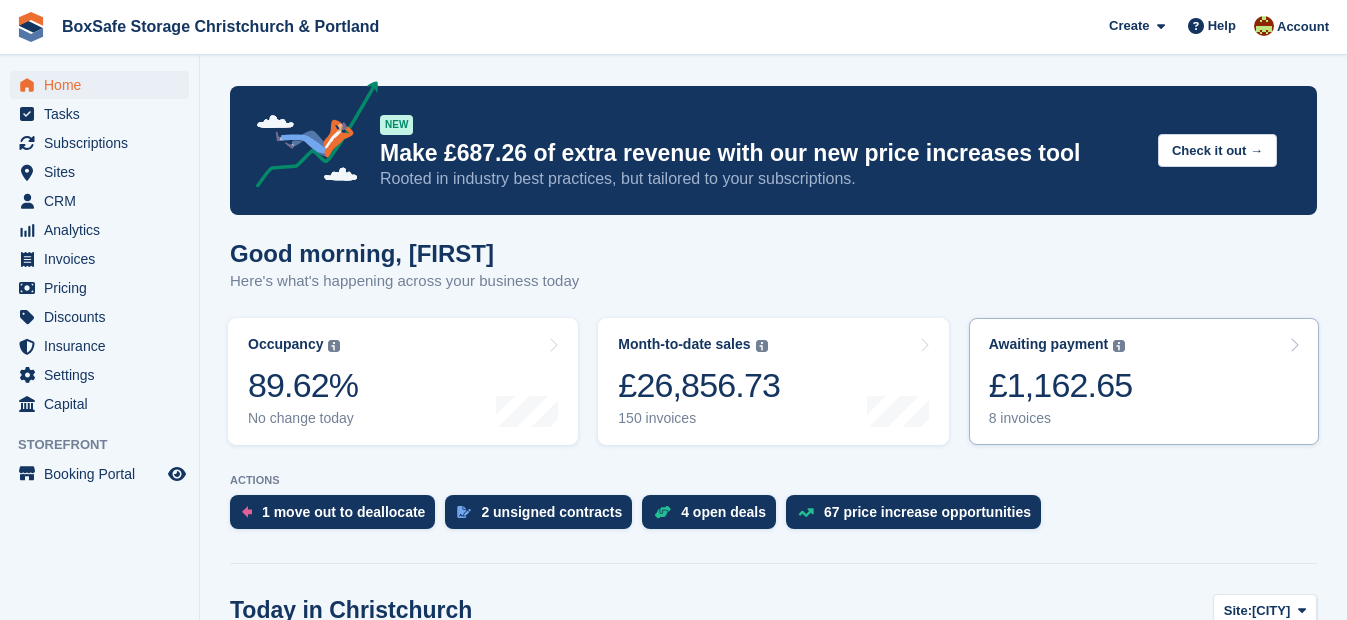 click on "£1,162.65" at bounding box center [1061, 385] 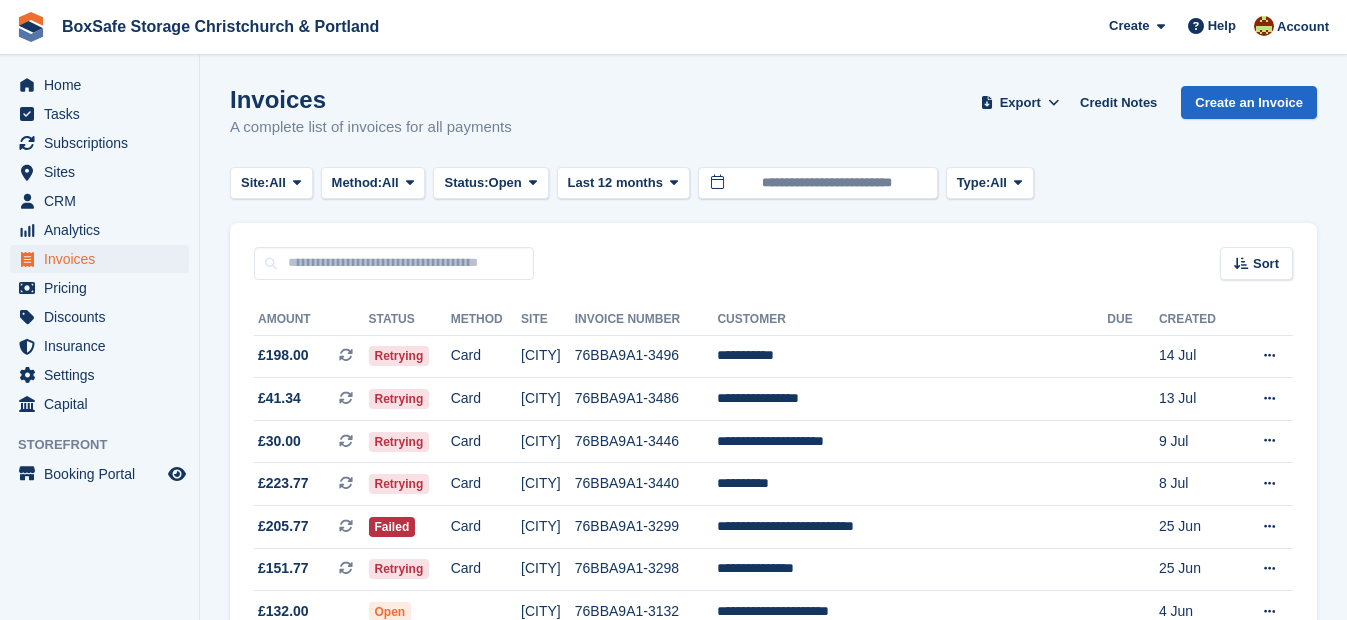scroll, scrollTop: 0, scrollLeft: 0, axis: both 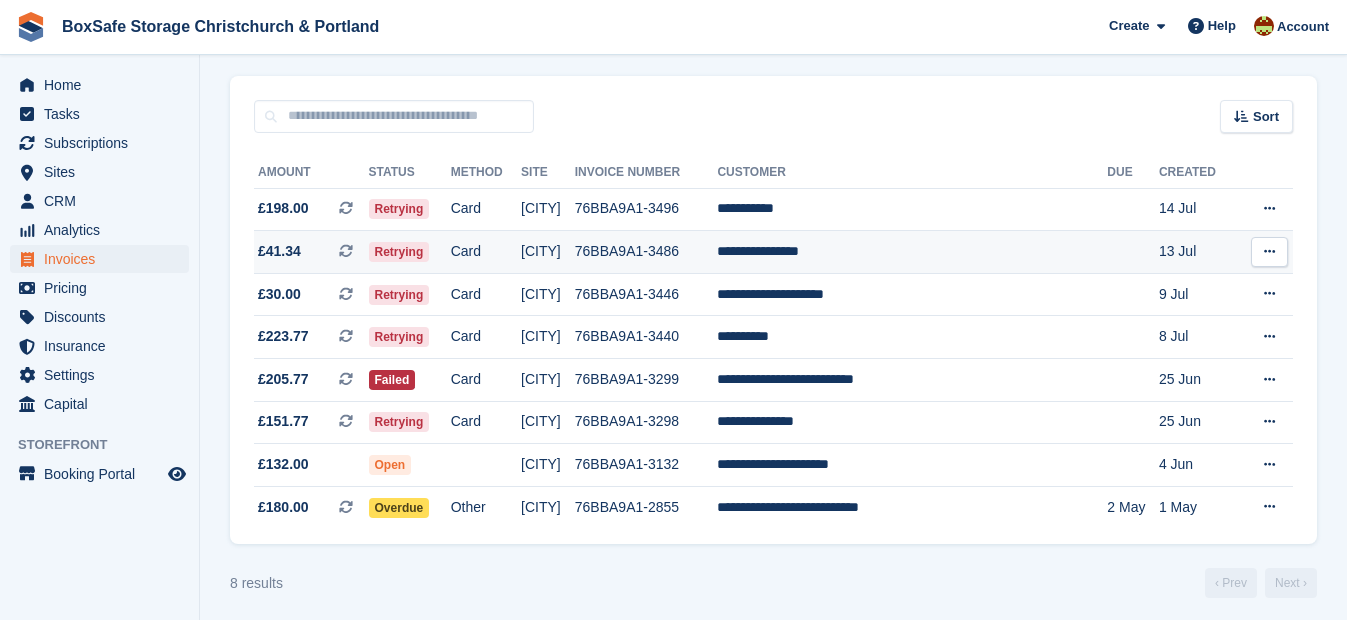 click on "**********" at bounding box center [912, 252] 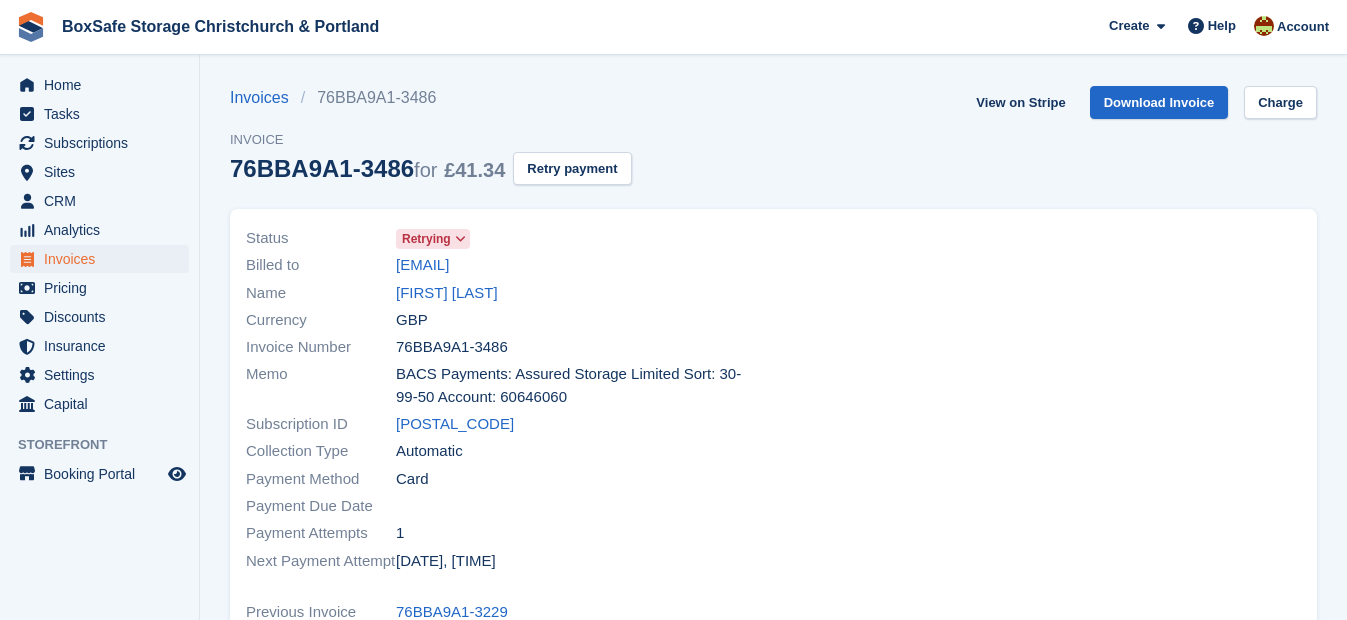 scroll, scrollTop: 0, scrollLeft: 0, axis: both 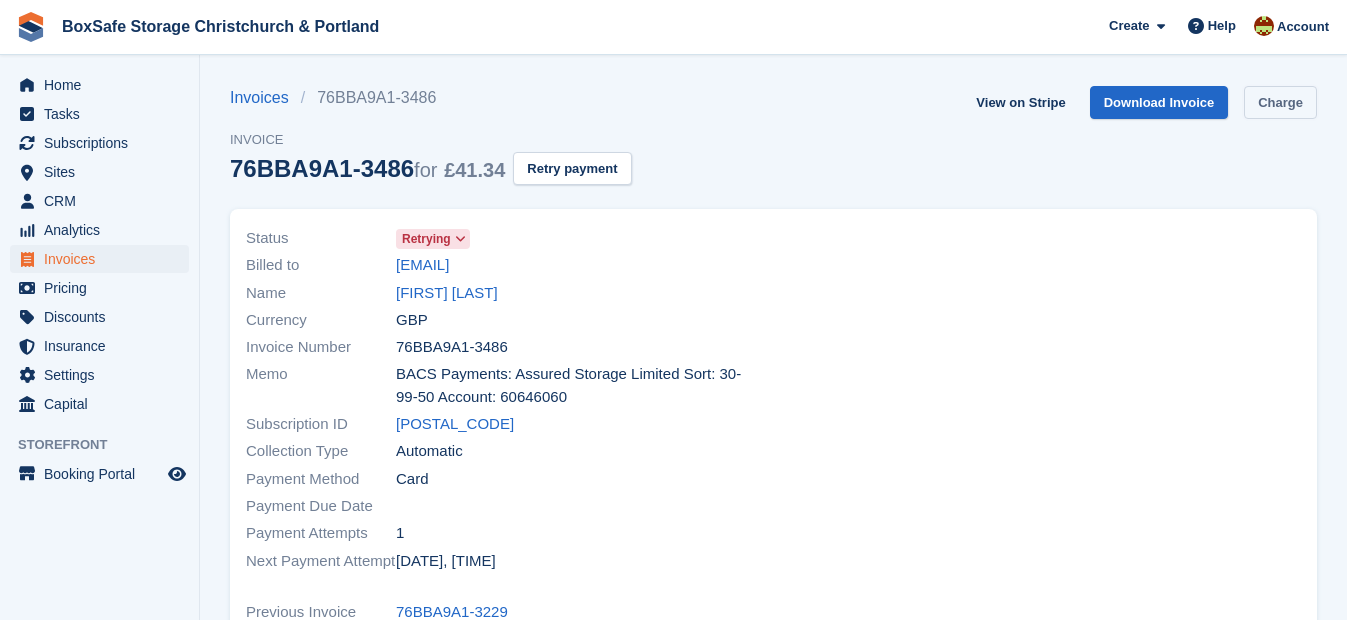 click on "Charge" at bounding box center [1280, 102] 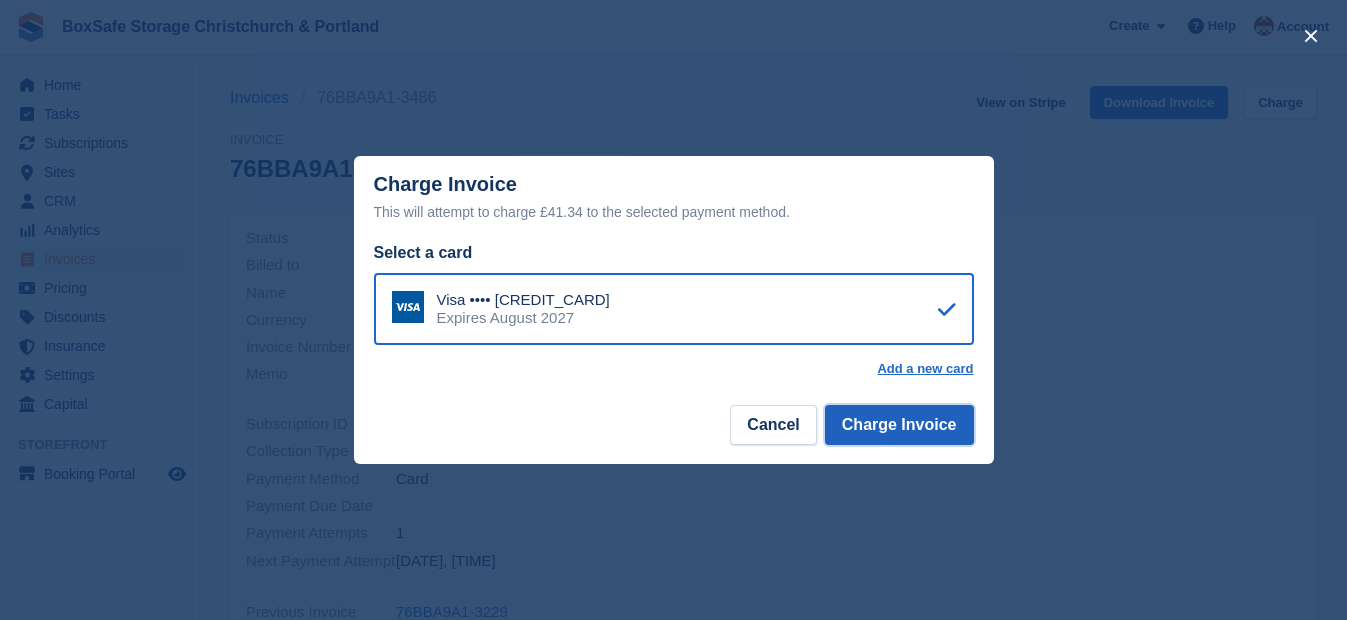 click on "Charge Invoice" at bounding box center (899, 425) 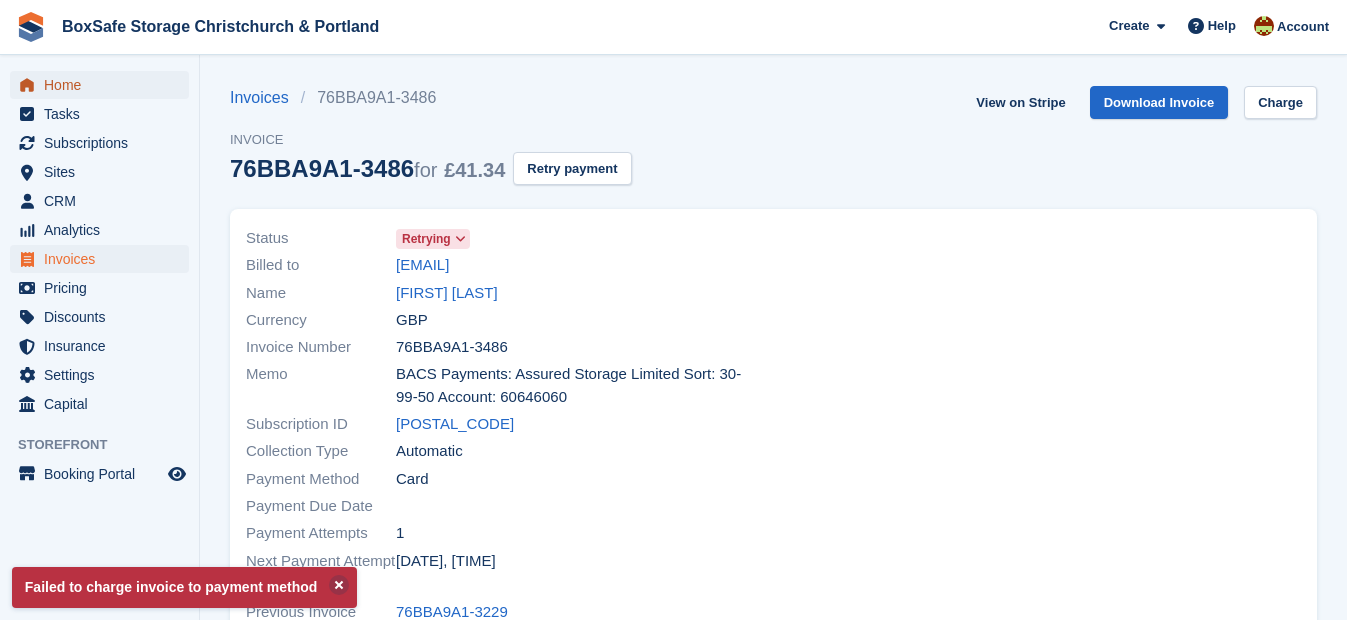 click on "Home" at bounding box center [104, 85] 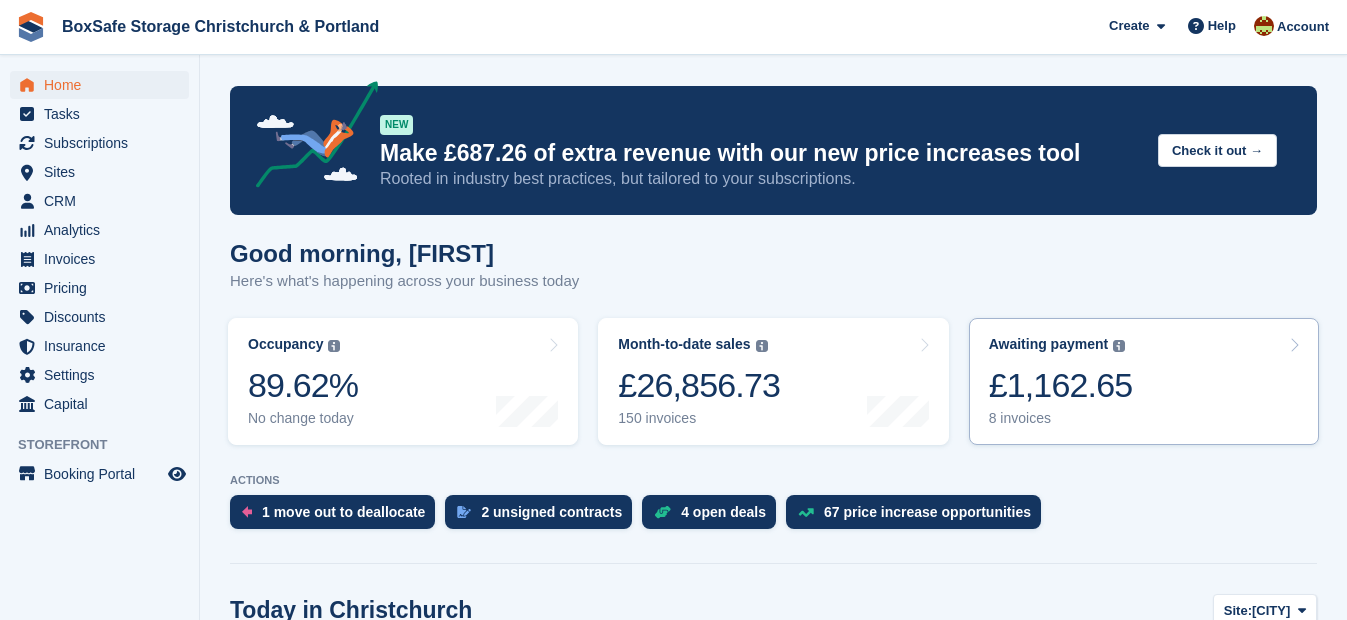 scroll, scrollTop: 0, scrollLeft: 0, axis: both 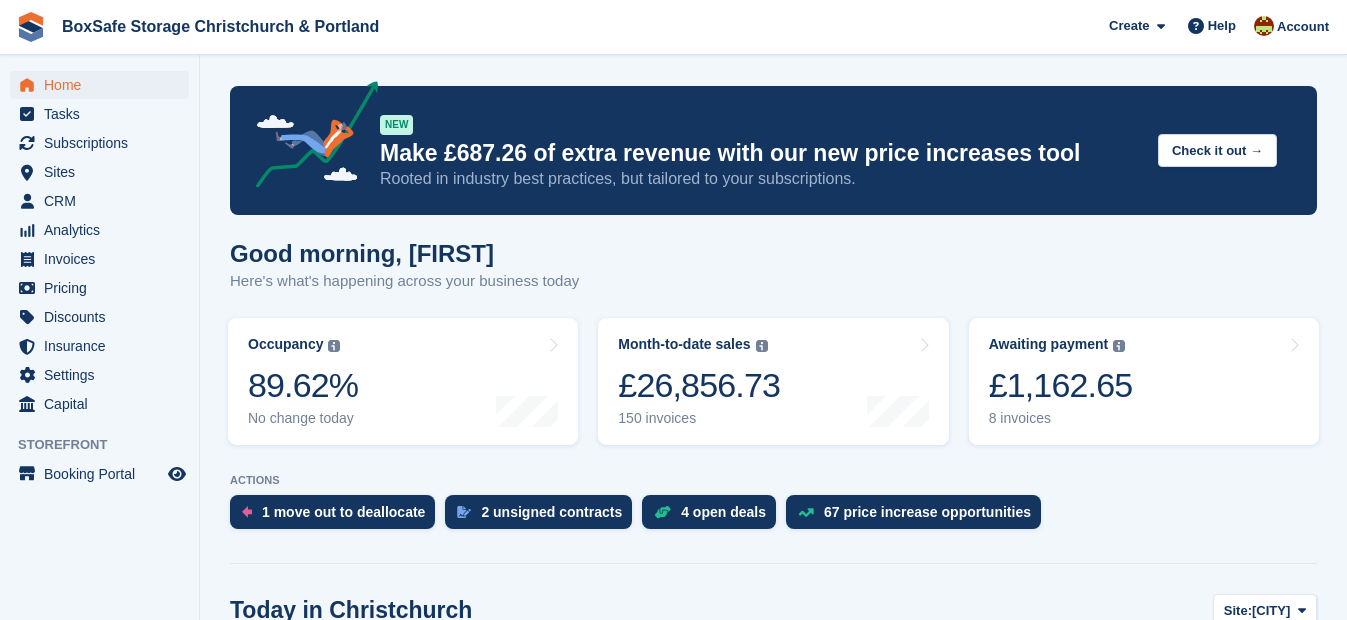 click on "£1,162.65" at bounding box center [1061, 385] 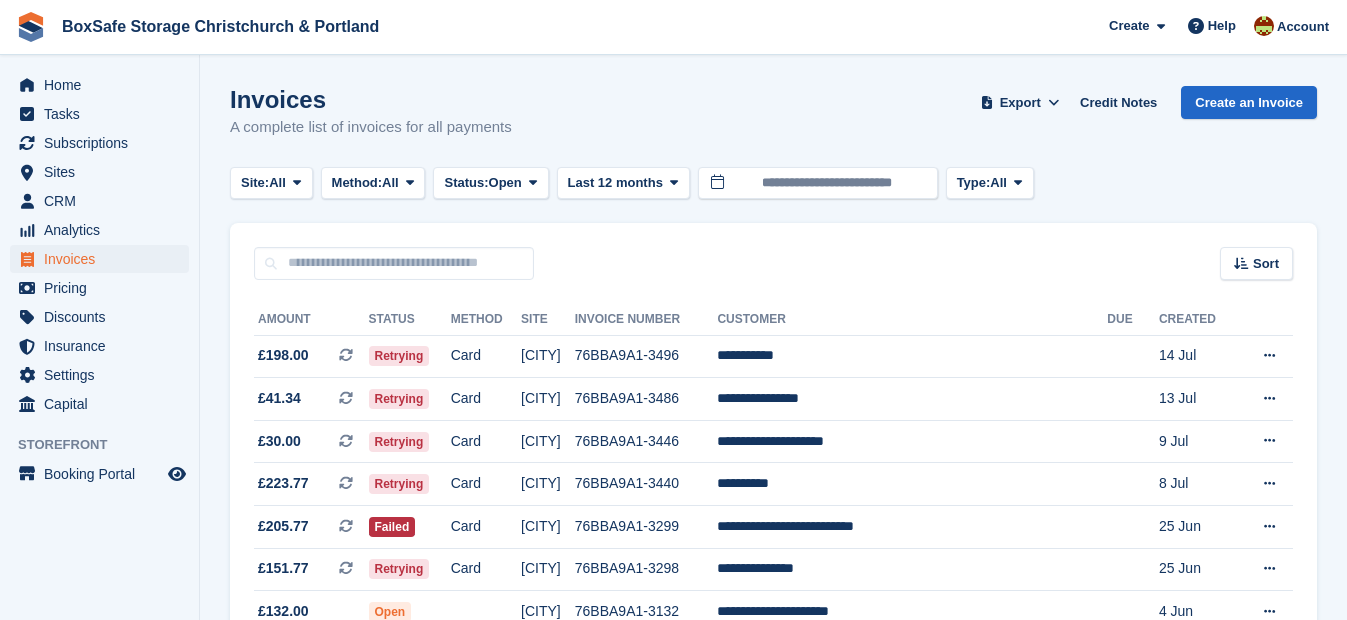 scroll, scrollTop: 0, scrollLeft: 0, axis: both 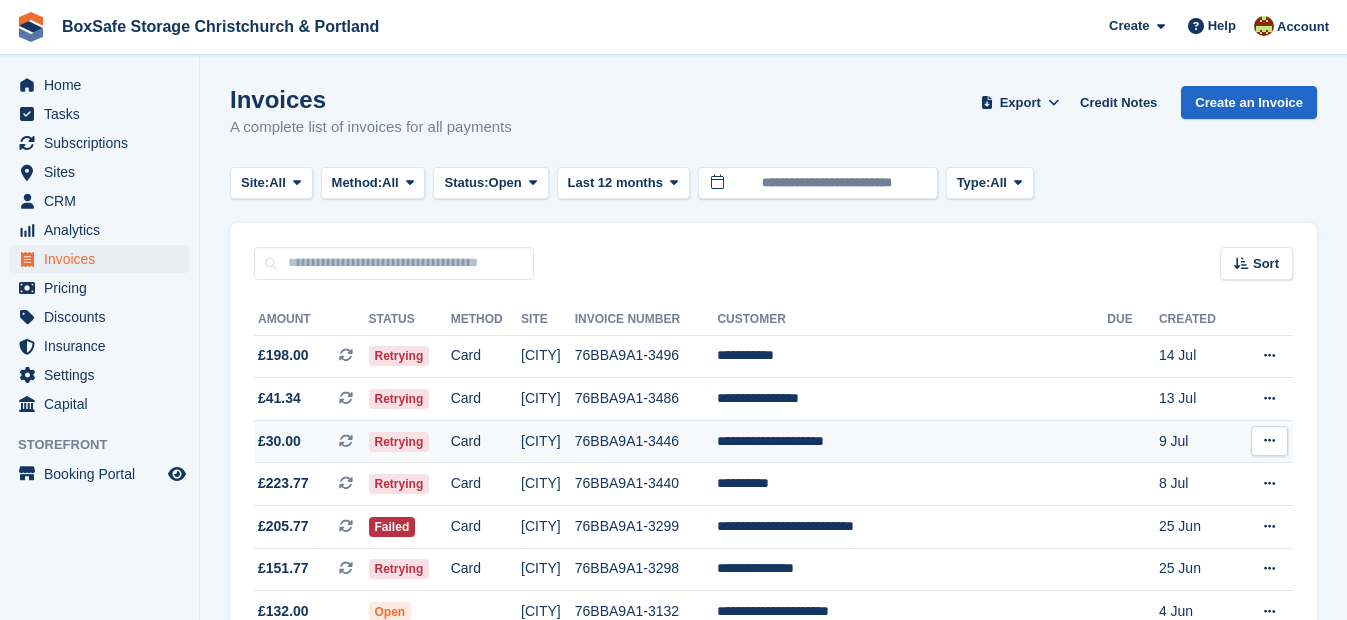 click on "**********" at bounding box center (912, 441) 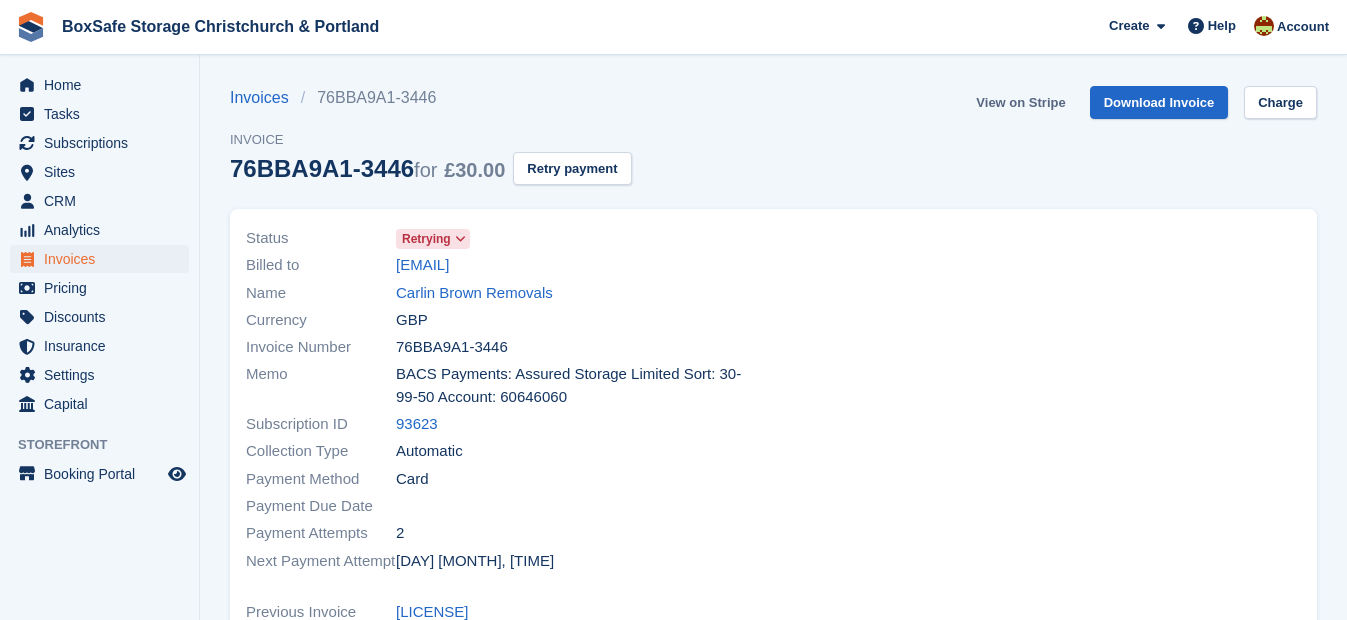 scroll, scrollTop: 0, scrollLeft: 0, axis: both 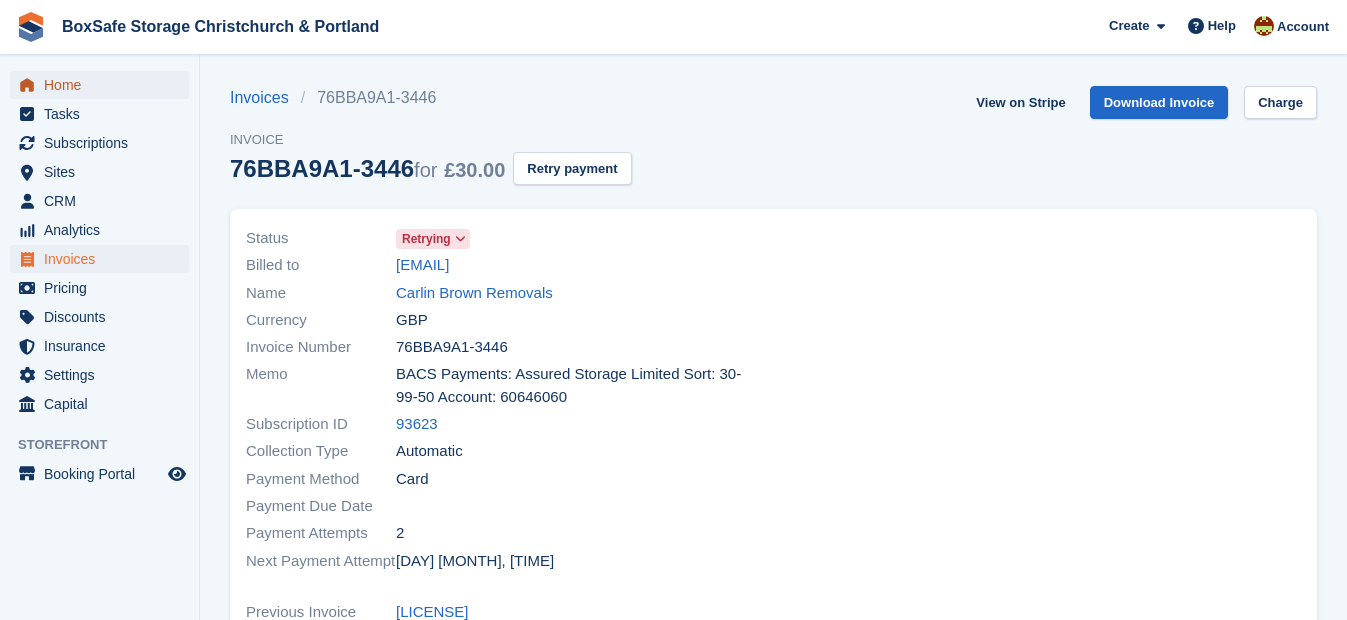 click on "Home" at bounding box center (104, 85) 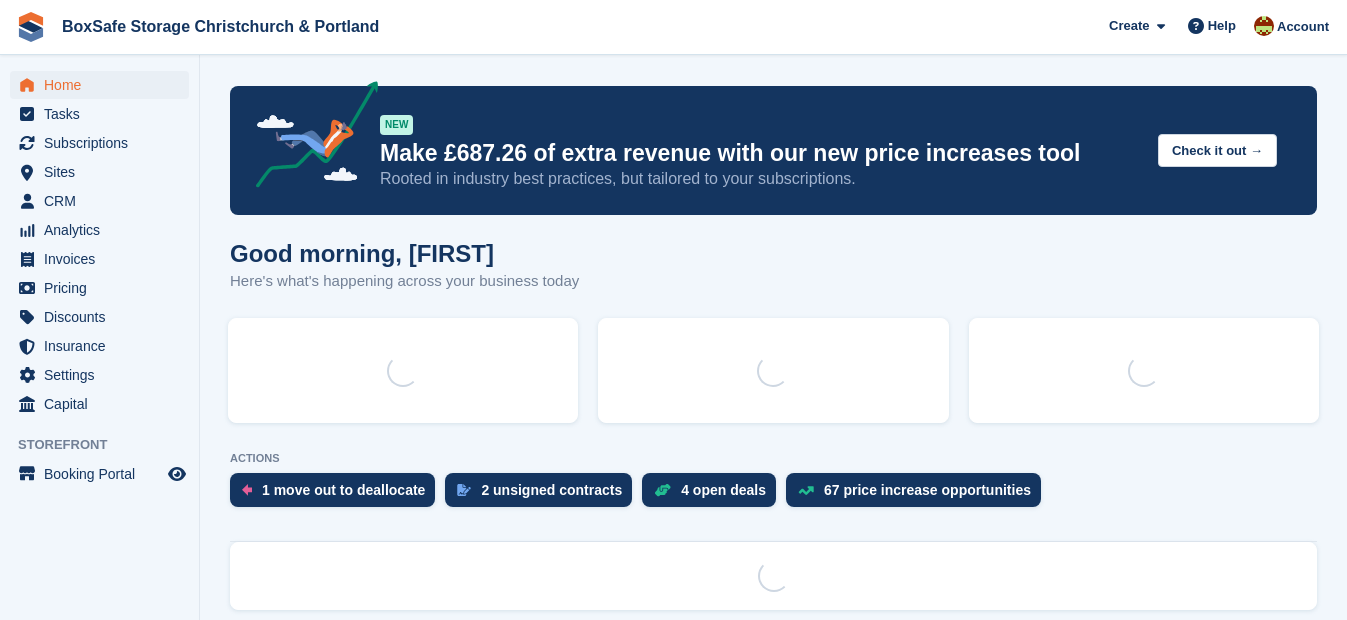 scroll, scrollTop: 0, scrollLeft: 0, axis: both 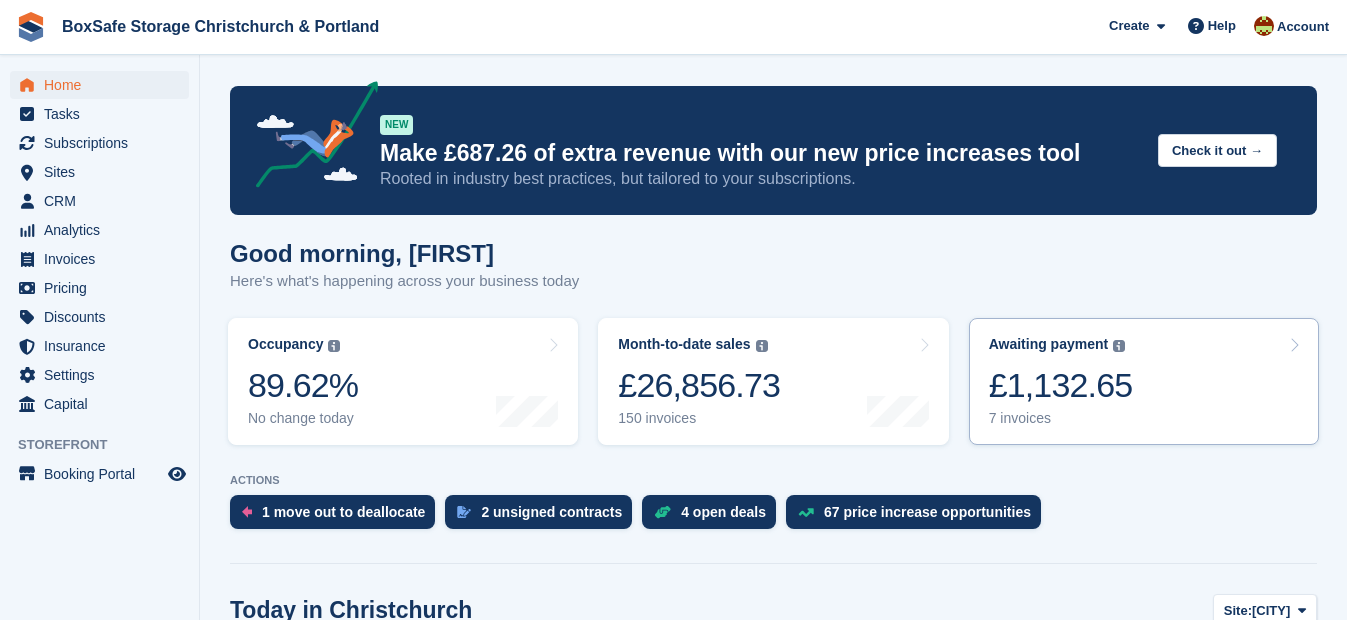 click on "7 invoices" at bounding box center (1061, 418) 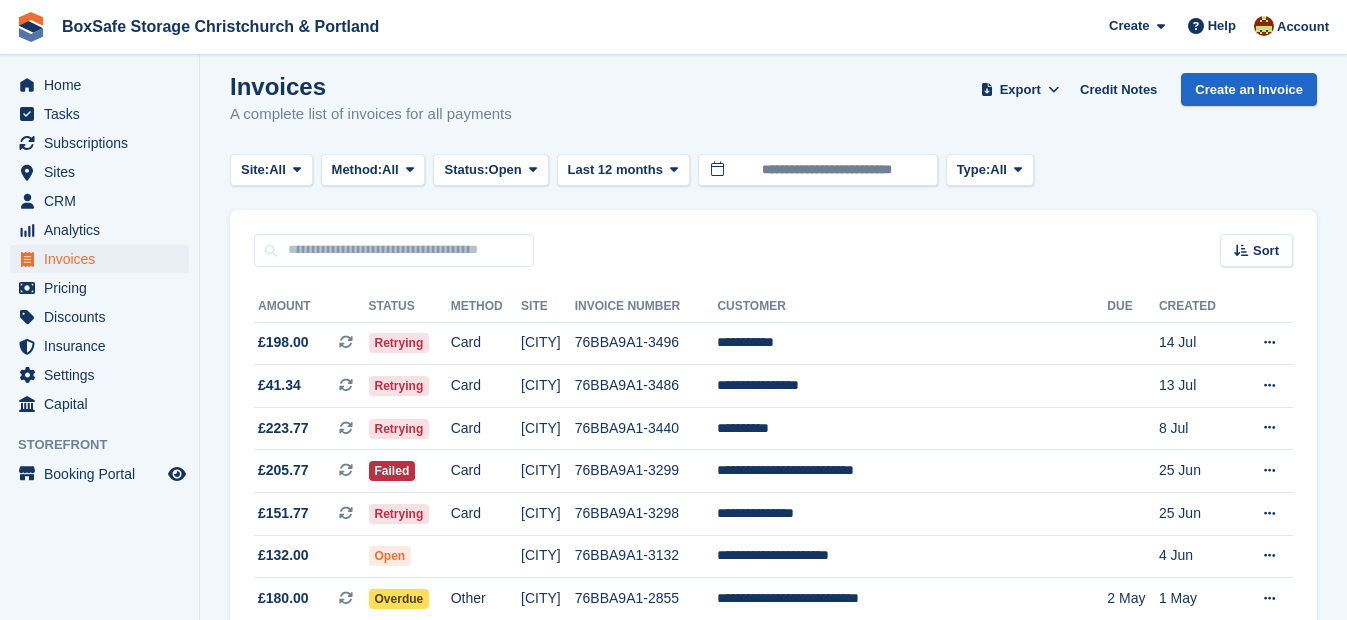 scroll, scrollTop: 0, scrollLeft: 0, axis: both 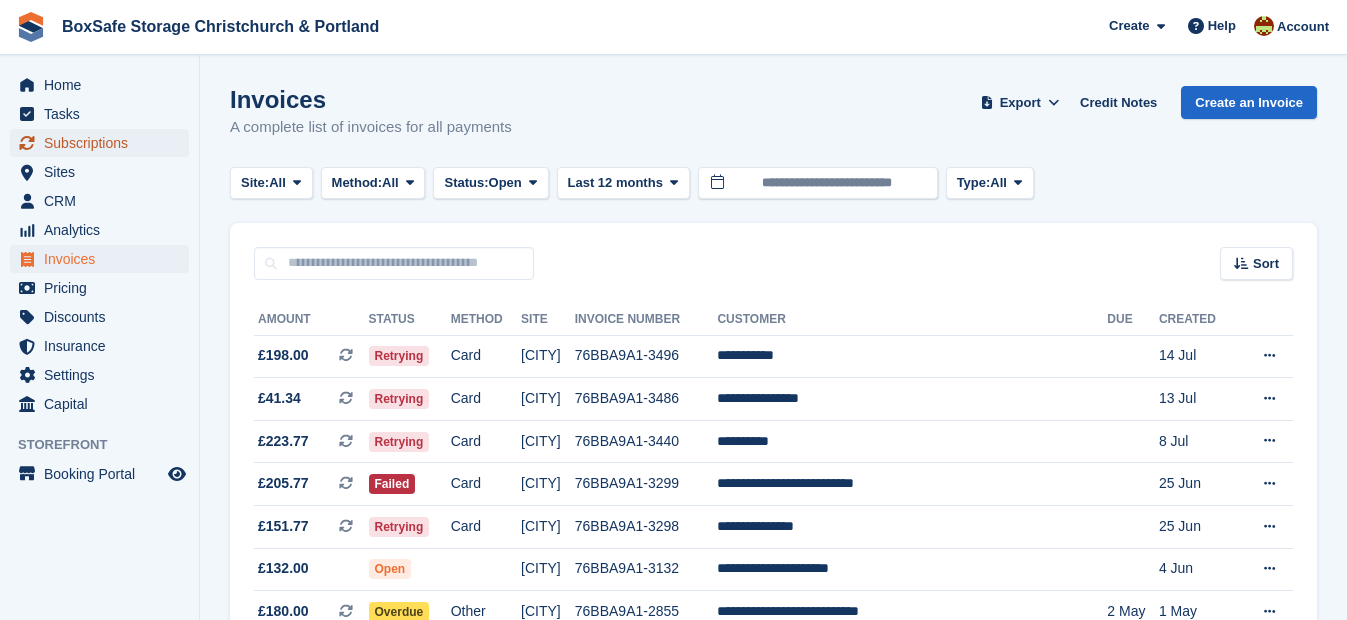 click on "Subscriptions" at bounding box center [104, 143] 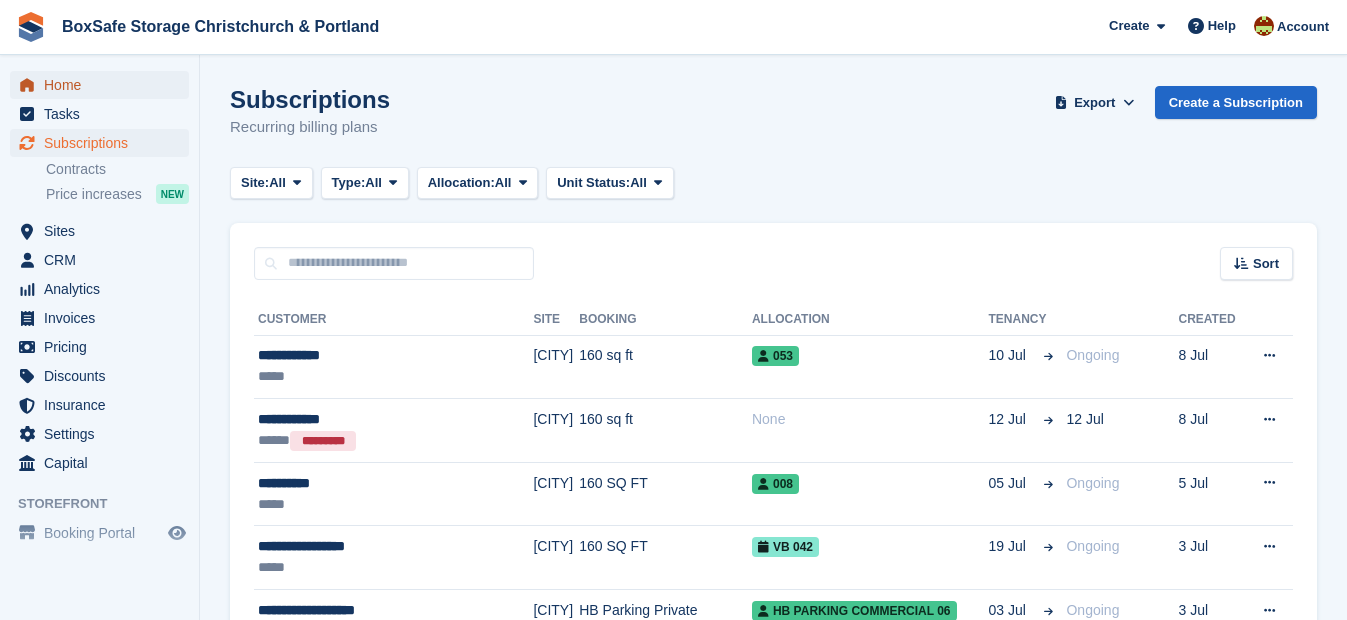 click on "Home" at bounding box center (104, 85) 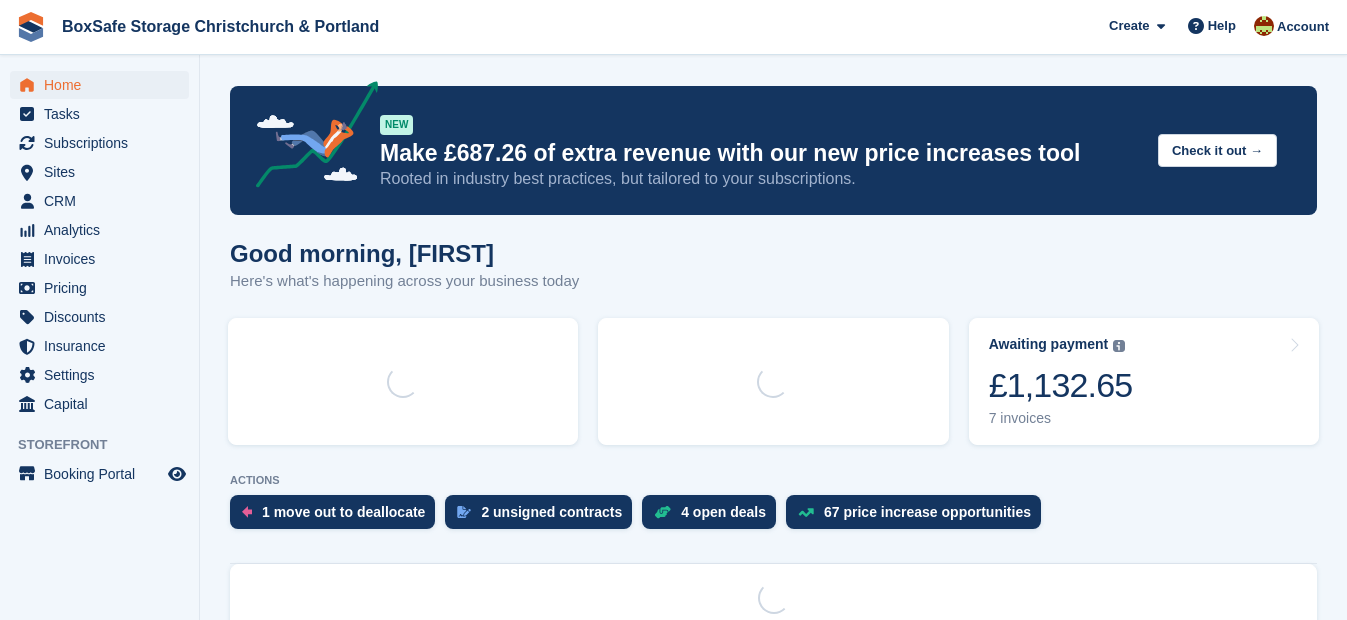 scroll, scrollTop: 0, scrollLeft: 0, axis: both 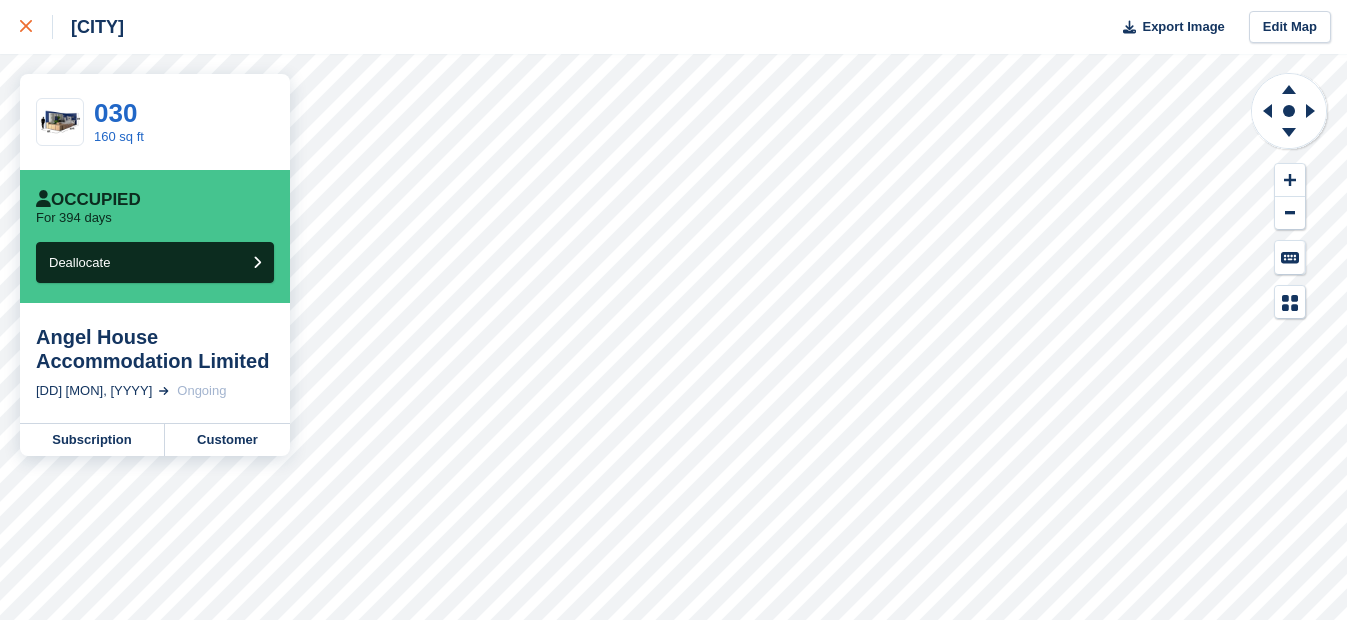 click at bounding box center (26, 27) 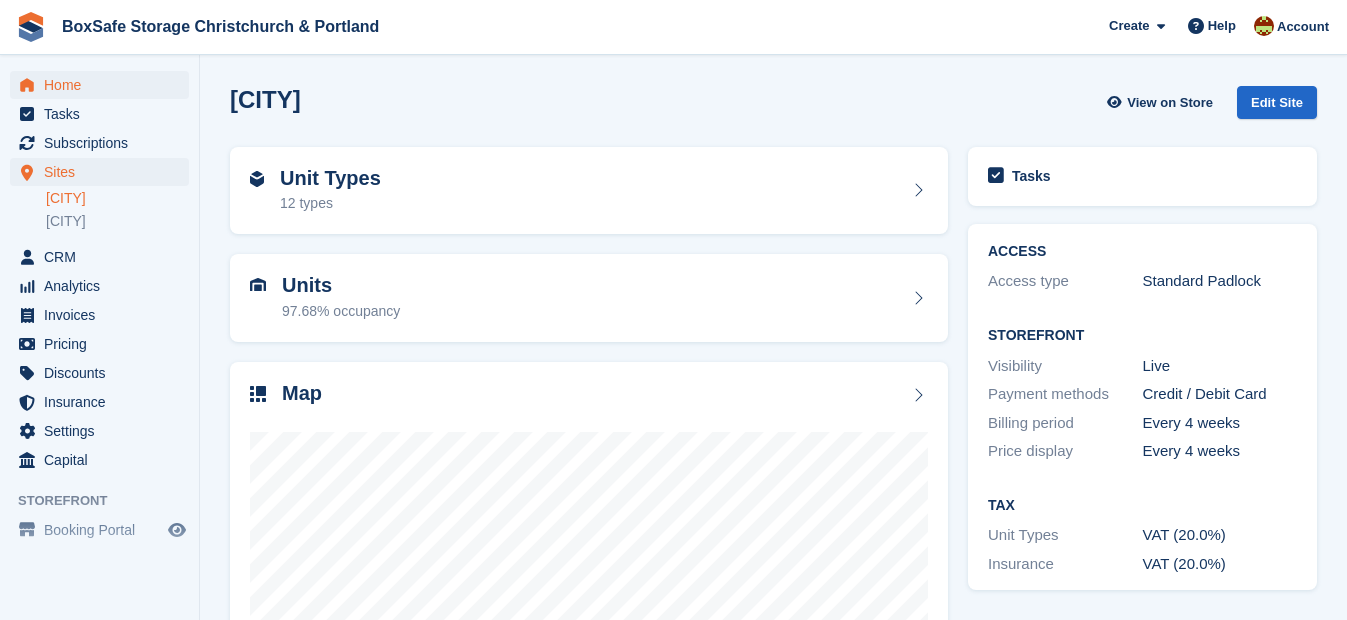 scroll, scrollTop: 0, scrollLeft: 0, axis: both 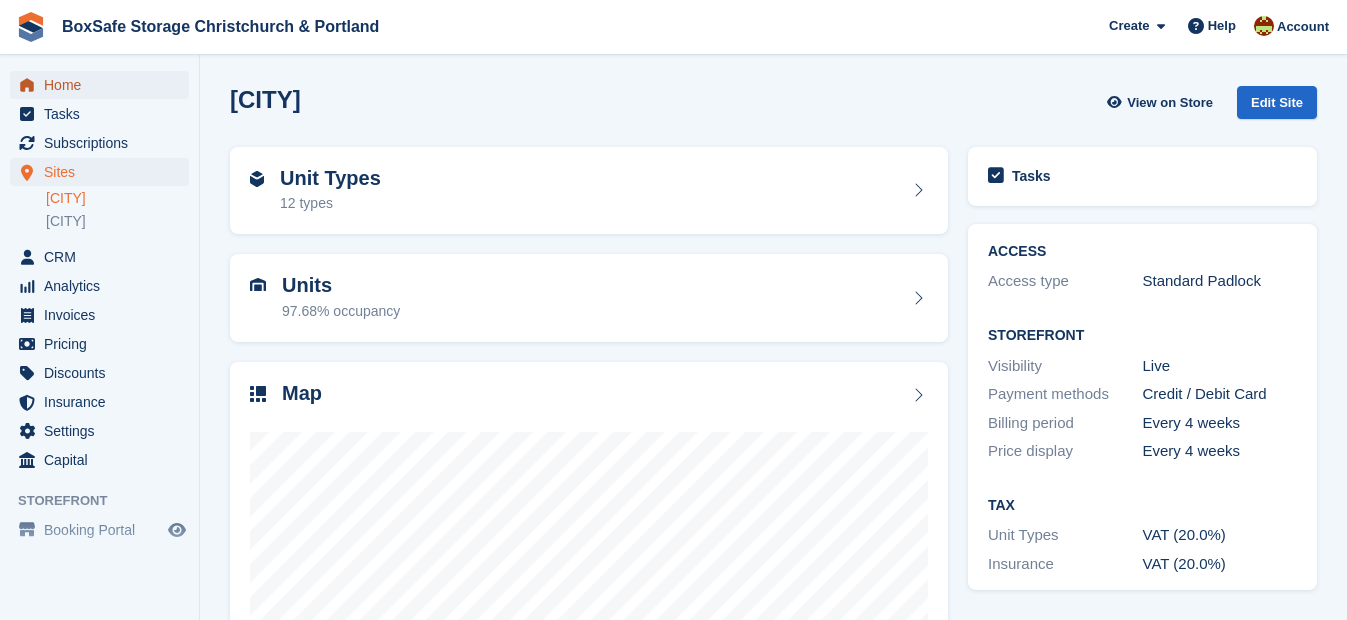 click on "Home" at bounding box center (104, 85) 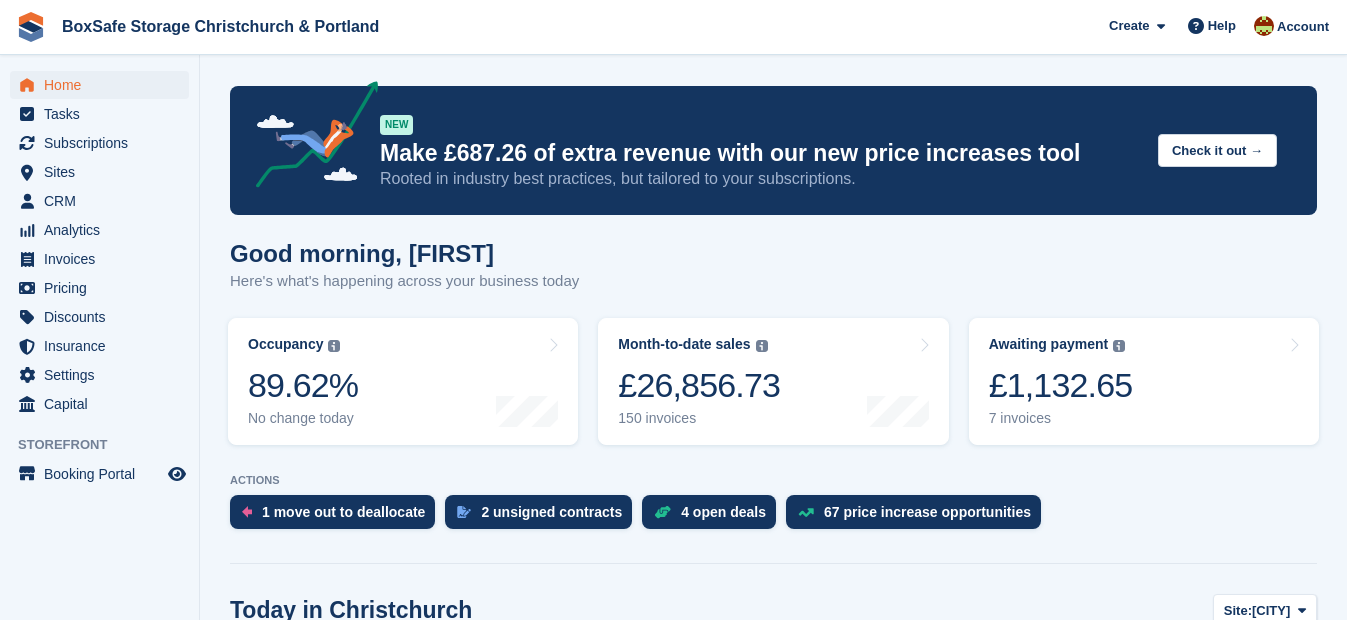 click on "£1,132.65" at bounding box center (1061, 385) 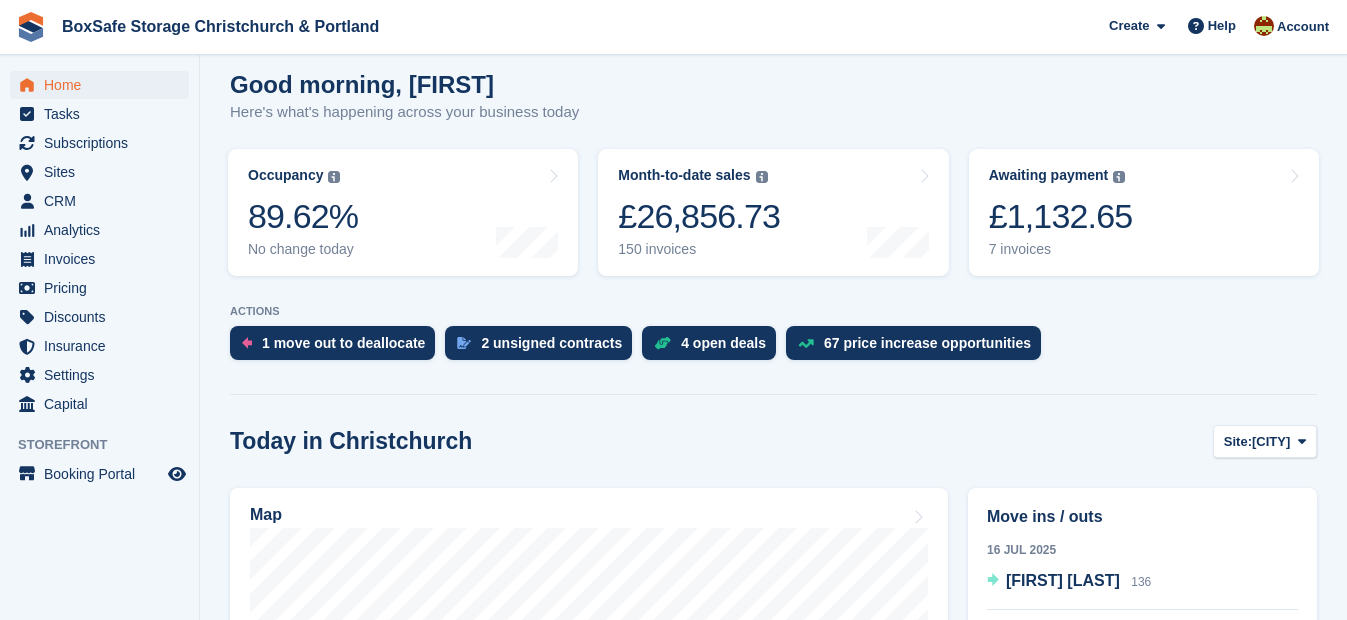 scroll, scrollTop: 0, scrollLeft: 0, axis: both 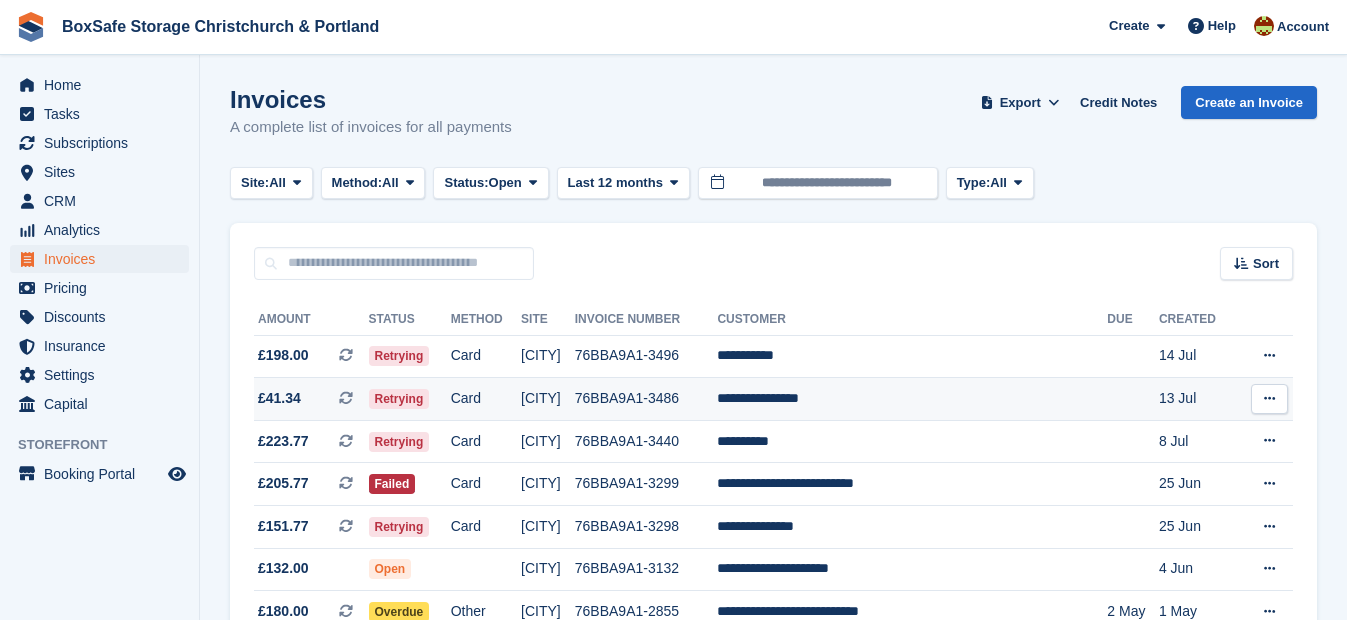 click on "**********" at bounding box center [912, 399] 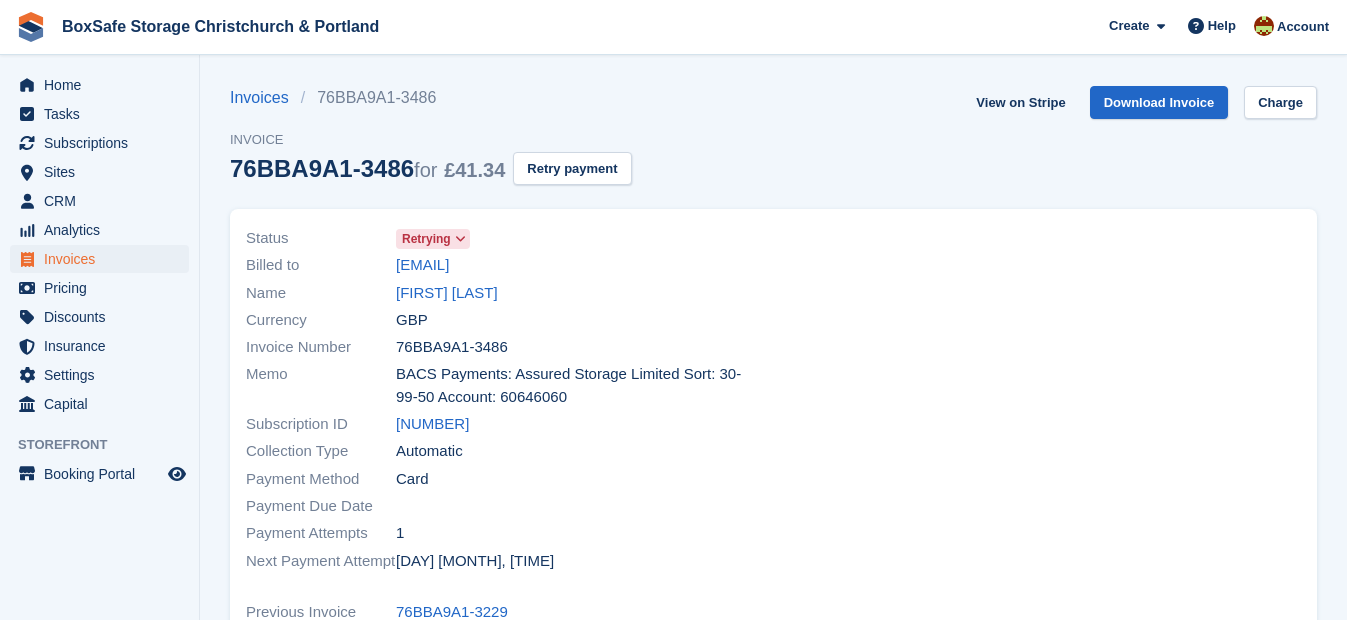 scroll, scrollTop: 0, scrollLeft: 0, axis: both 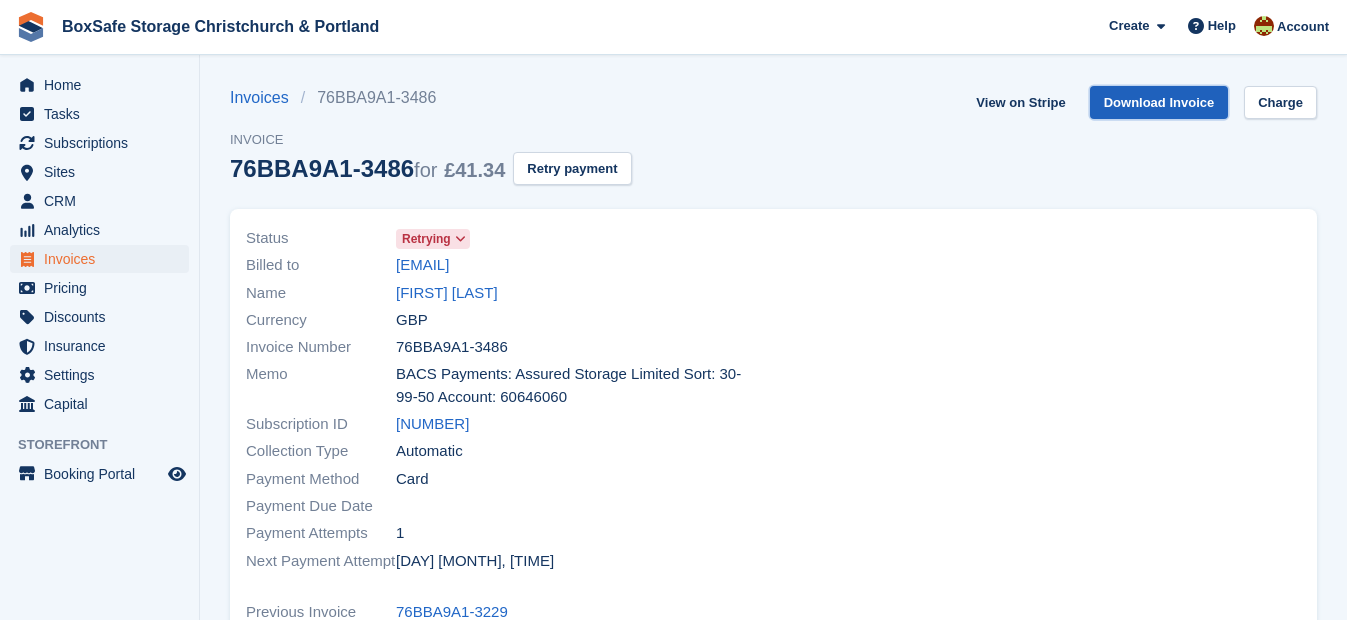 click on "Download Invoice" at bounding box center [1159, 102] 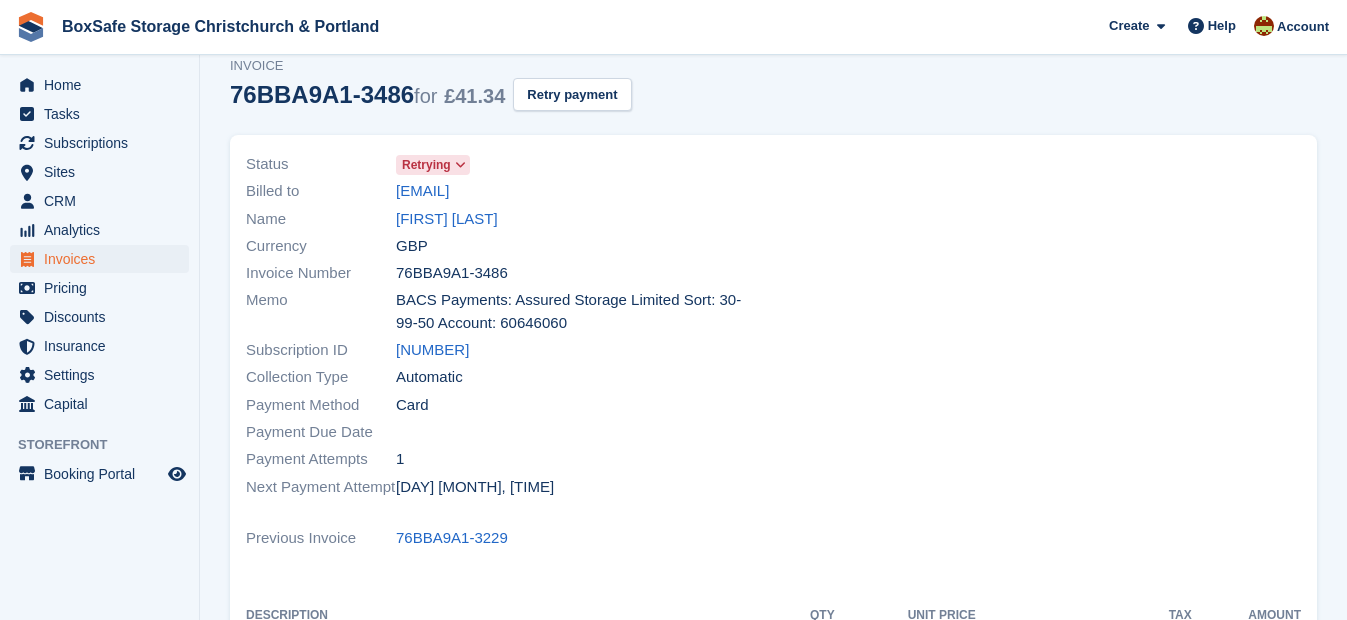 scroll, scrollTop: 0, scrollLeft: 0, axis: both 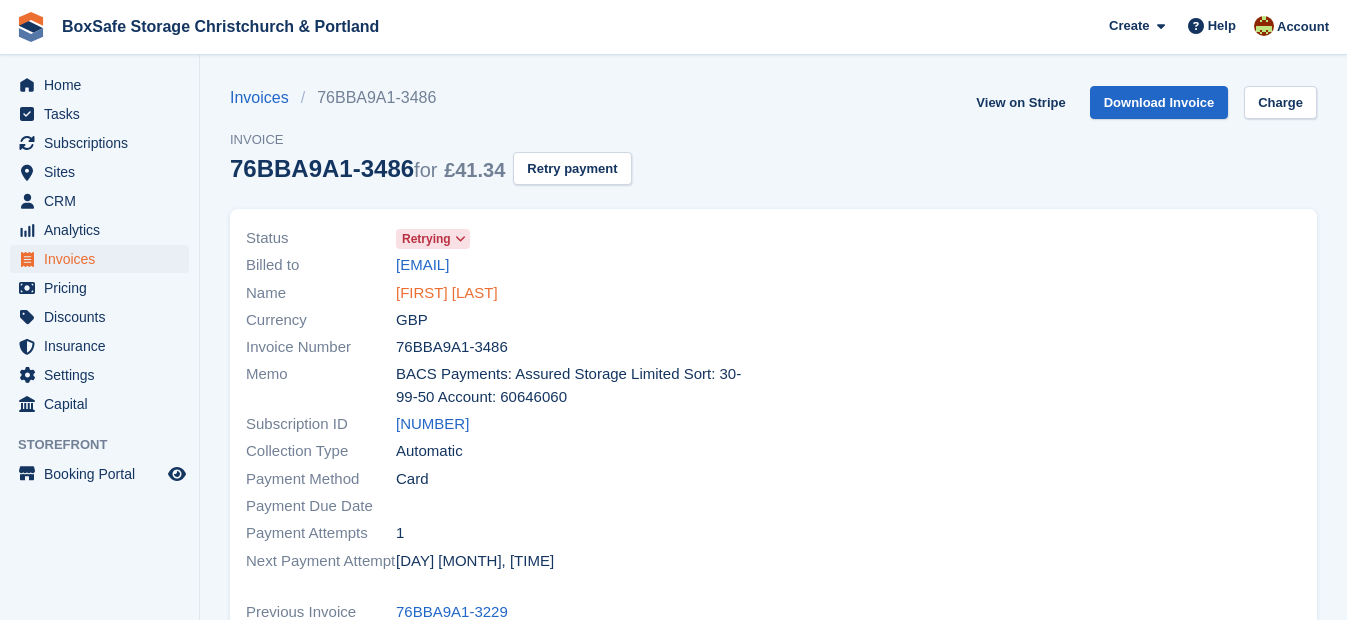 click on "Agris Garlauskis" at bounding box center [447, 293] 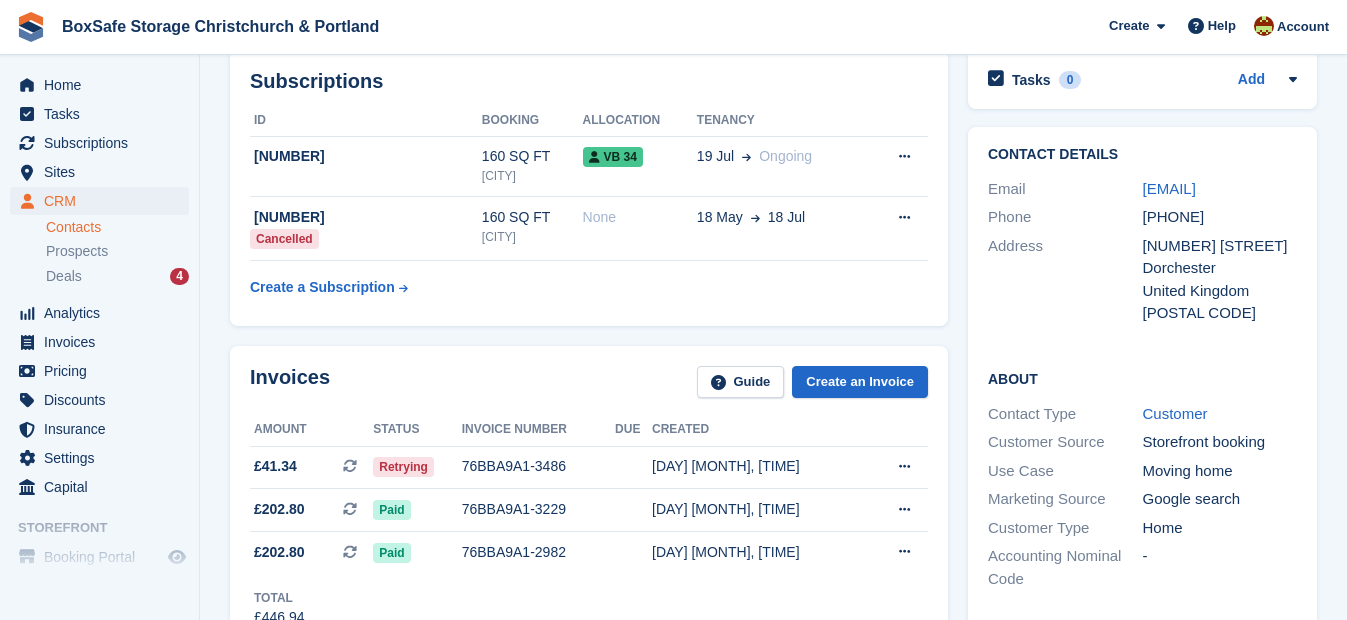 scroll, scrollTop: 77, scrollLeft: 0, axis: vertical 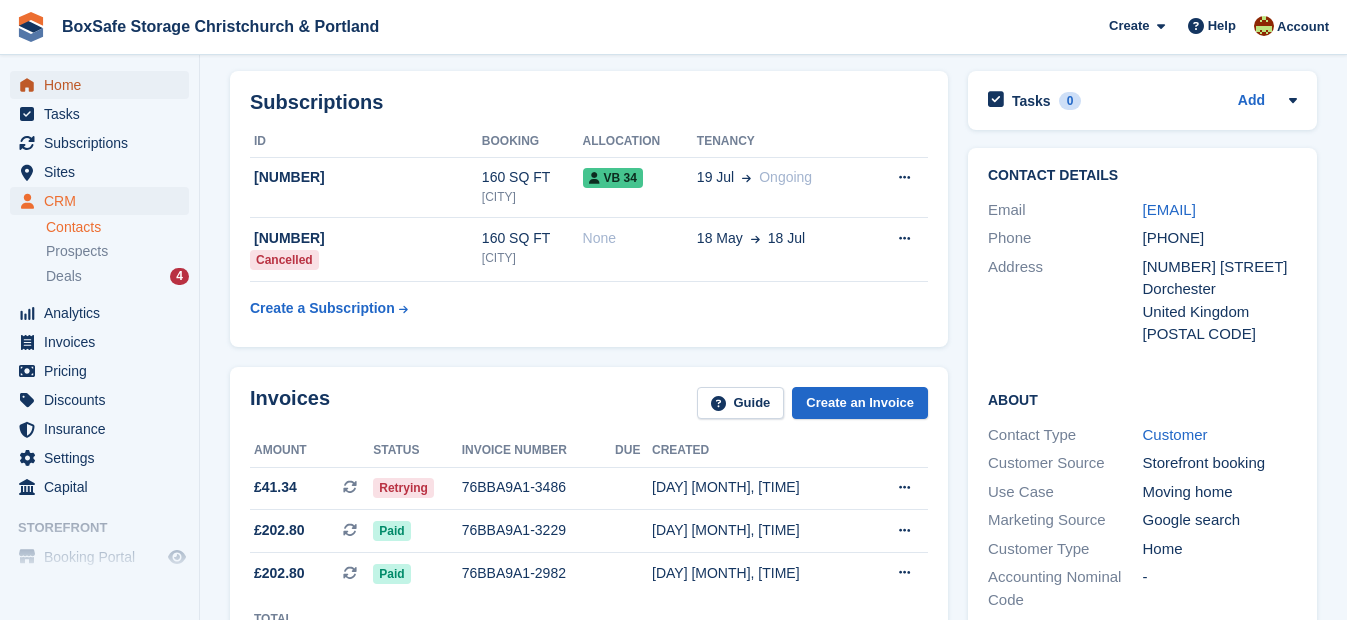 click on "Home" at bounding box center [104, 85] 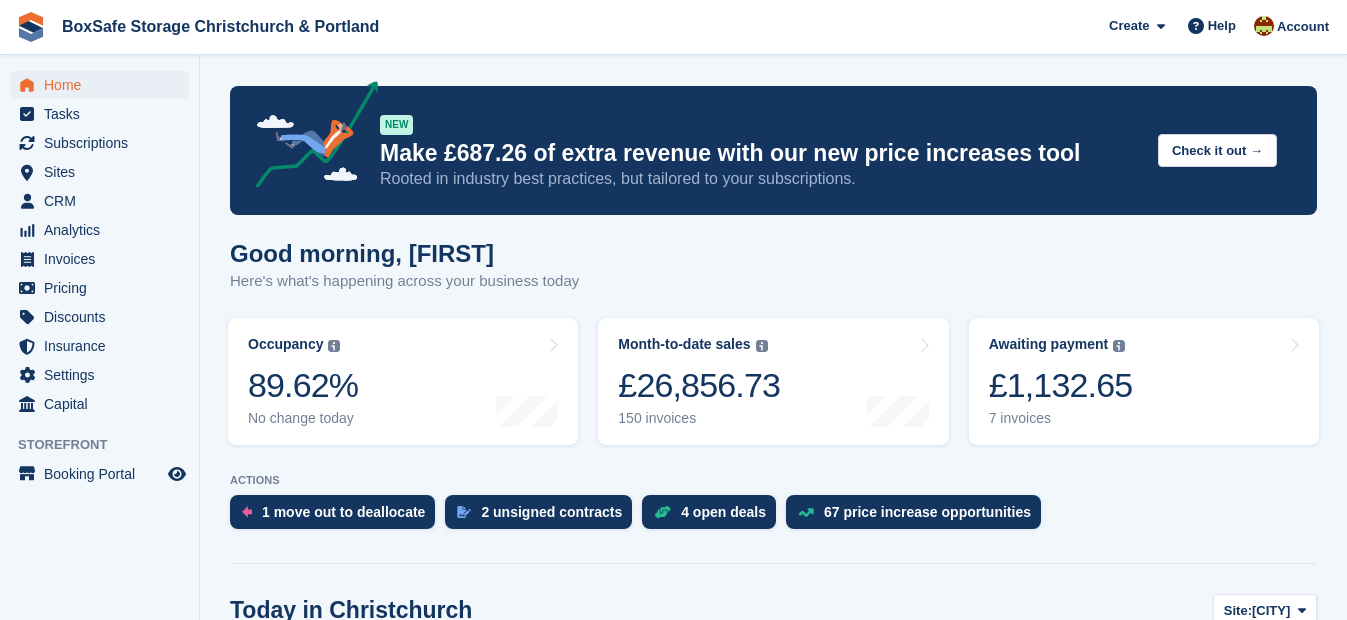 scroll, scrollTop: 0, scrollLeft: 0, axis: both 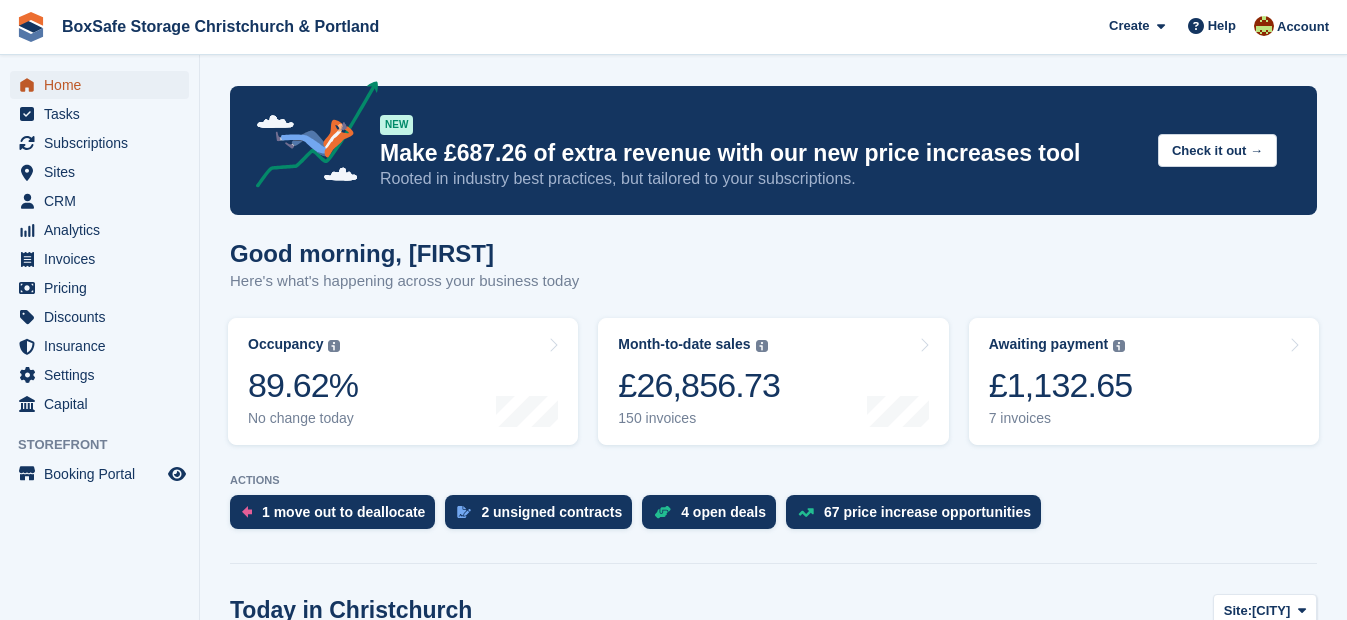 click on "Home" at bounding box center (104, 85) 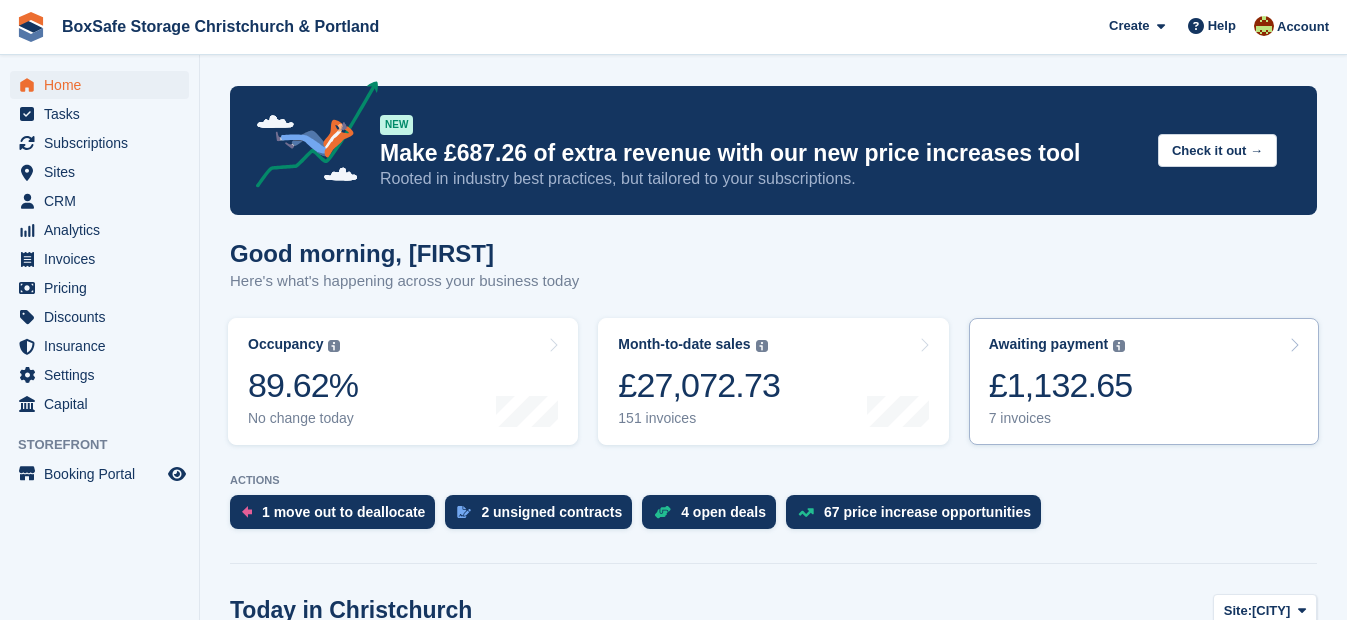 click on "£1,132.65" at bounding box center [1061, 385] 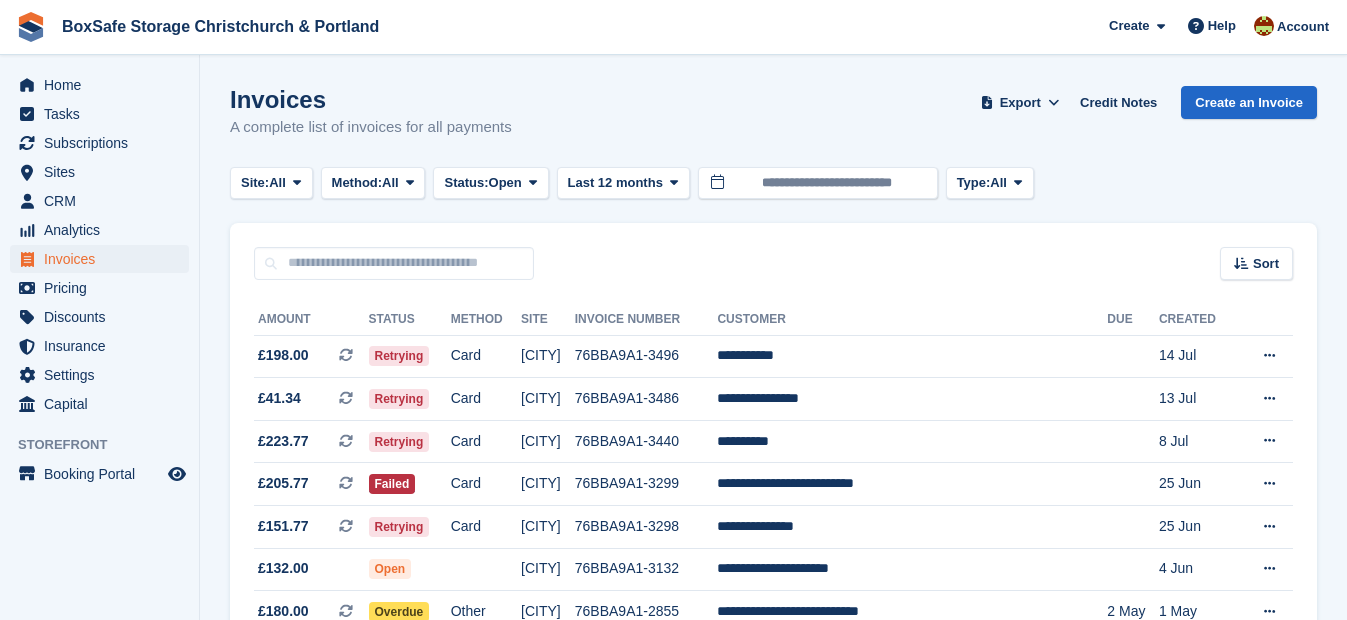 scroll, scrollTop: 0, scrollLeft: 0, axis: both 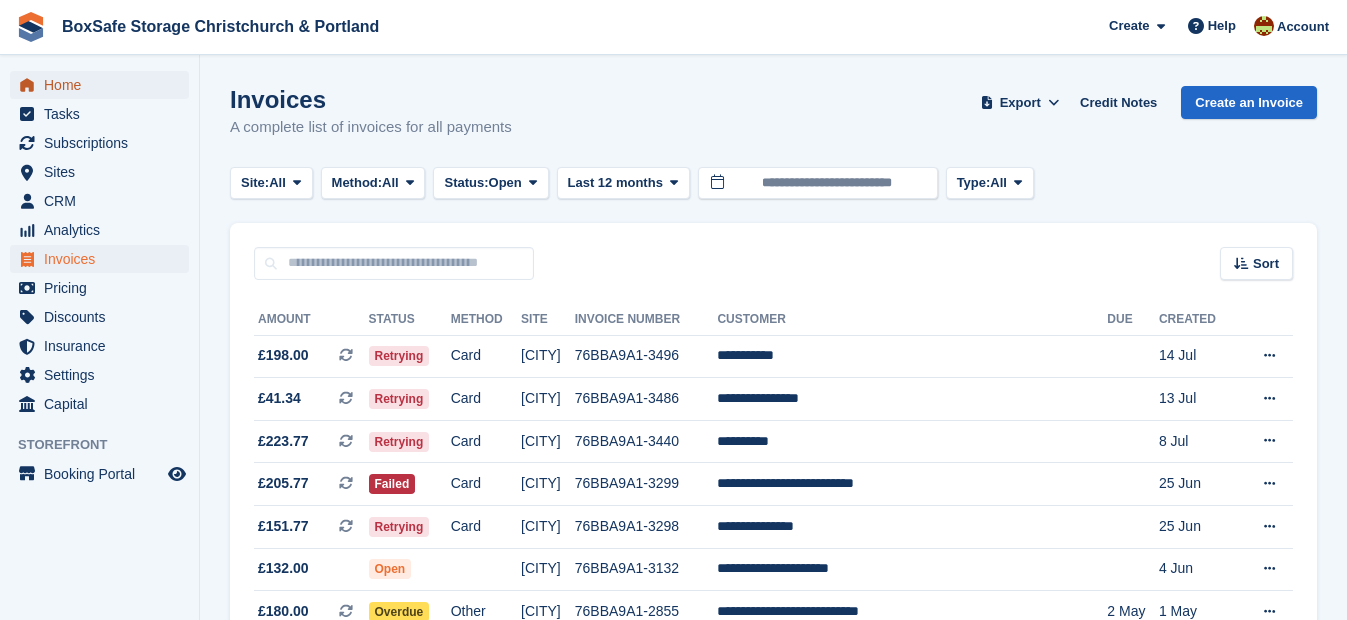 click on "Home" at bounding box center [104, 85] 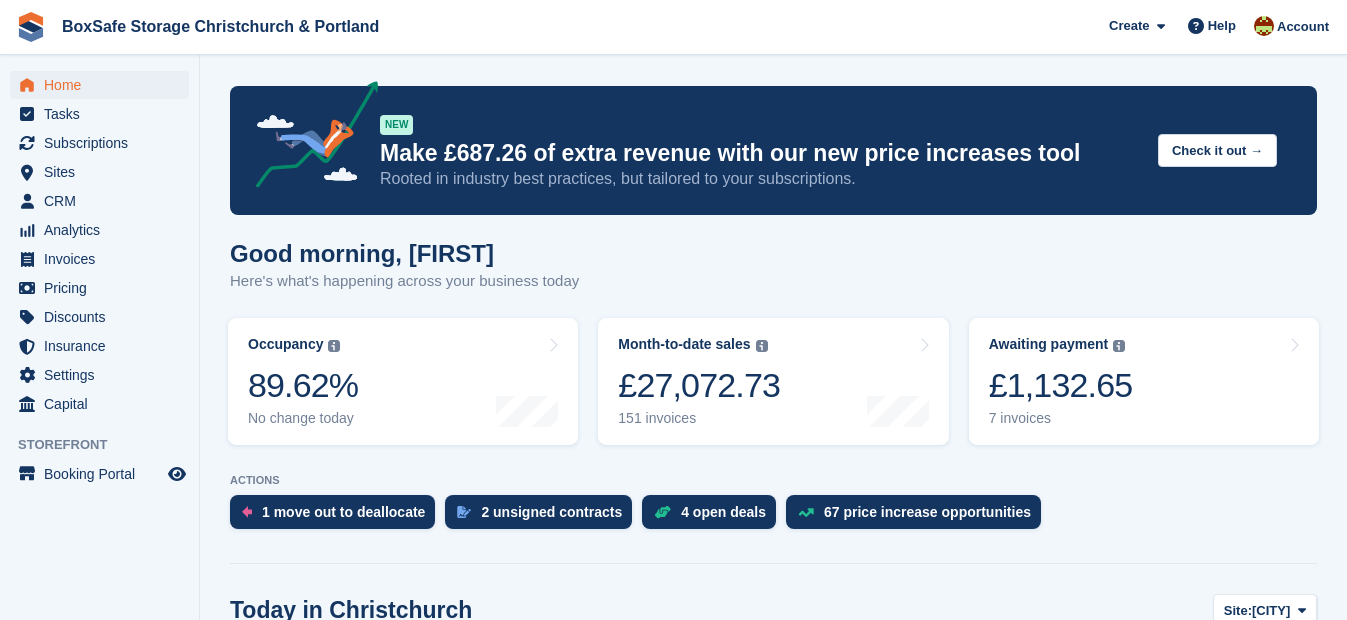 scroll, scrollTop: 0, scrollLeft: 0, axis: both 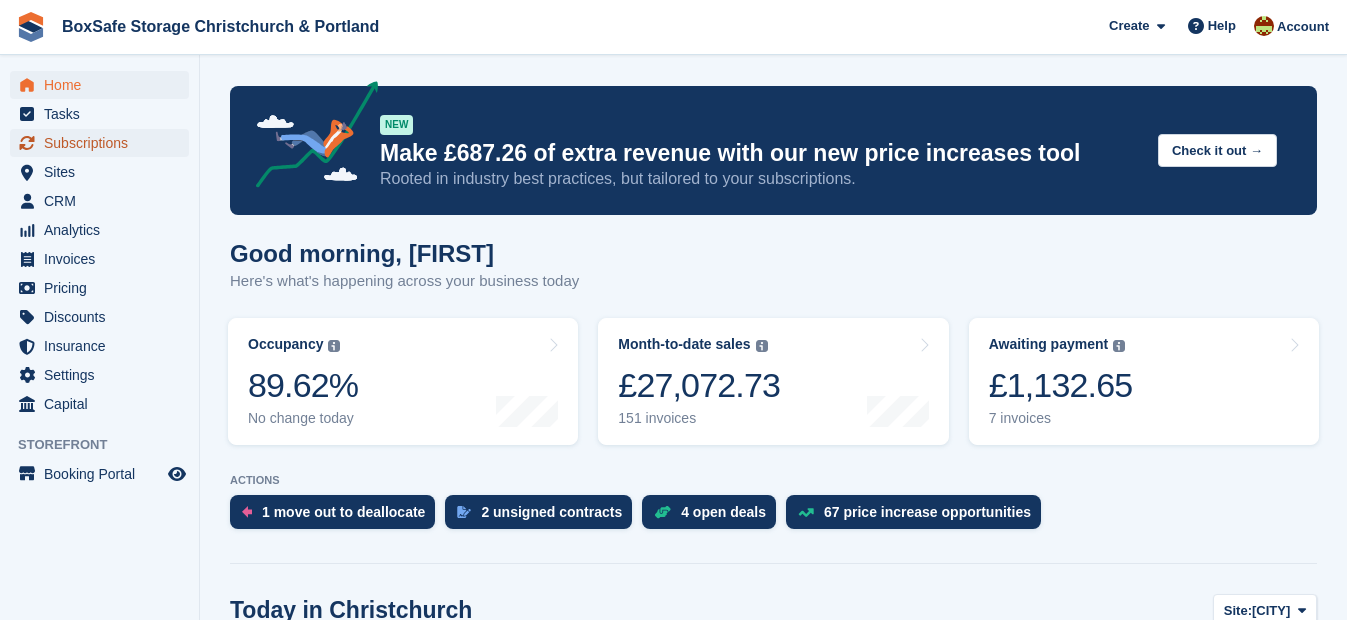 click on "Subscriptions" at bounding box center (104, 143) 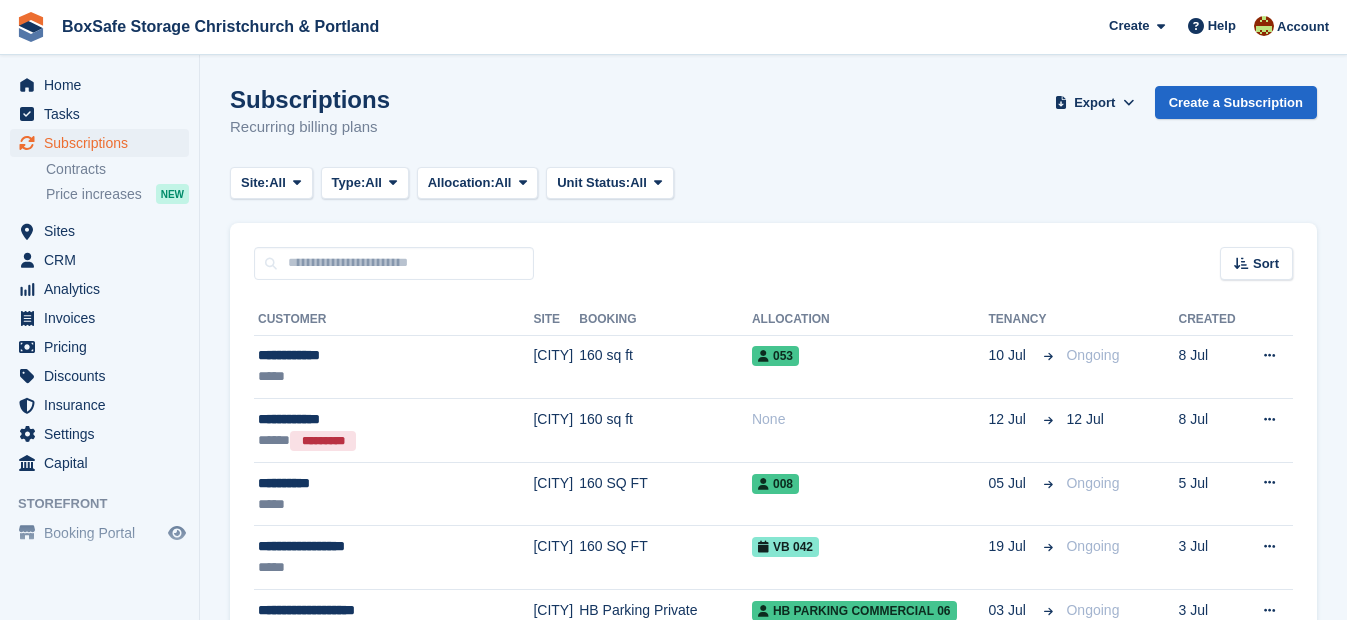 scroll, scrollTop: 0, scrollLeft: 0, axis: both 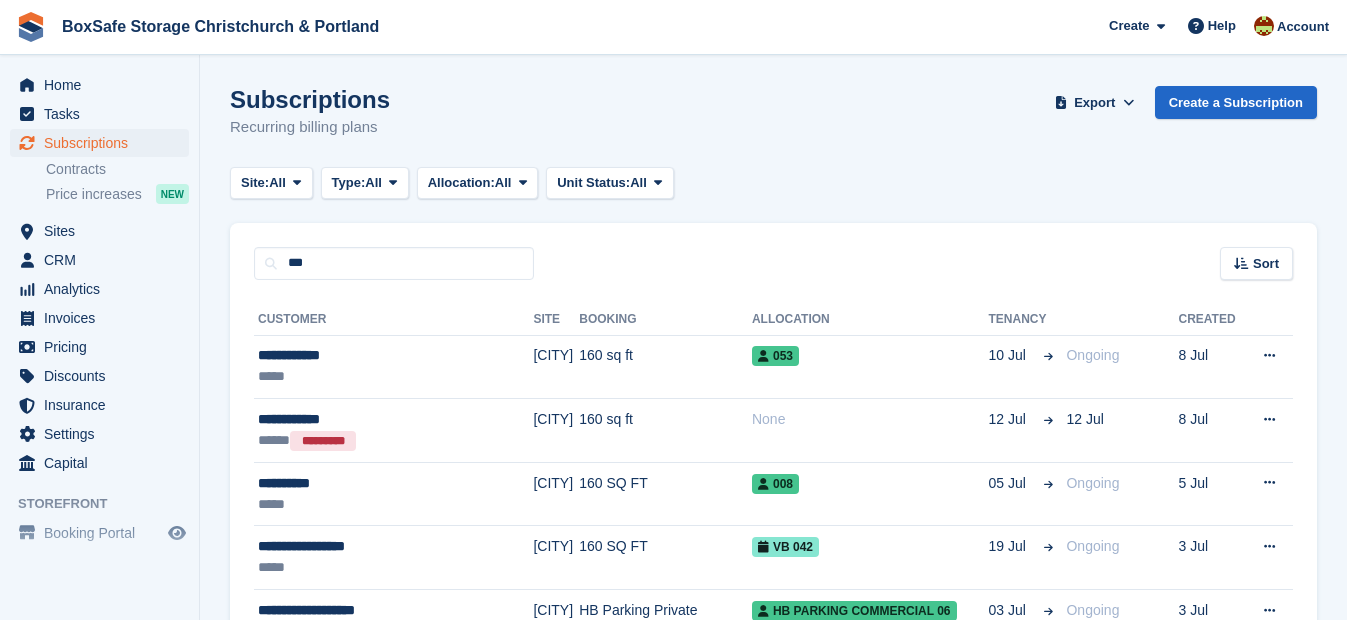 type on "***" 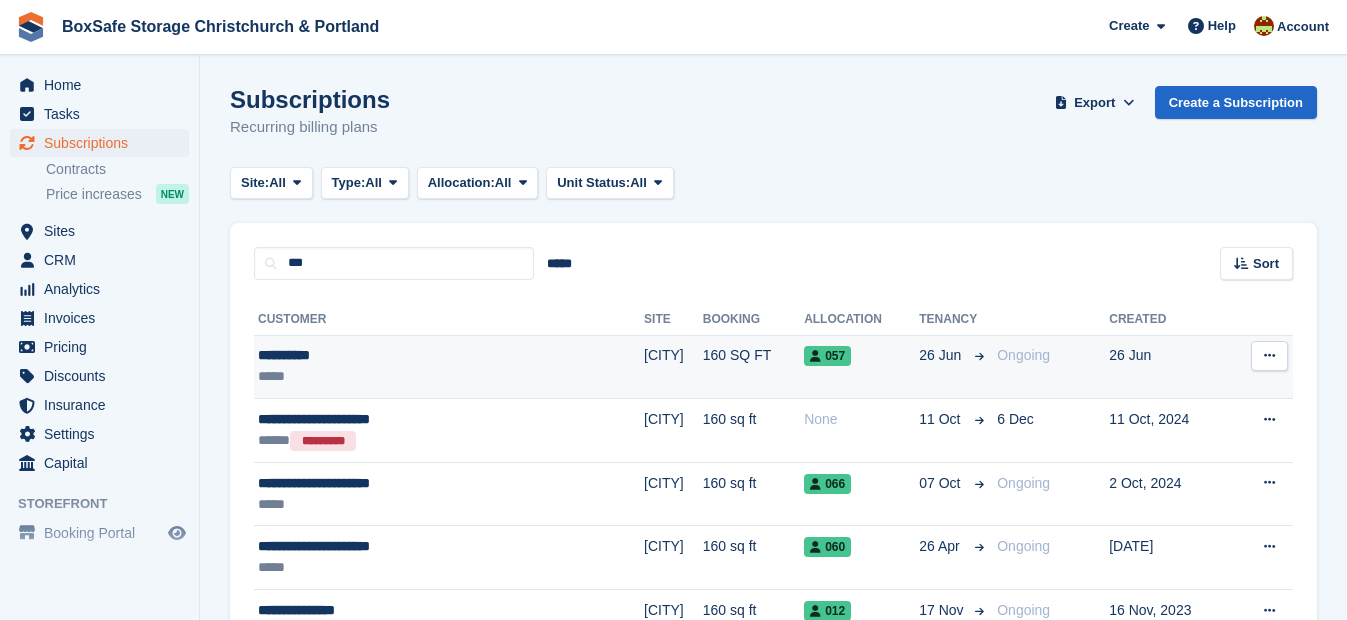 click on "**********" at bounding box center (388, 355) 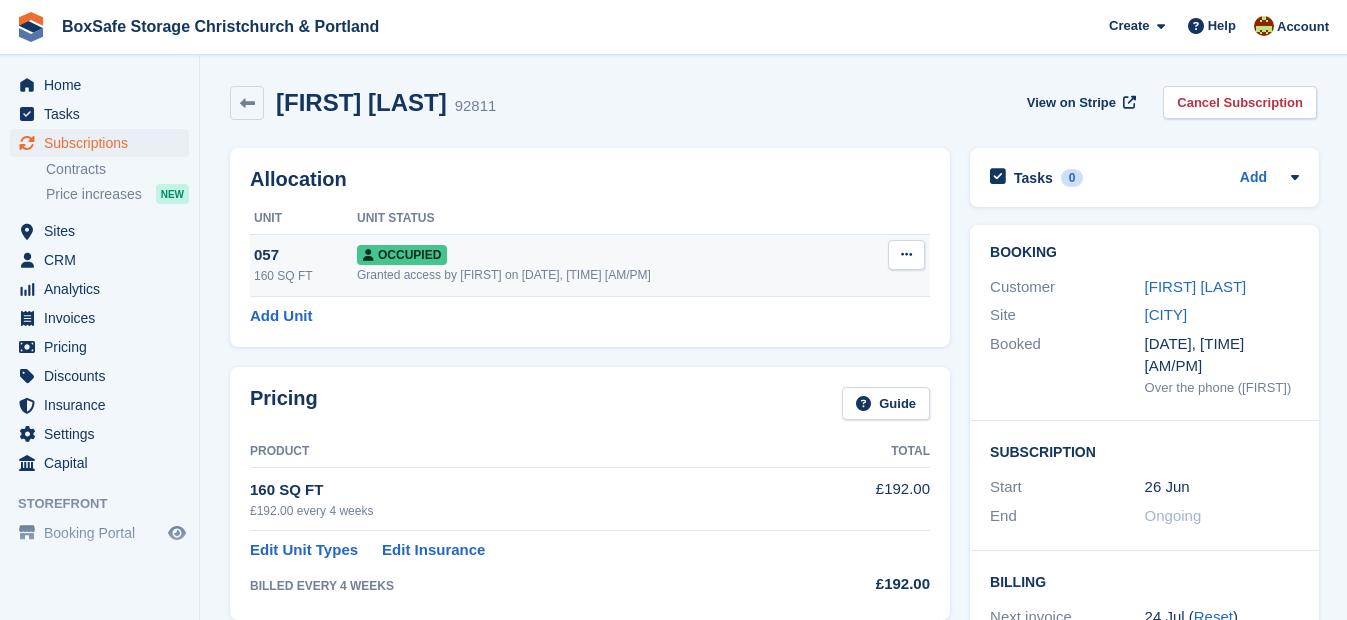 scroll, scrollTop: 0, scrollLeft: 0, axis: both 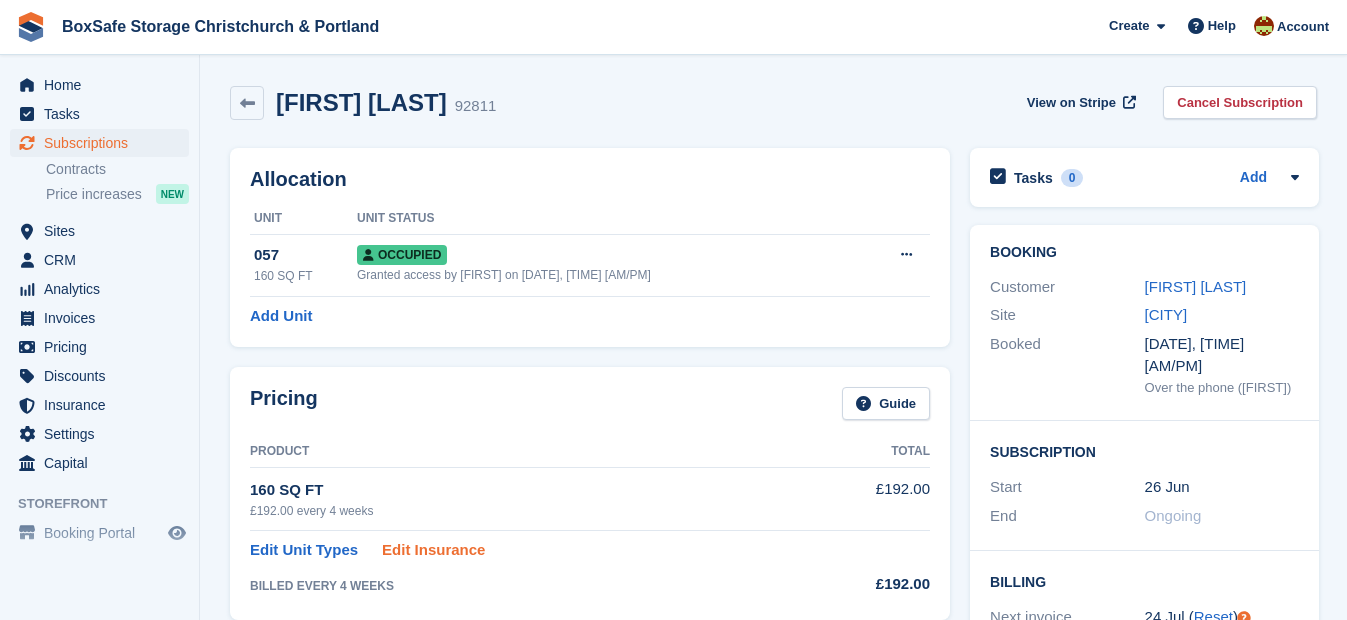 click on "Edit Insurance" at bounding box center (433, 550) 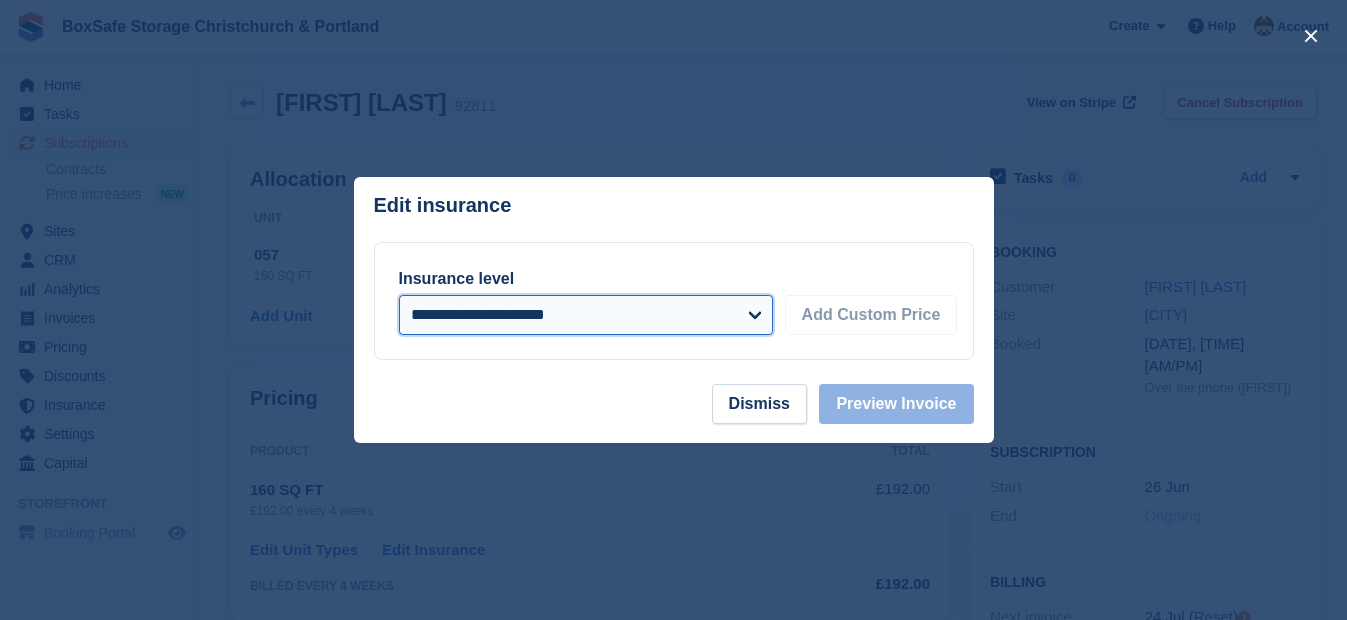 click on "**********" at bounding box center [586, 315] 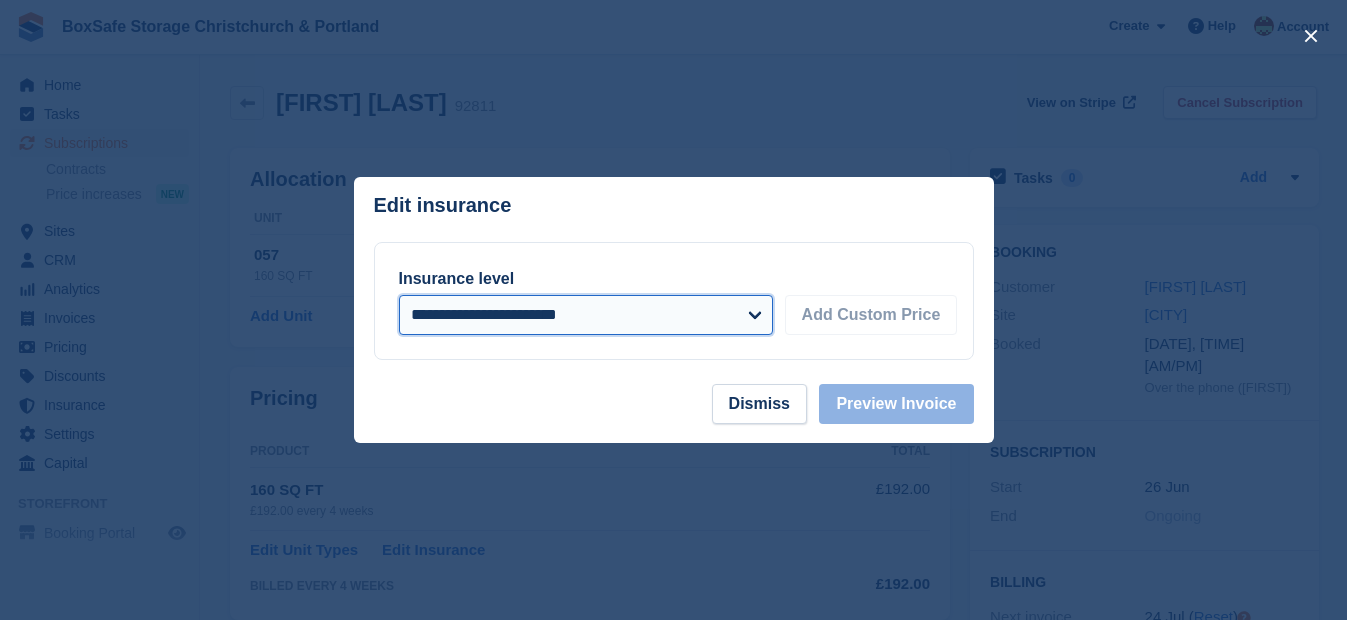click on "**********" at bounding box center [586, 315] 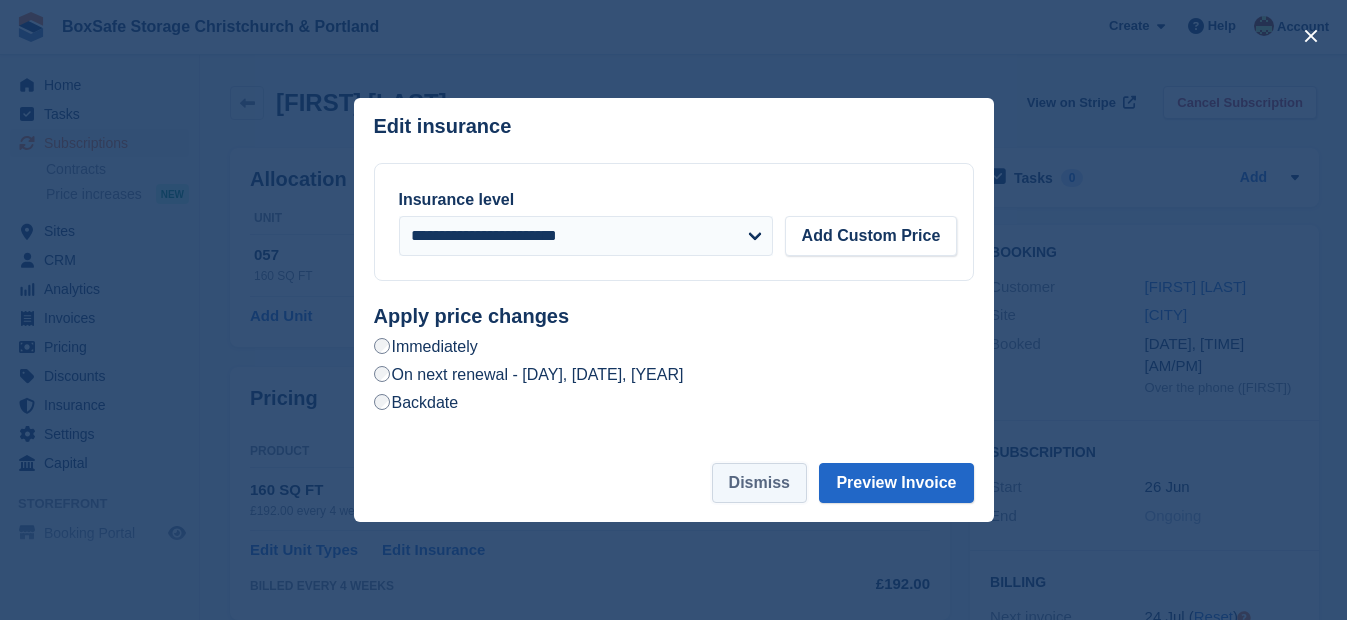 click on "Dismiss" at bounding box center [759, 483] 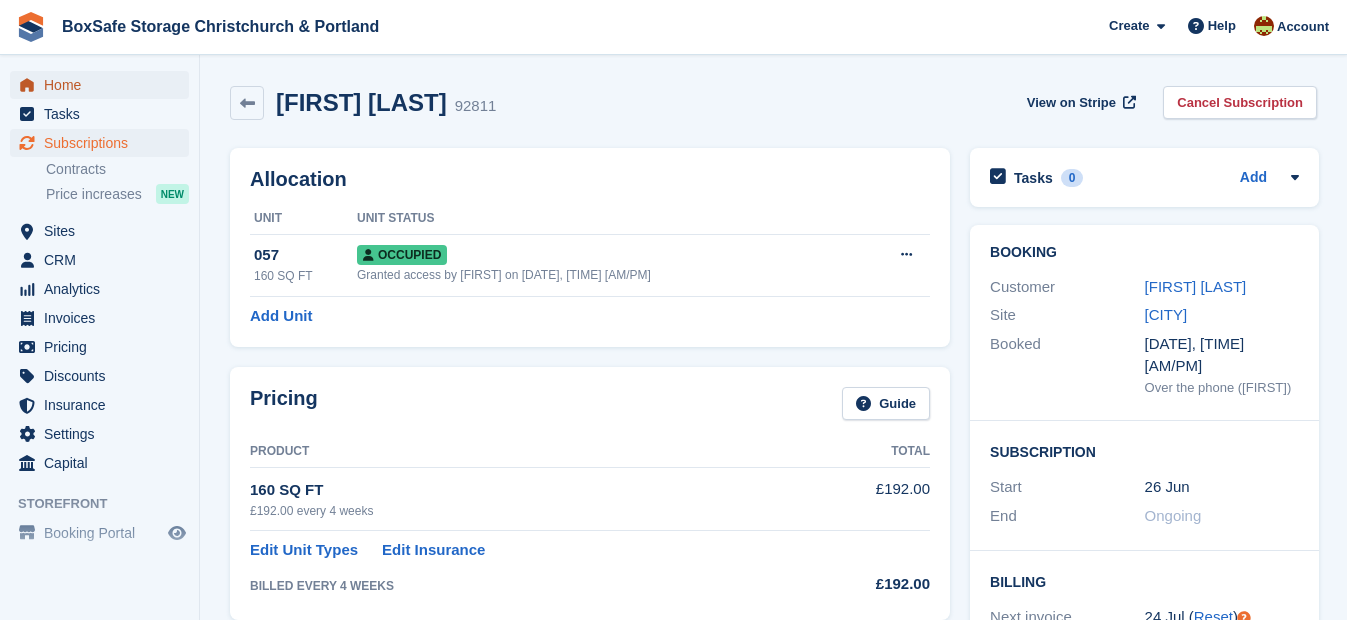 click on "Home" at bounding box center (104, 85) 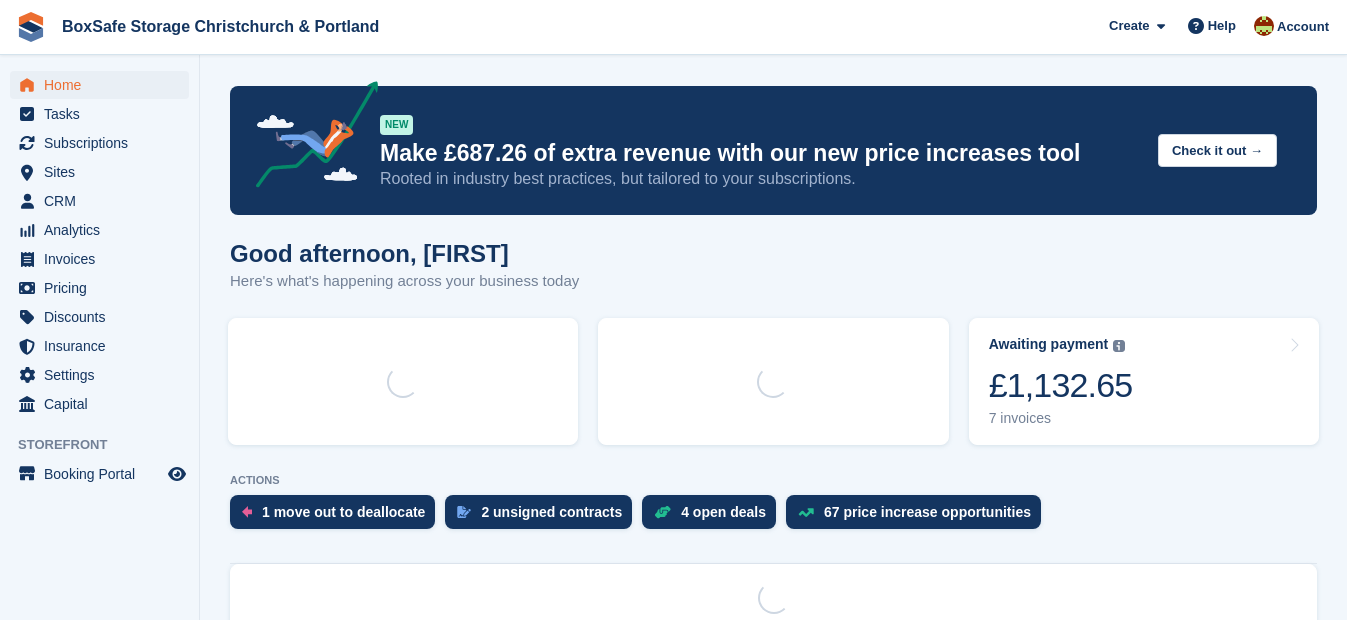 scroll, scrollTop: 0, scrollLeft: 0, axis: both 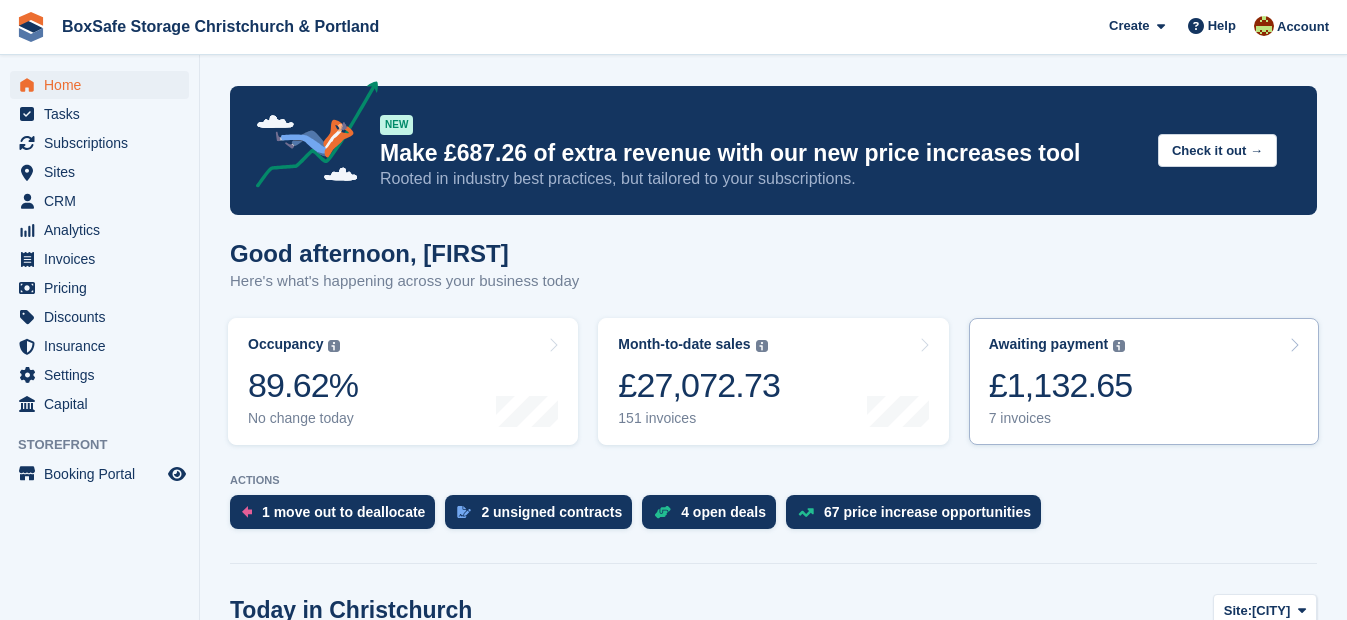 click on "£1,132.65" at bounding box center [1061, 385] 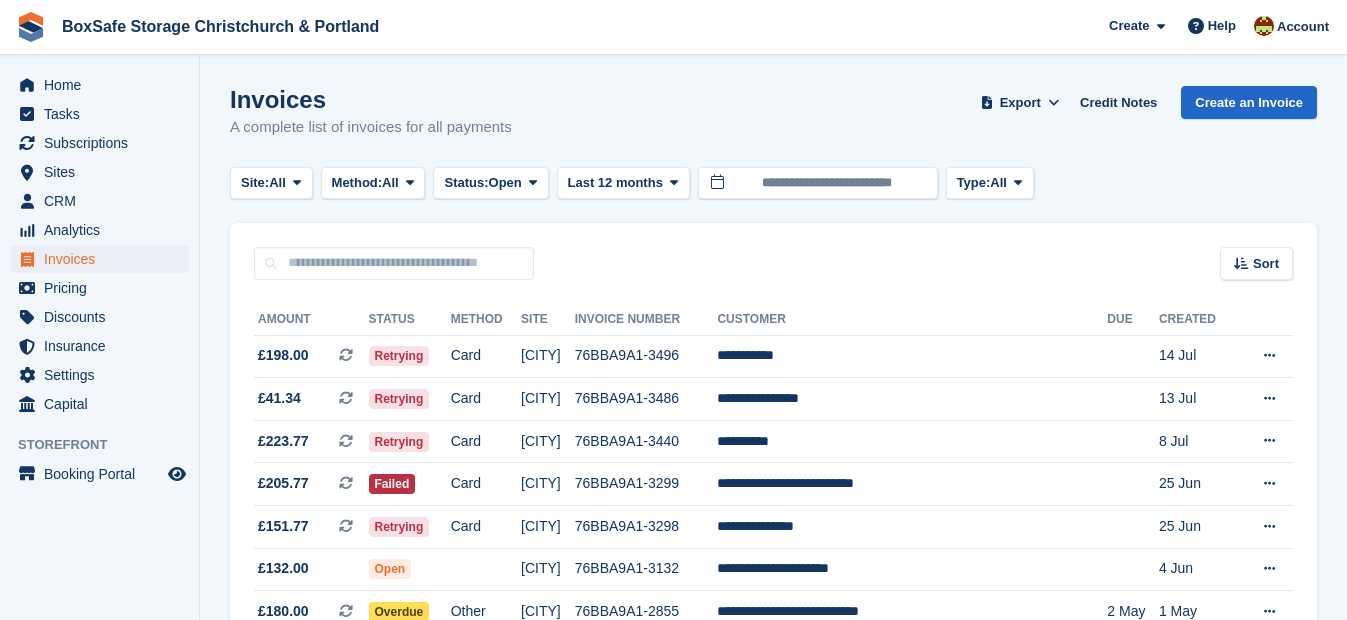 scroll, scrollTop: 0, scrollLeft: 0, axis: both 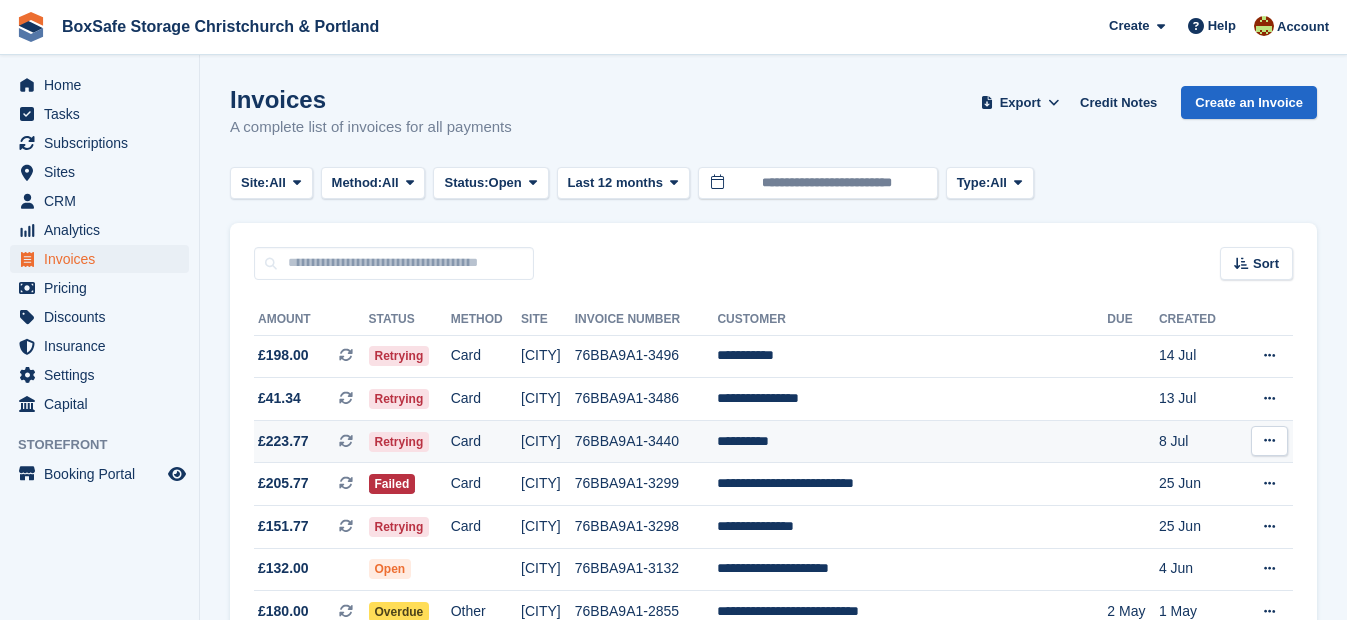 click on "**********" at bounding box center [912, 441] 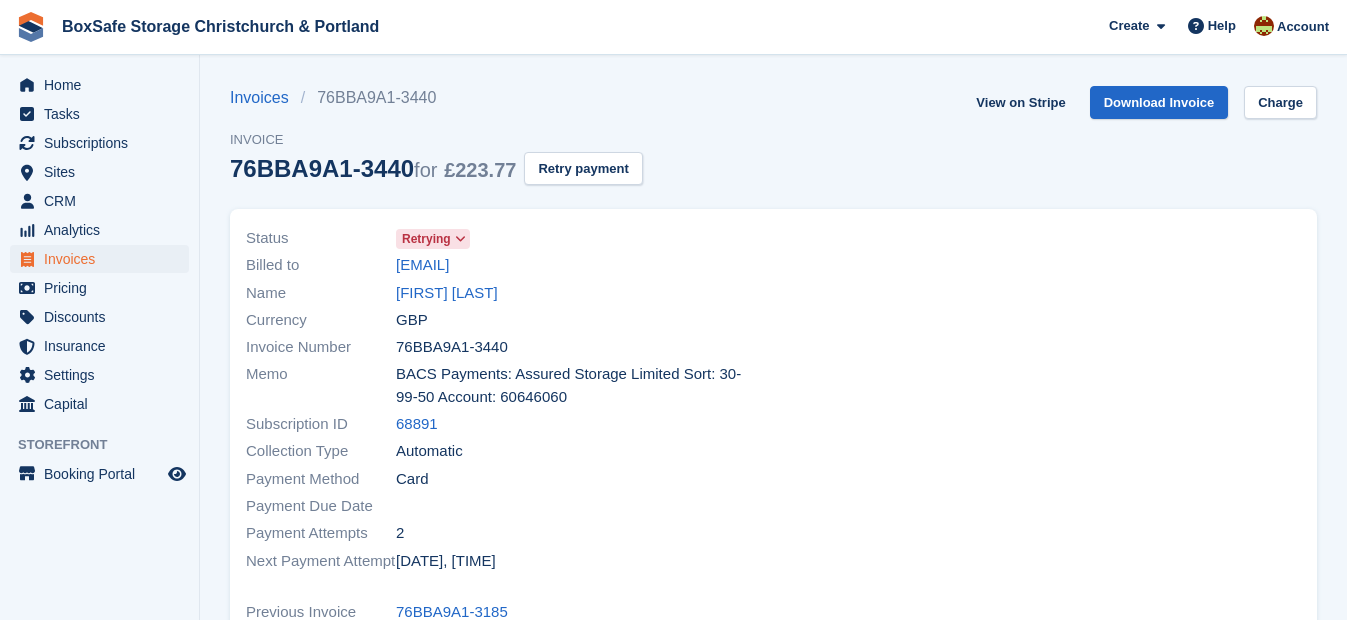 scroll, scrollTop: 0, scrollLeft: 0, axis: both 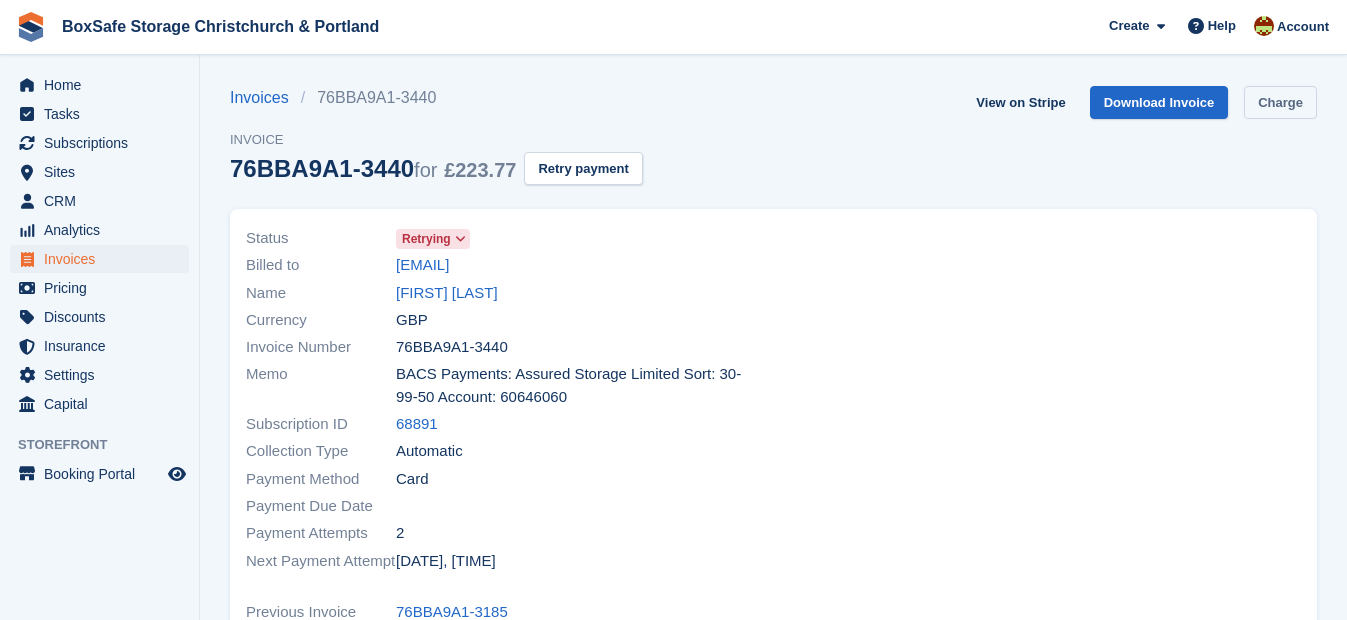 click on "Charge" at bounding box center [1280, 102] 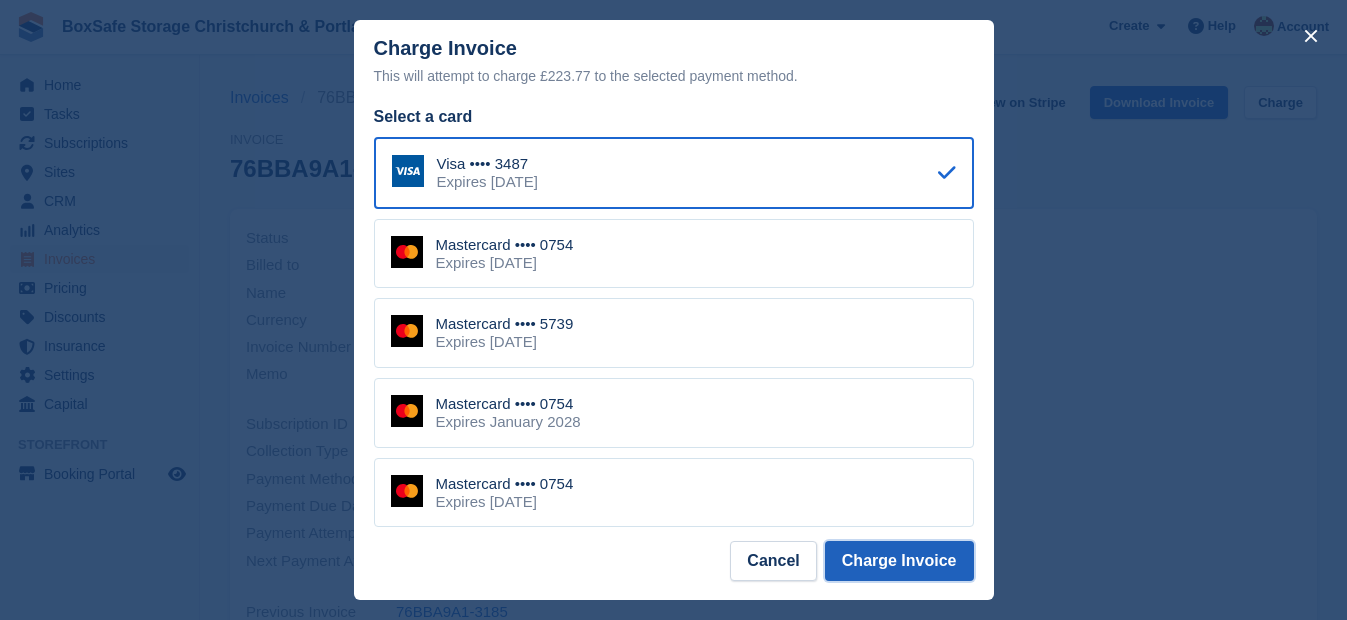 click on "Charge Invoice" at bounding box center (899, 561) 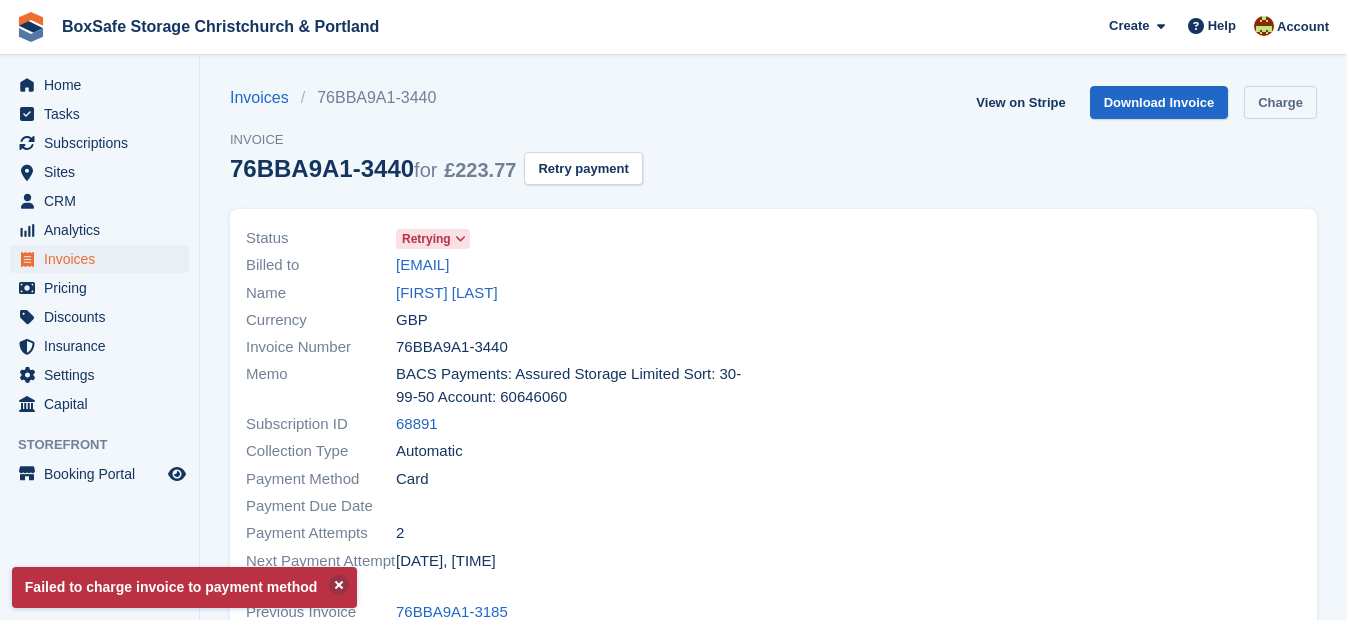 click on "Charge" at bounding box center [1280, 102] 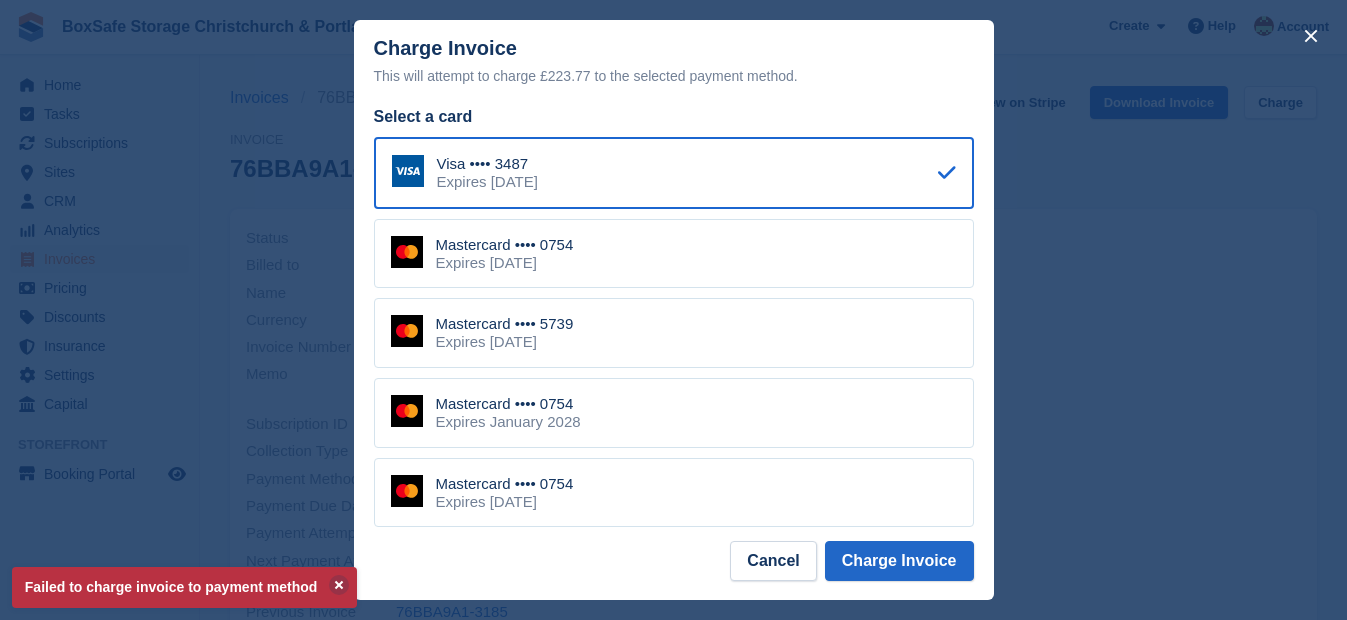 click on "Mastercard •••• 0754
Expires November 2029" at bounding box center (674, 254) 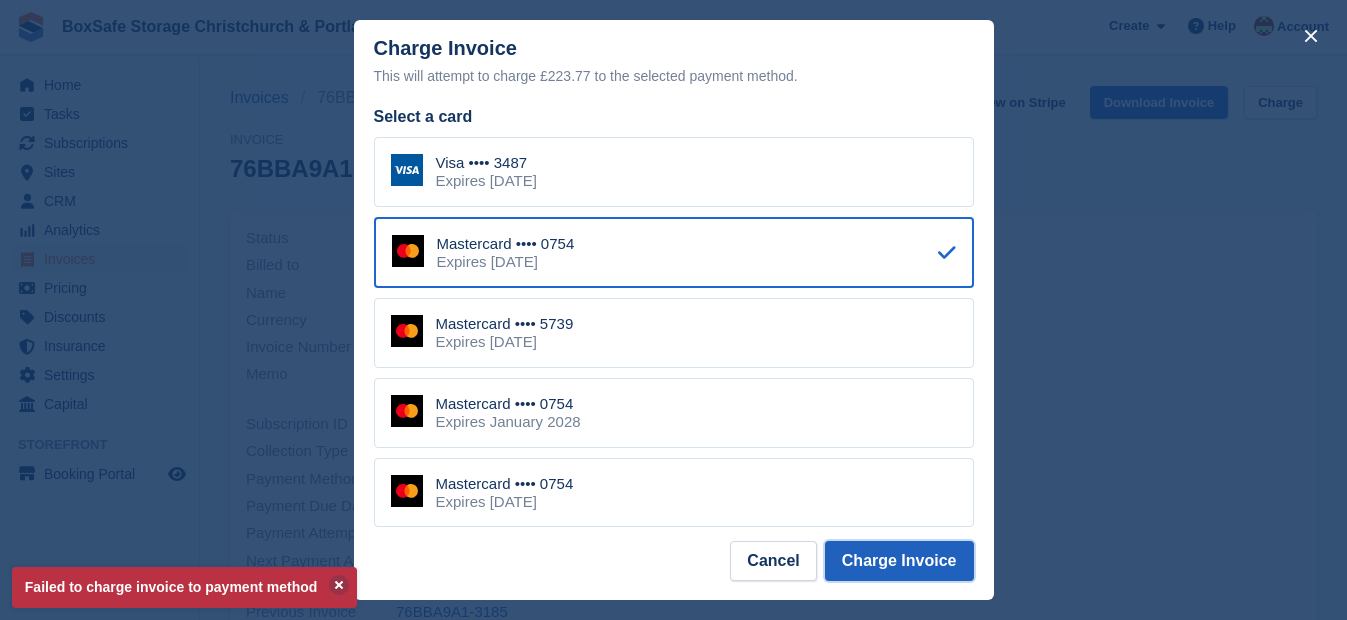 click on "Charge Invoice" at bounding box center [899, 561] 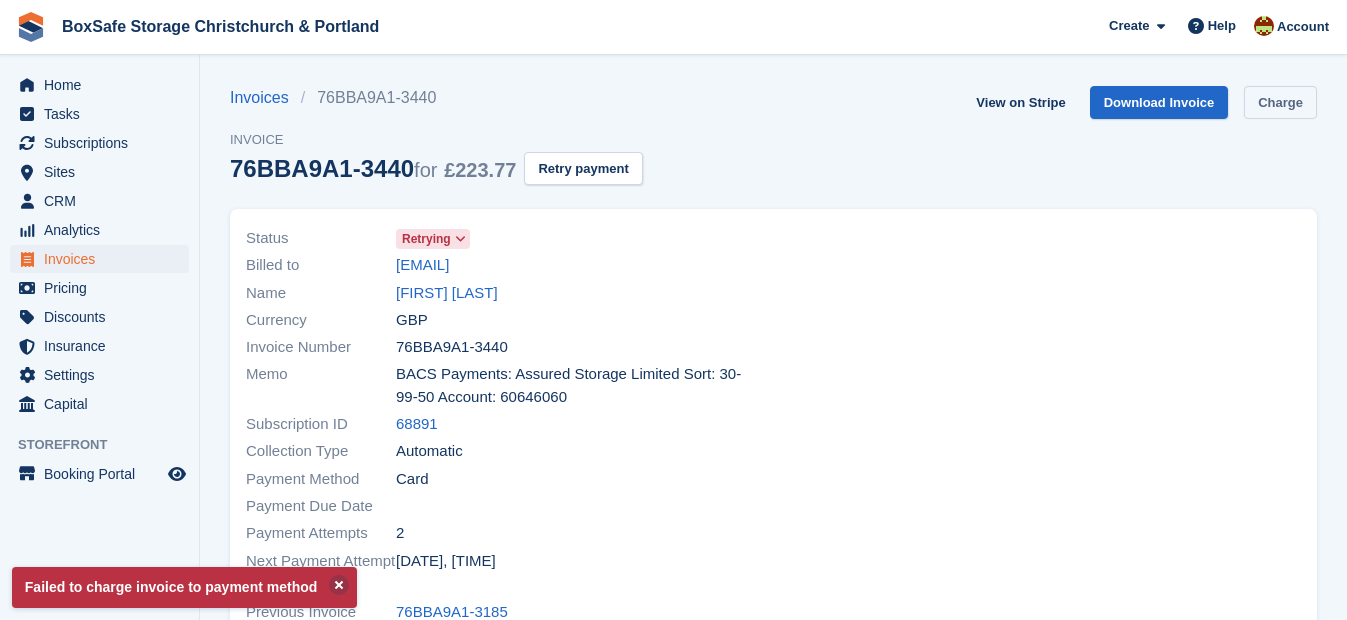click on "Charge" at bounding box center (1280, 102) 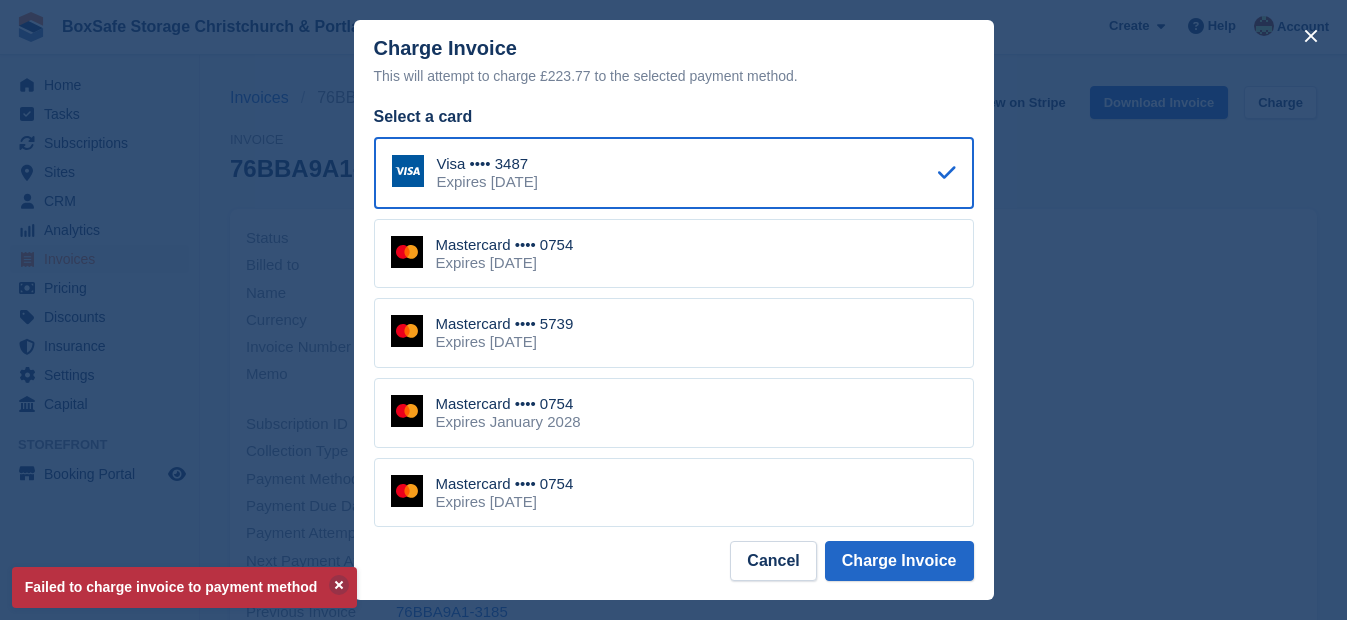 click on "Mastercard •••• 5739
Expires February 2028" at bounding box center [674, 333] 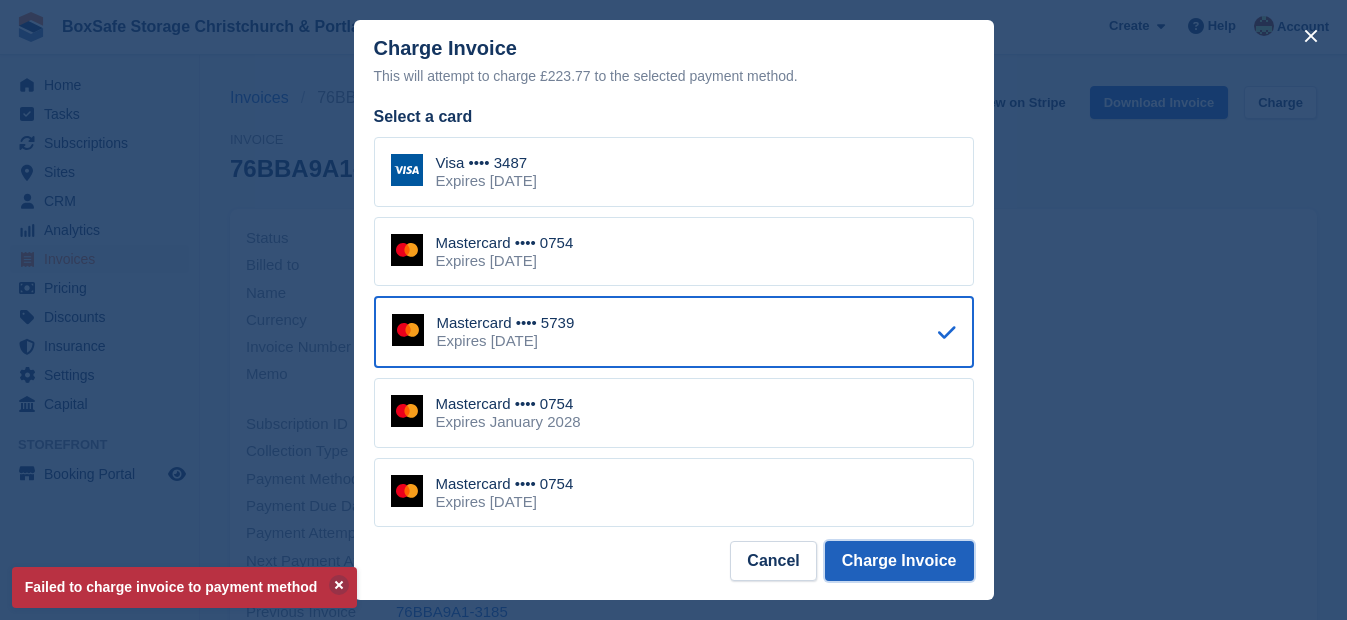 click on "Charge Invoice" at bounding box center [899, 561] 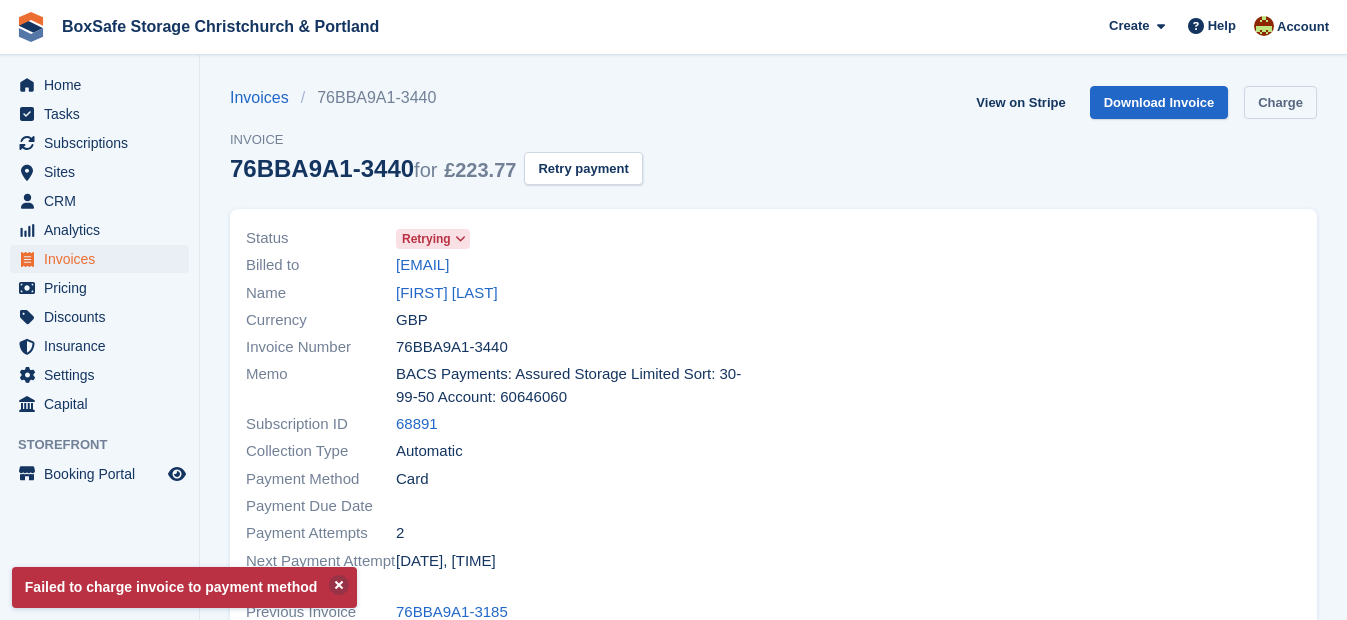 click on "Charge" at bounding box center [1280, 102] 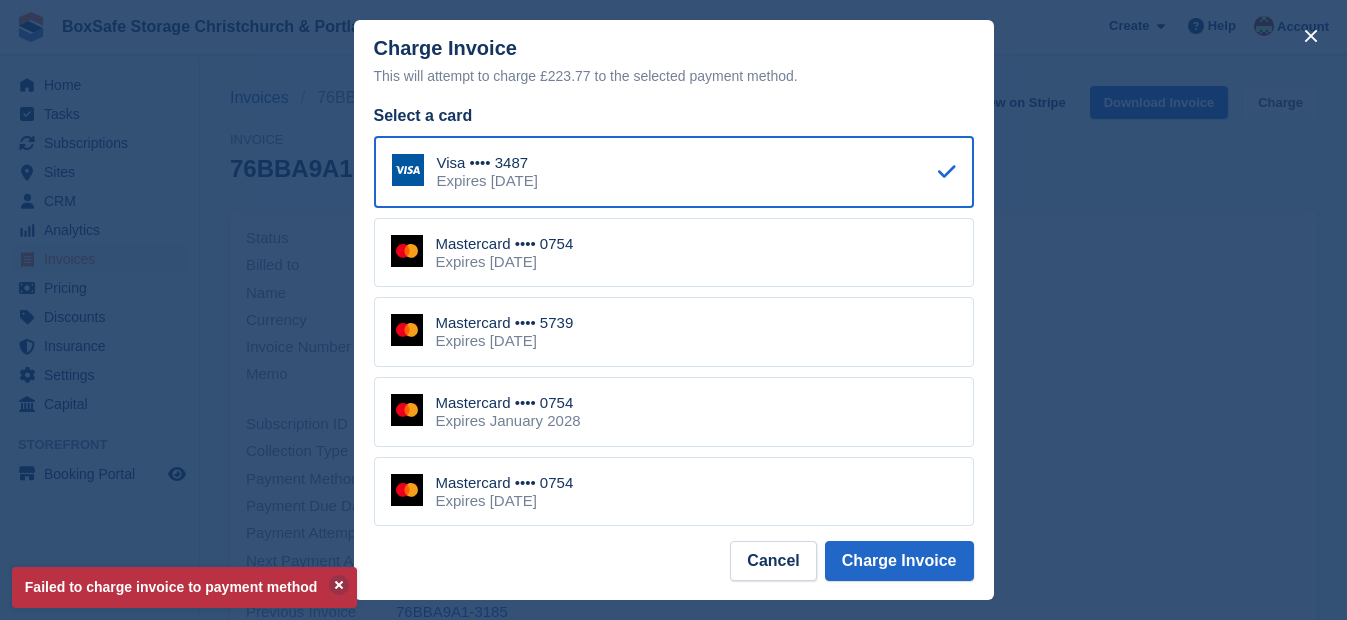scroll, scrollTop: 0, scrollLeft: 0, axis: both 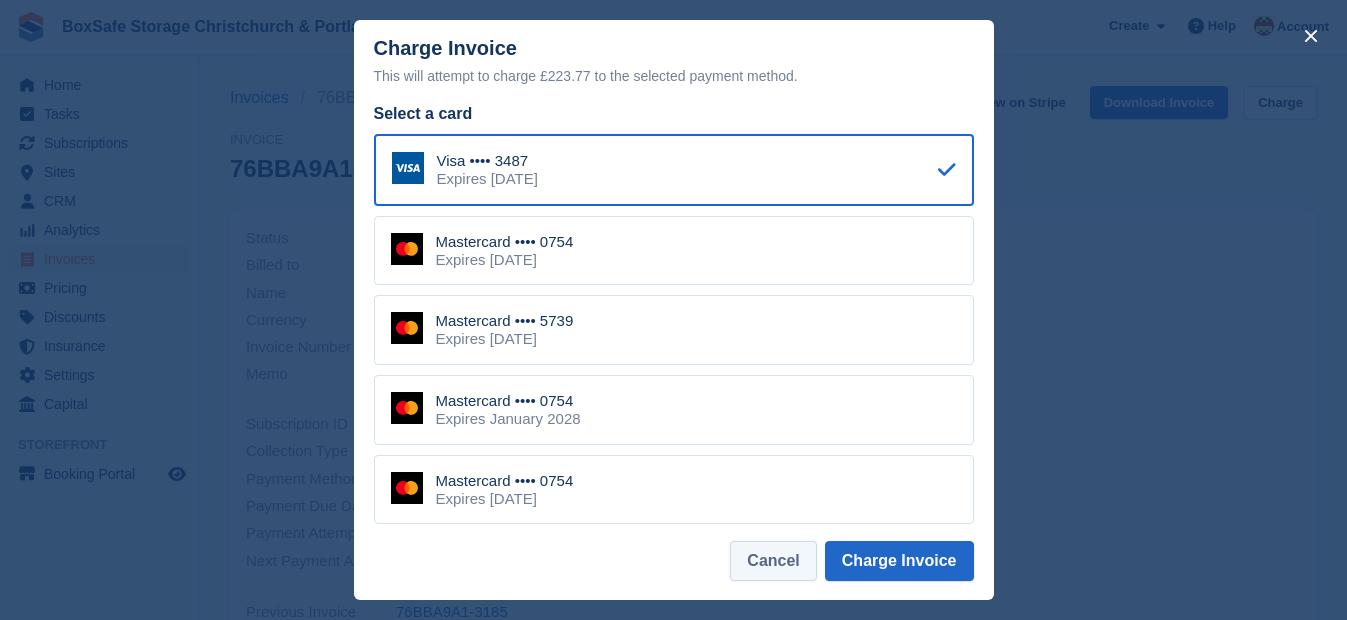 click on "Cancel" at bounding box center (773, 561) 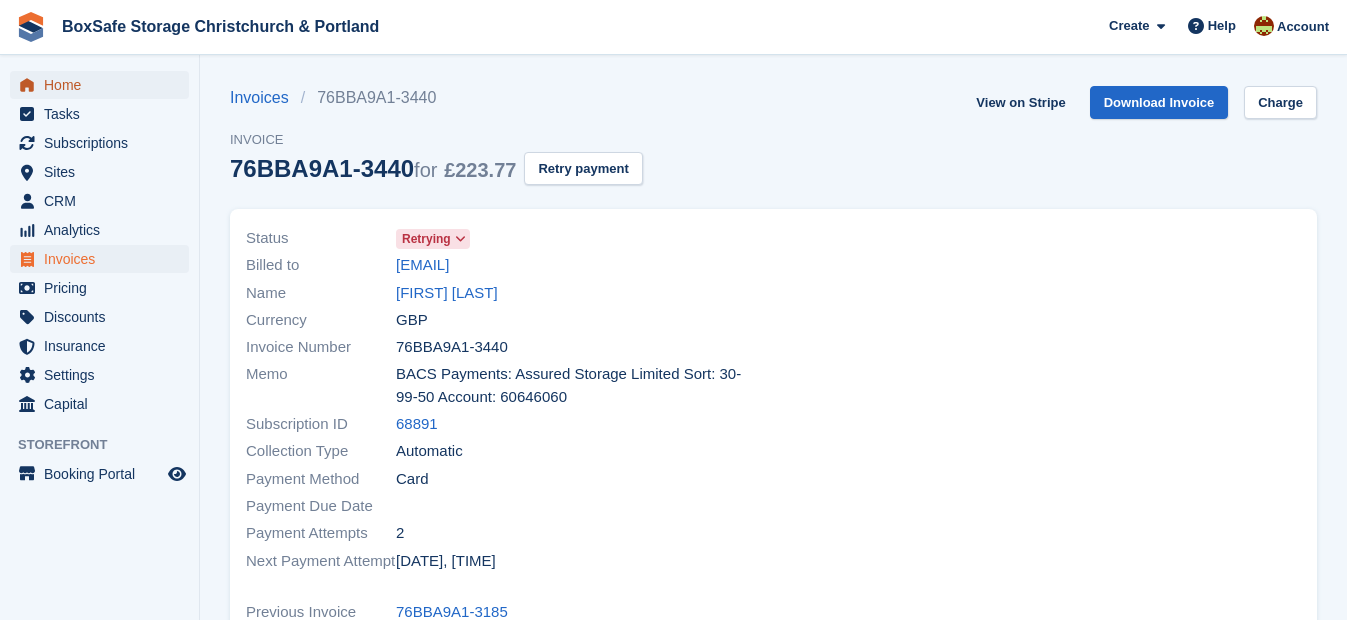 click on "Home" at bounding box center (104, 85) 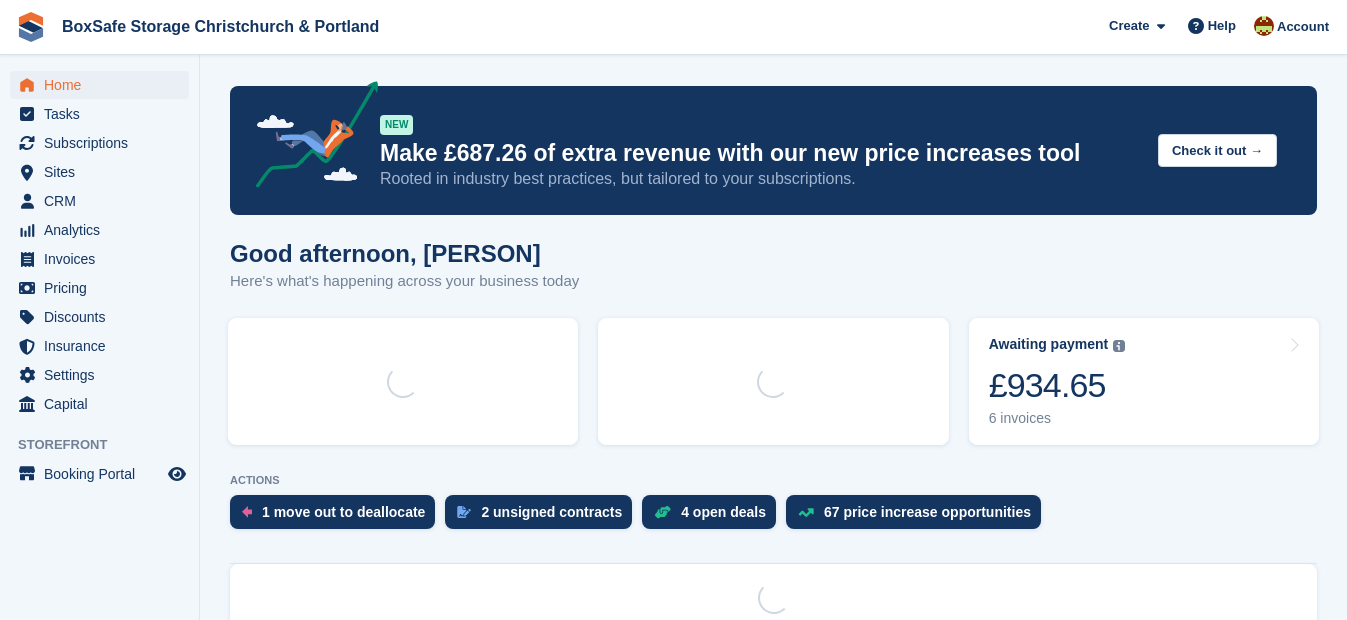 scroll, scrollTop: 0, scrollLeft: 0, axis: both 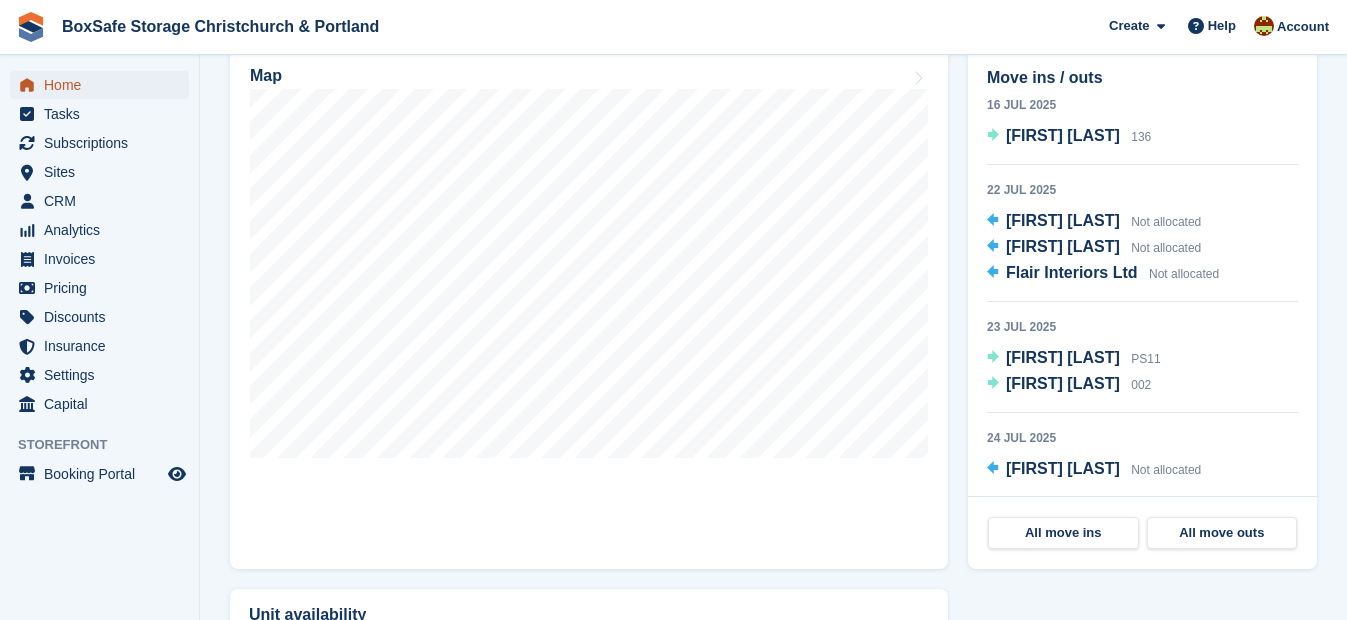 click on "Home" at bounding box center (104, 85) 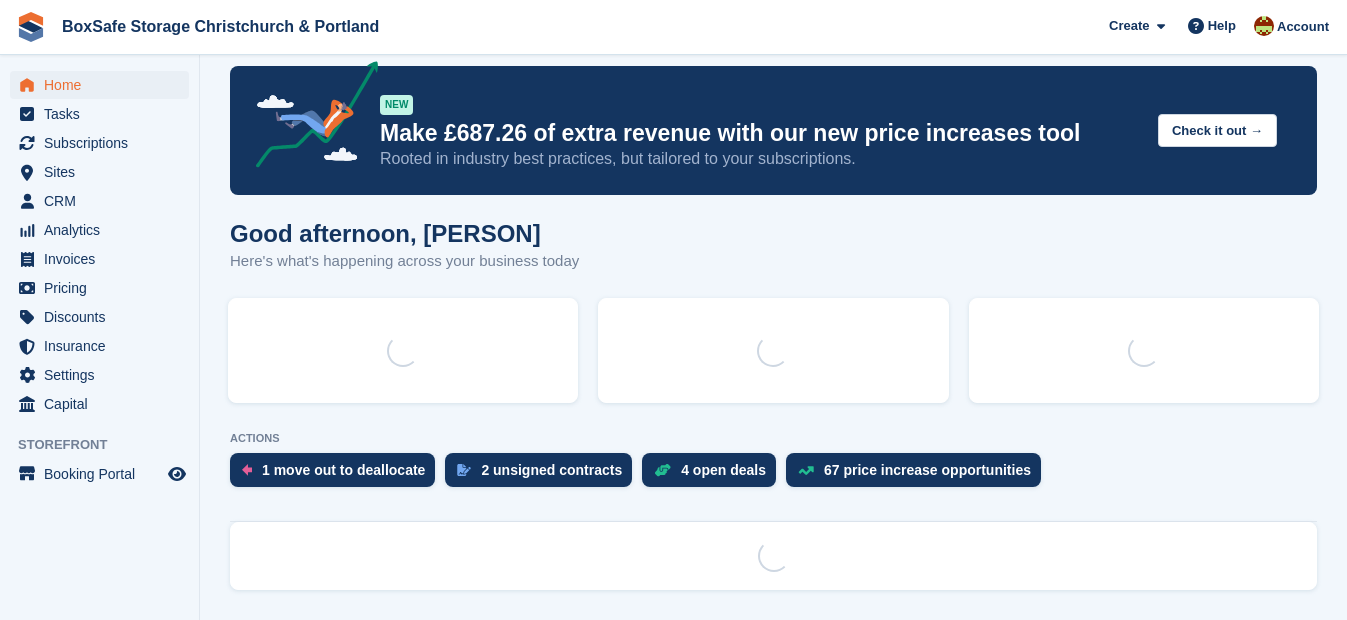 scroll, scrollTop: 0, scrollLeft: 0, axis: both 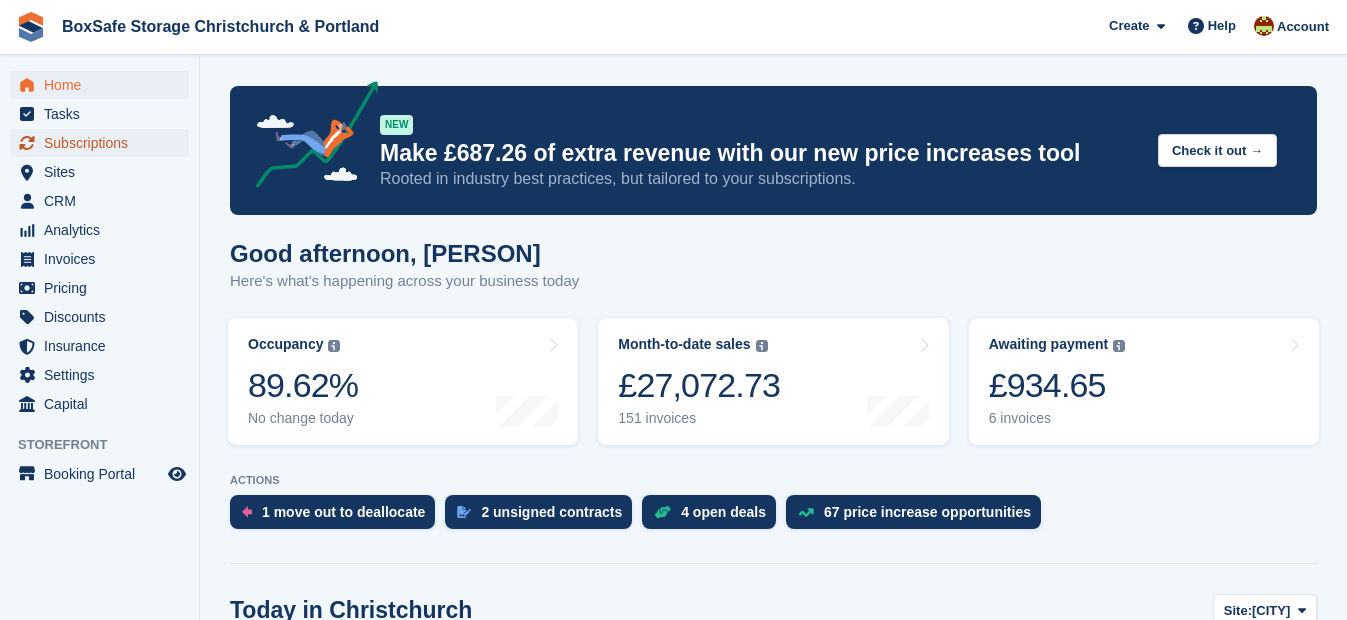 click on "Subscriptions" at bounding box center [104, 143] 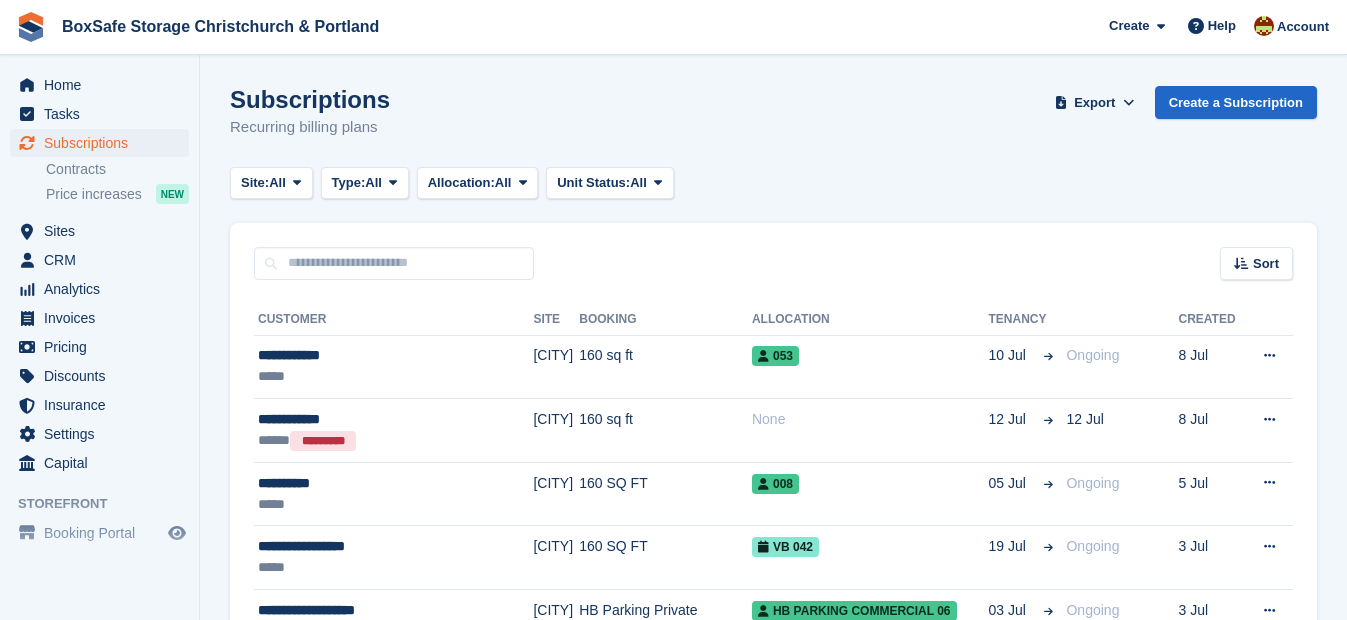 scroll, scrollTop: 0, scrollLeft: 0, axis: both 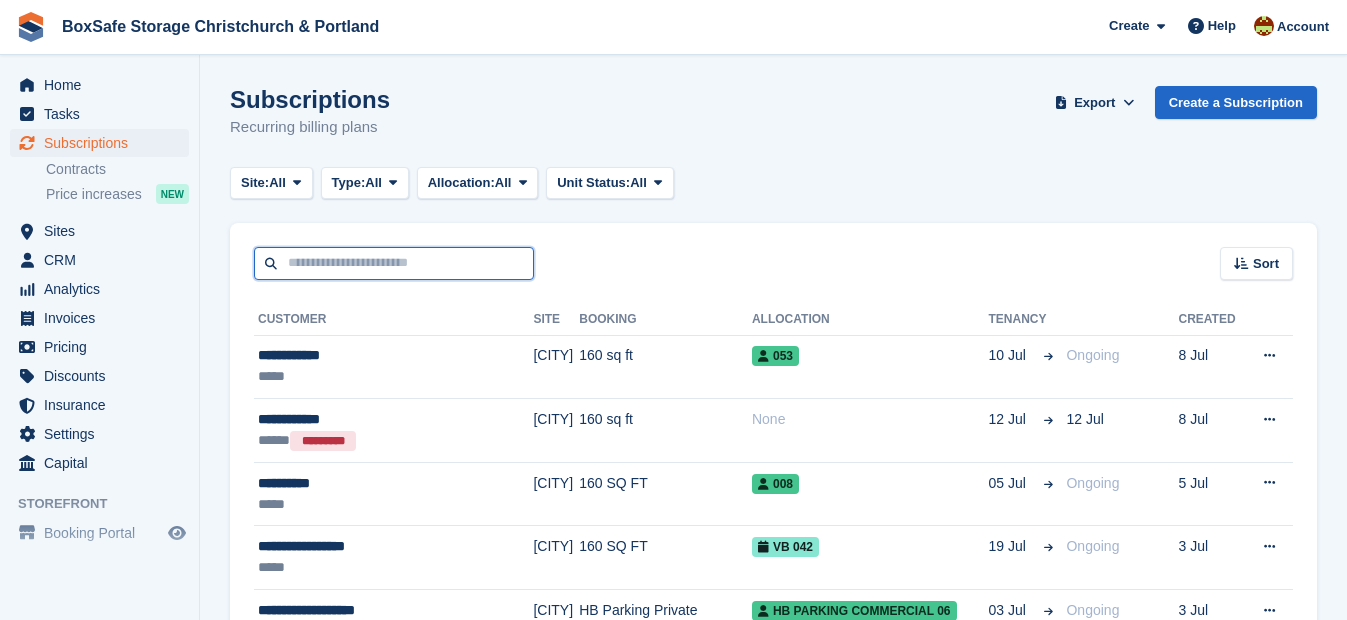click at bounding box center [394, 263] 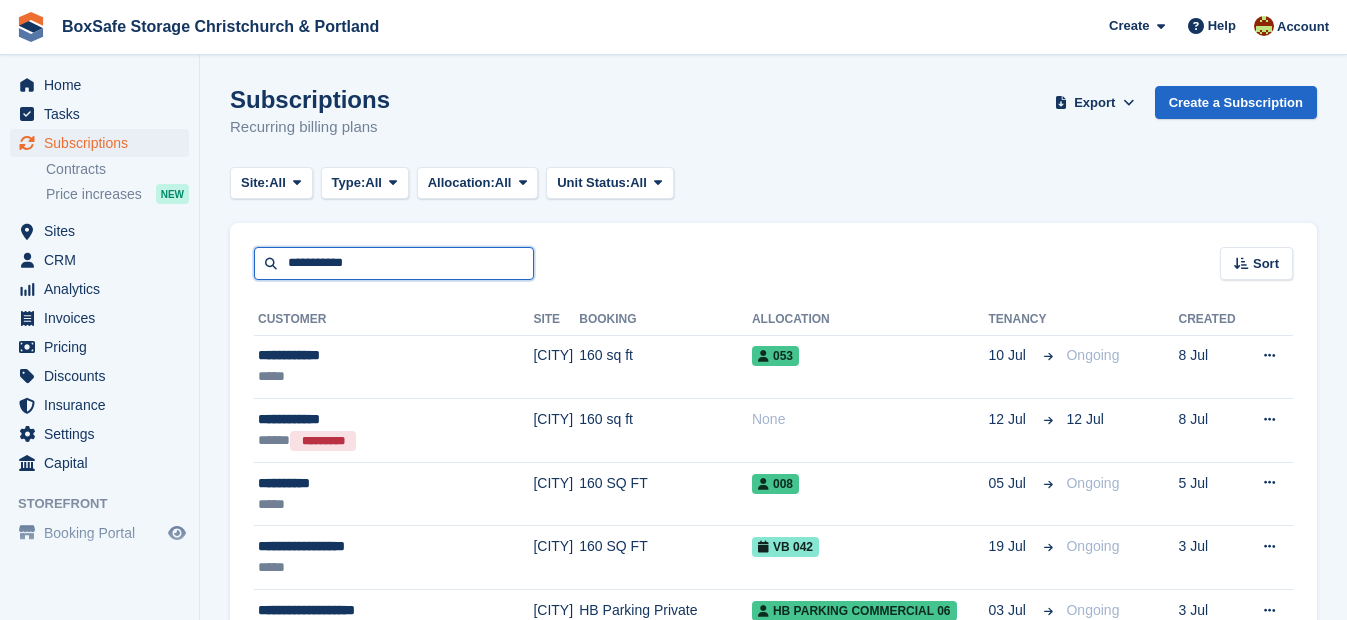 type on "**********" 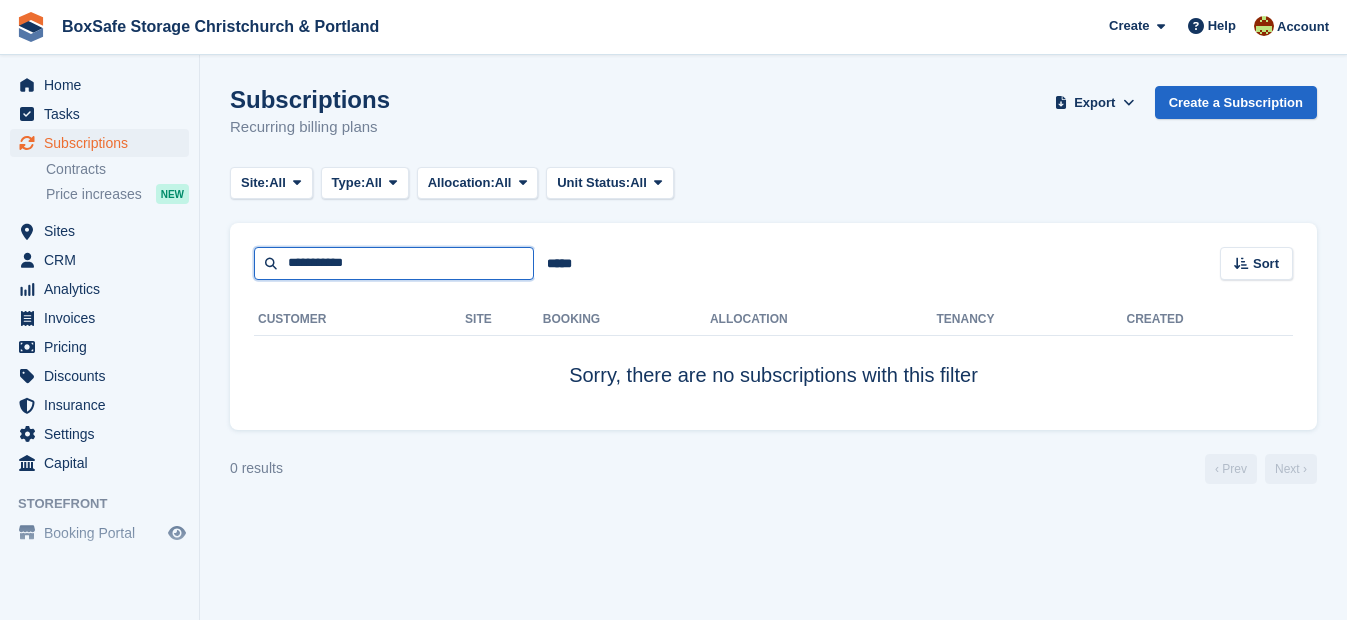drag, startPoint x: 421, startPoint y: 267, endPoint x: 244, endPoint y: 310, distance: 182.14828 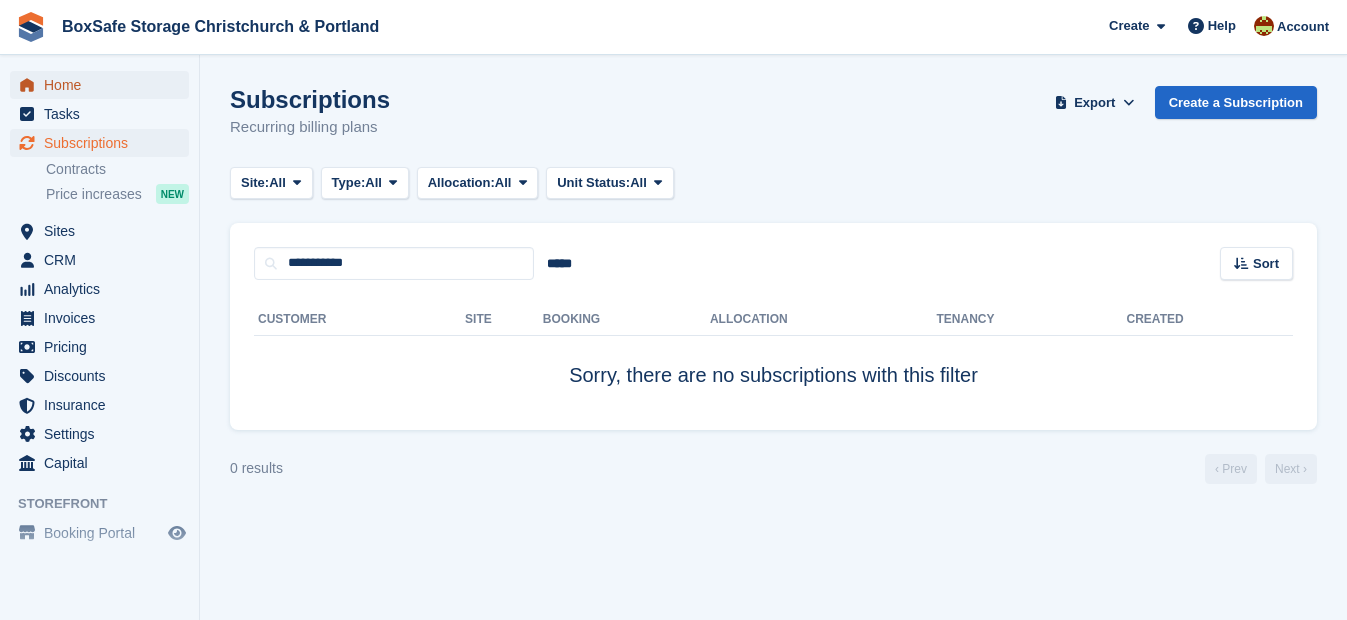 click on "Home" at bounding box center [104, 85] 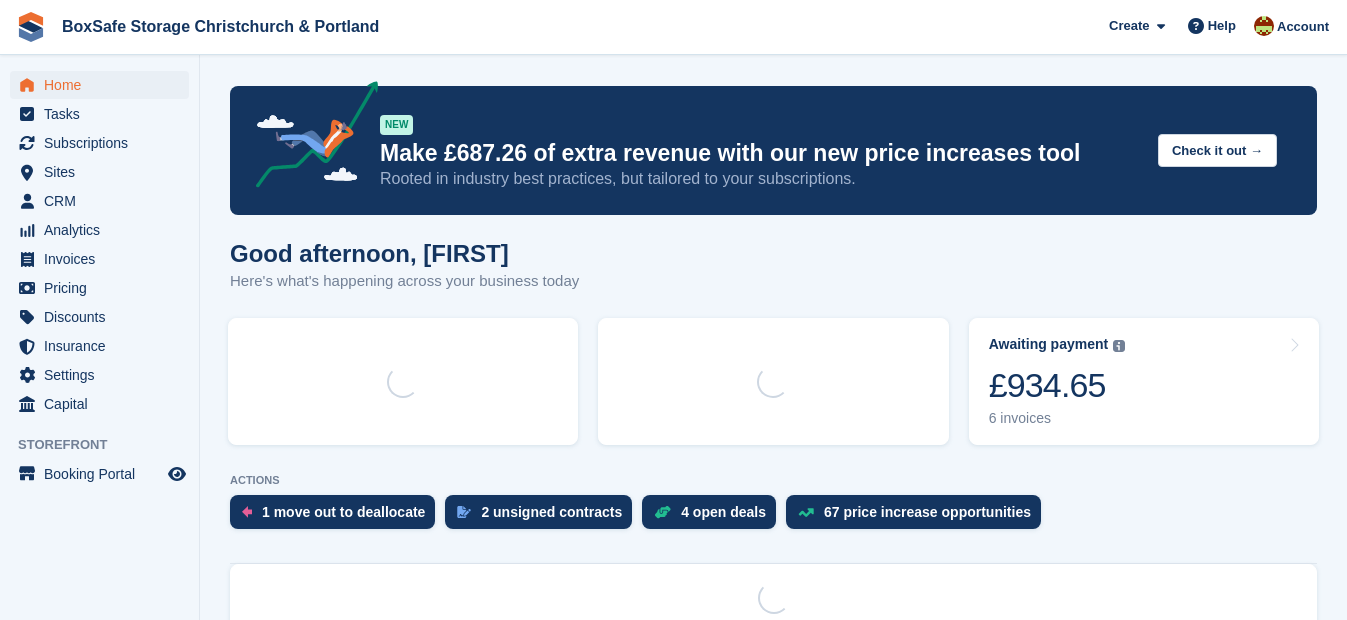 scroll, scrollTop: 0, scrollLeft: 0, axis: both 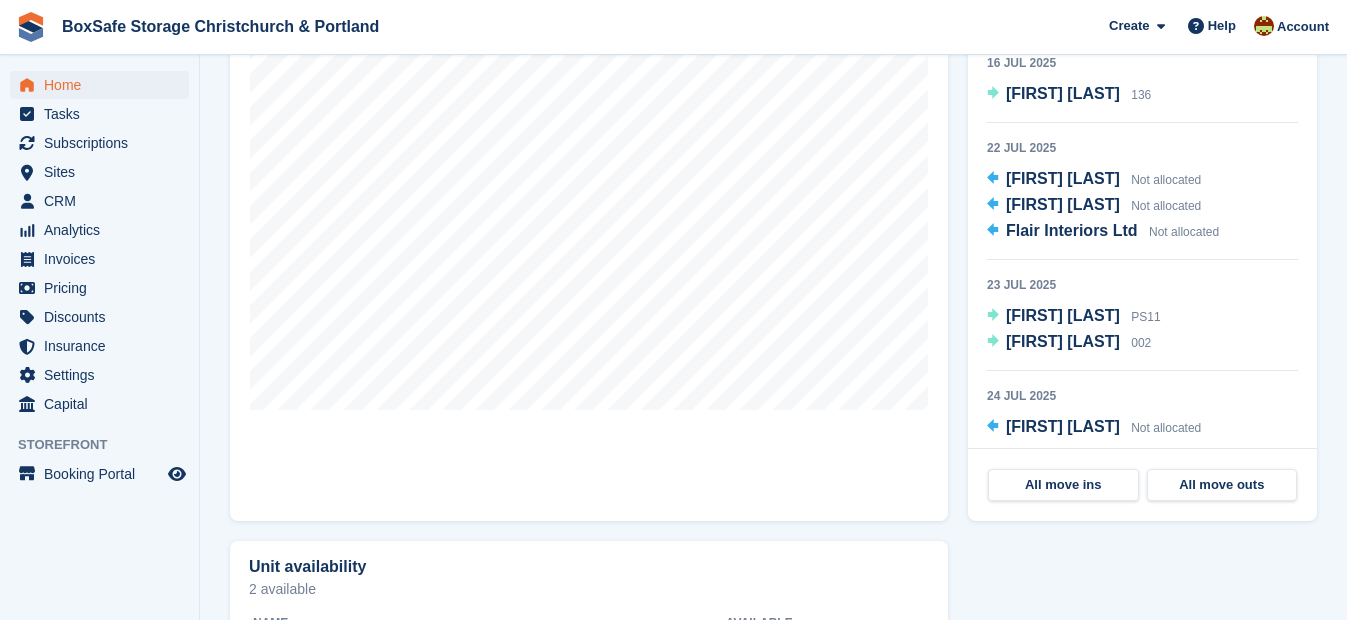 click on "NEW
Make £687.26 of extra revenue with our new price increases tool
Rooted in industry best practices, but tailored to your subscriptions.
Check it out →
Good afternoon, Kim
Here's what's happening across your business today
Occupancy
The percentage of all currently allocated units in terms of area. Includes units with occupied, repo or overlocked status. Trendline shows changes across last 30 days.
89.62%
No change today" at bounding box center [773, 395] 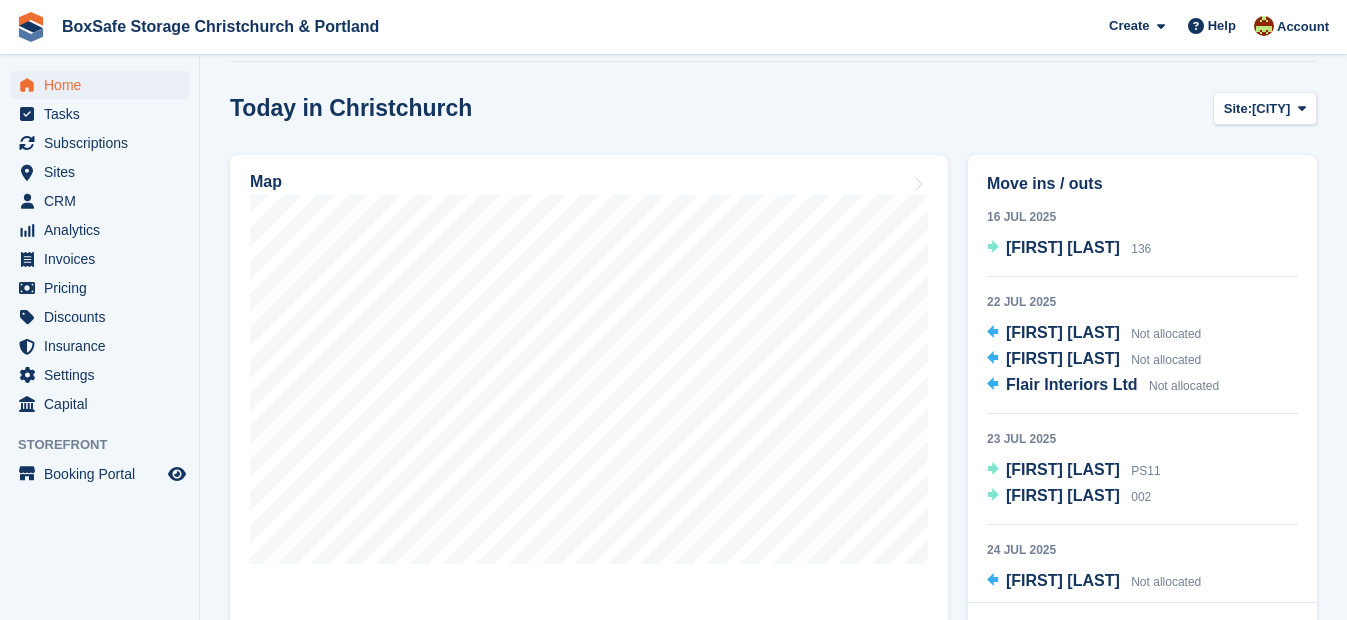 scroll, scrollTop: 451, scrollLeft: 0, axis: vertical 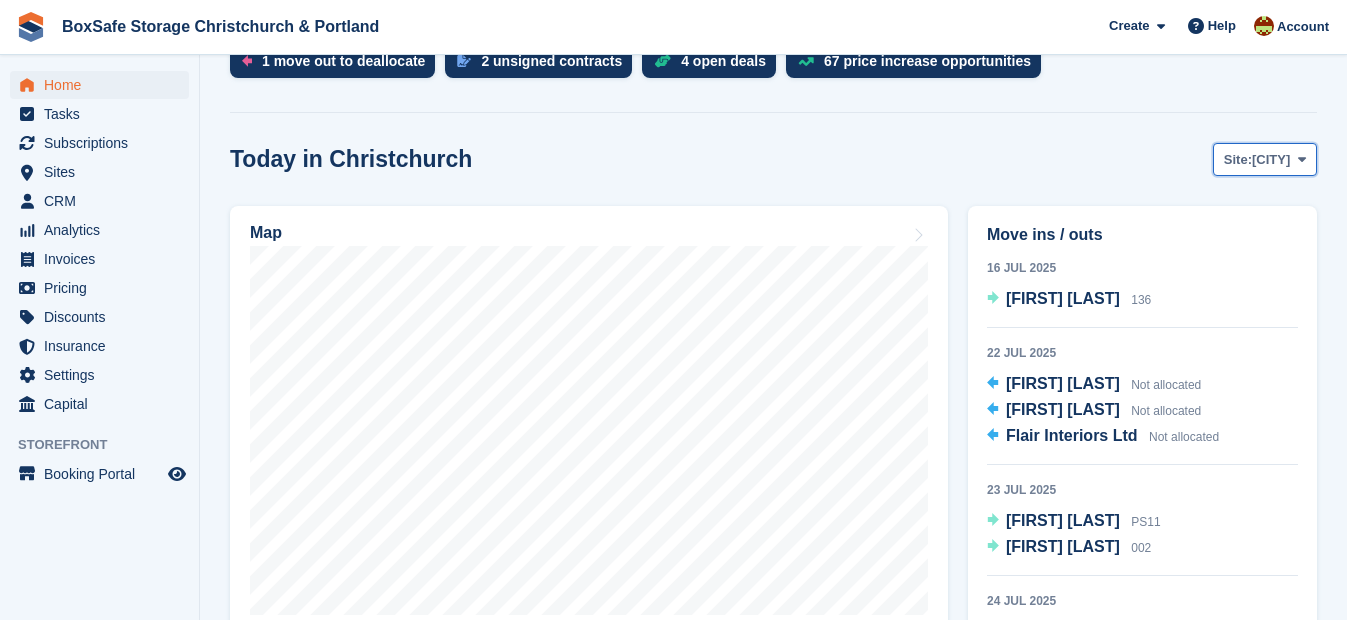 click on "Christchurch" at bounding box center (1271, 160) 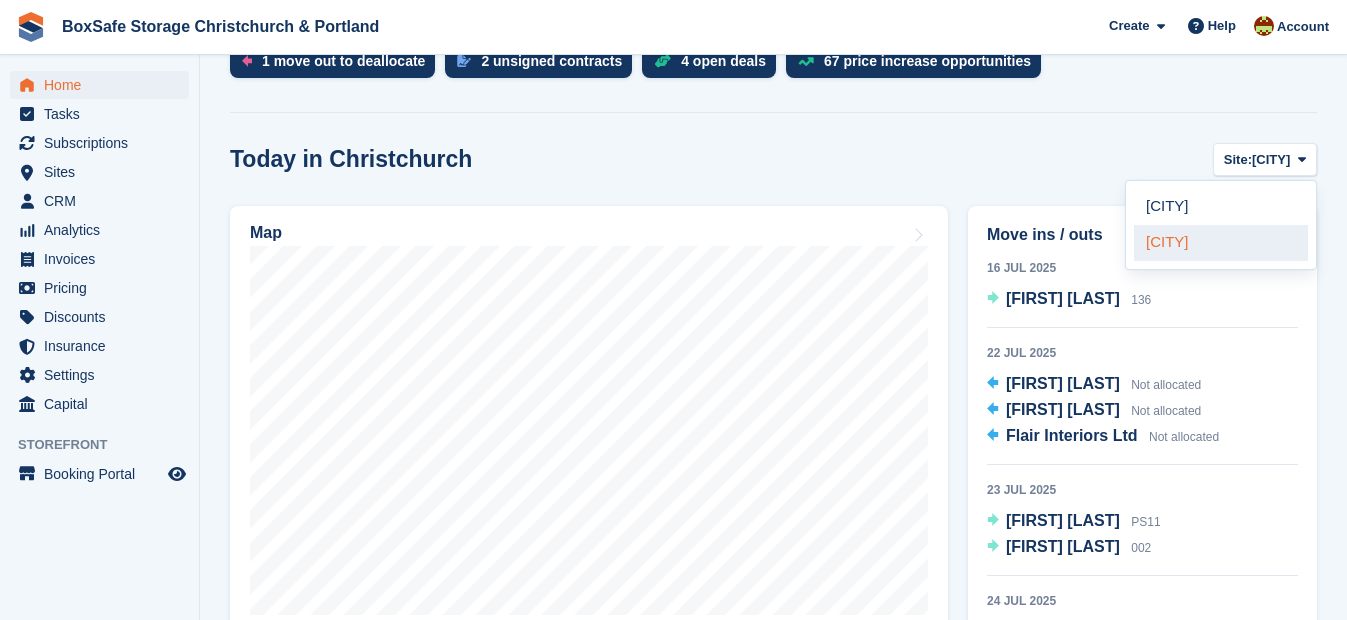 click on "[CITY]" at bounding box center (1221, 243) 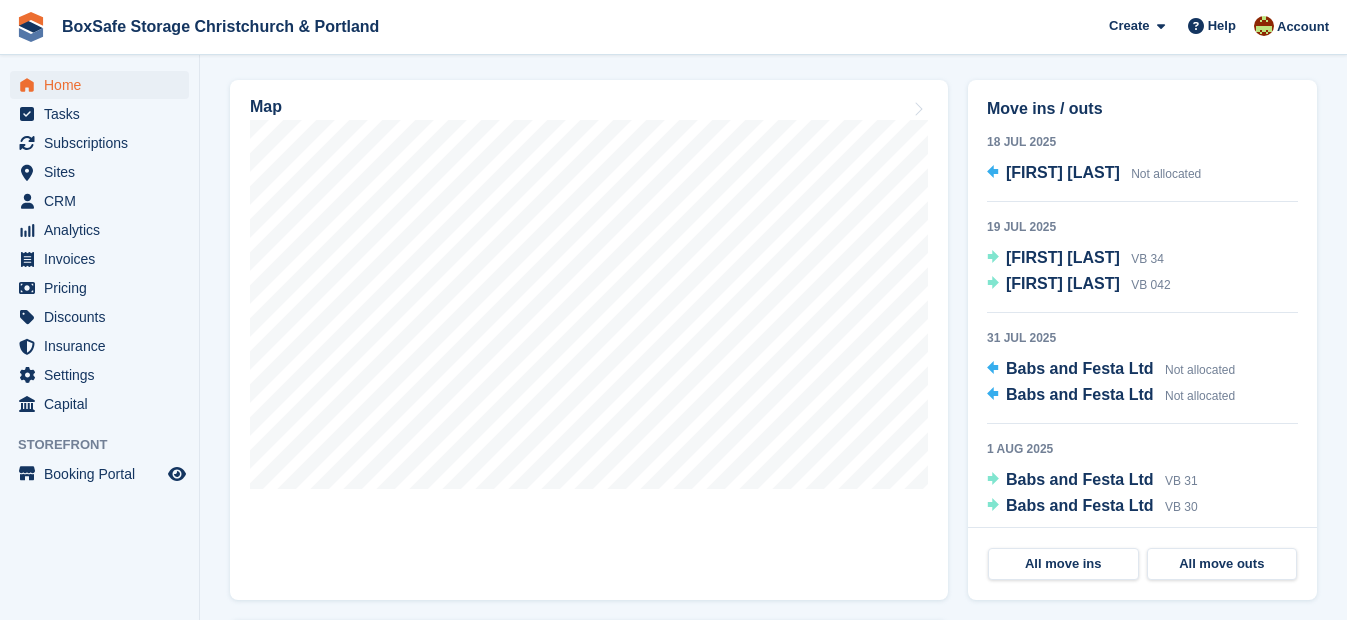 scroll, scrollTop: 580, scrollLeft: 0, axis: vertical 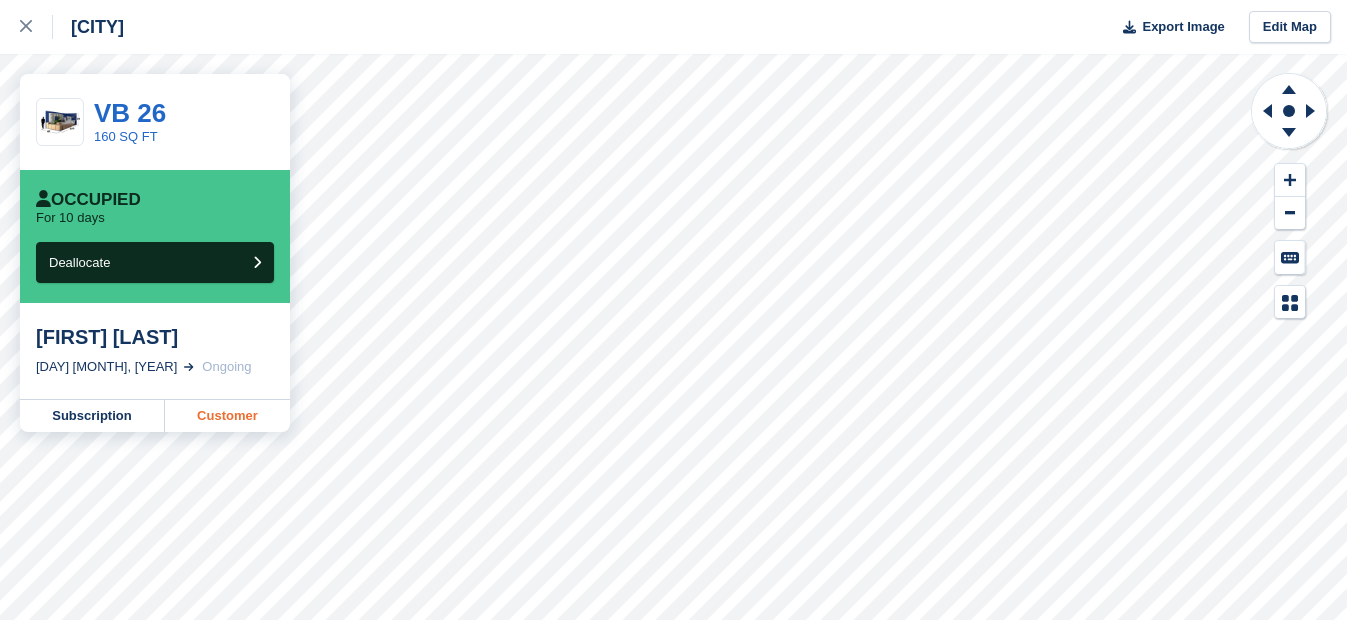 click on "Customer" at bounding box center [227, 416] 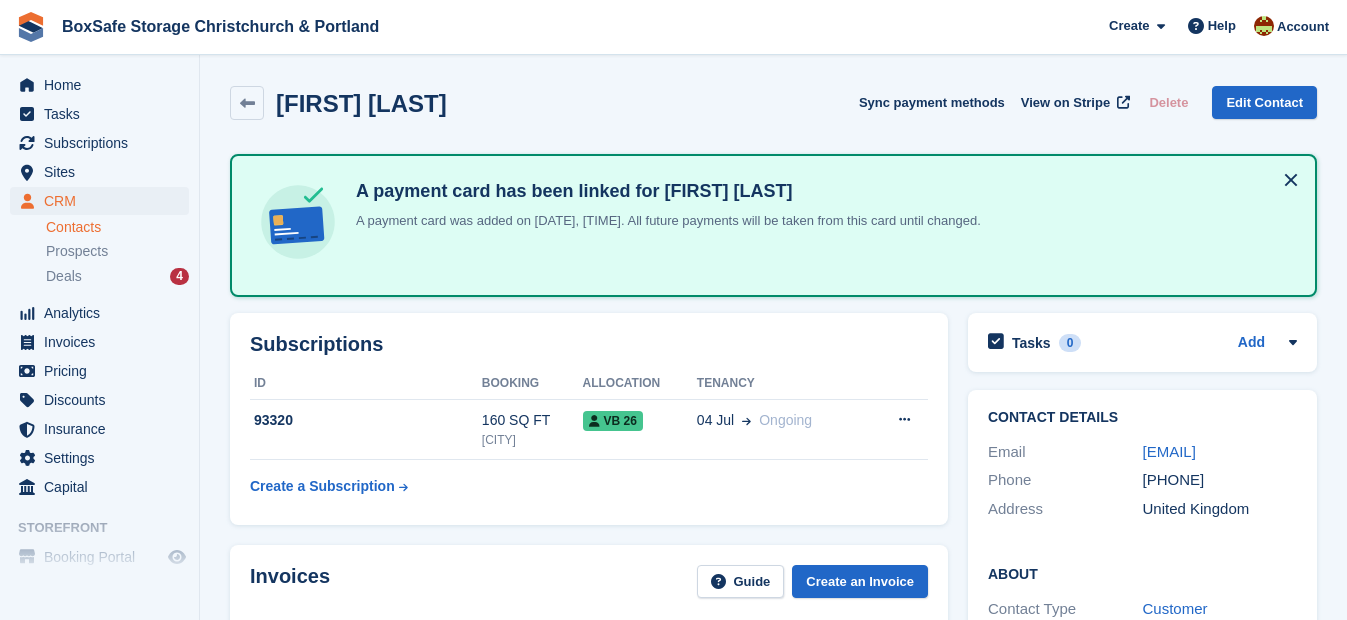 scroll, scrollTop: 0, scrollLeft: 0, axis: both 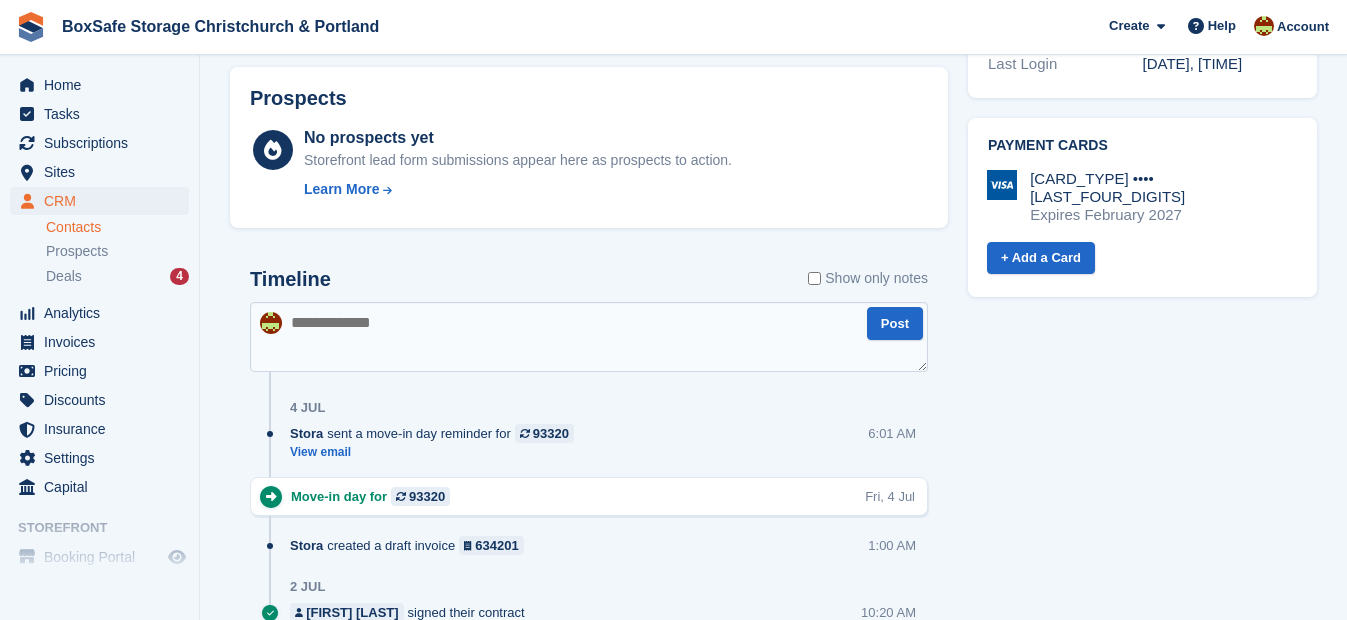 click at bounding box center (589, 337) 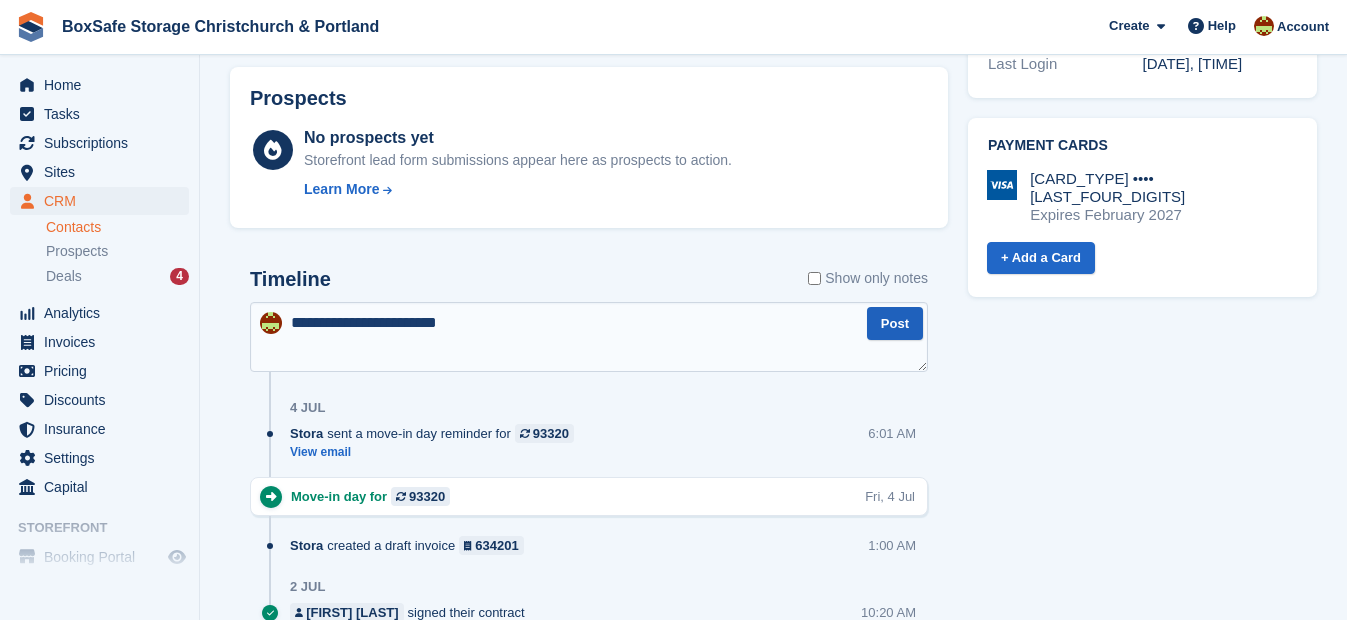 type on "**********" 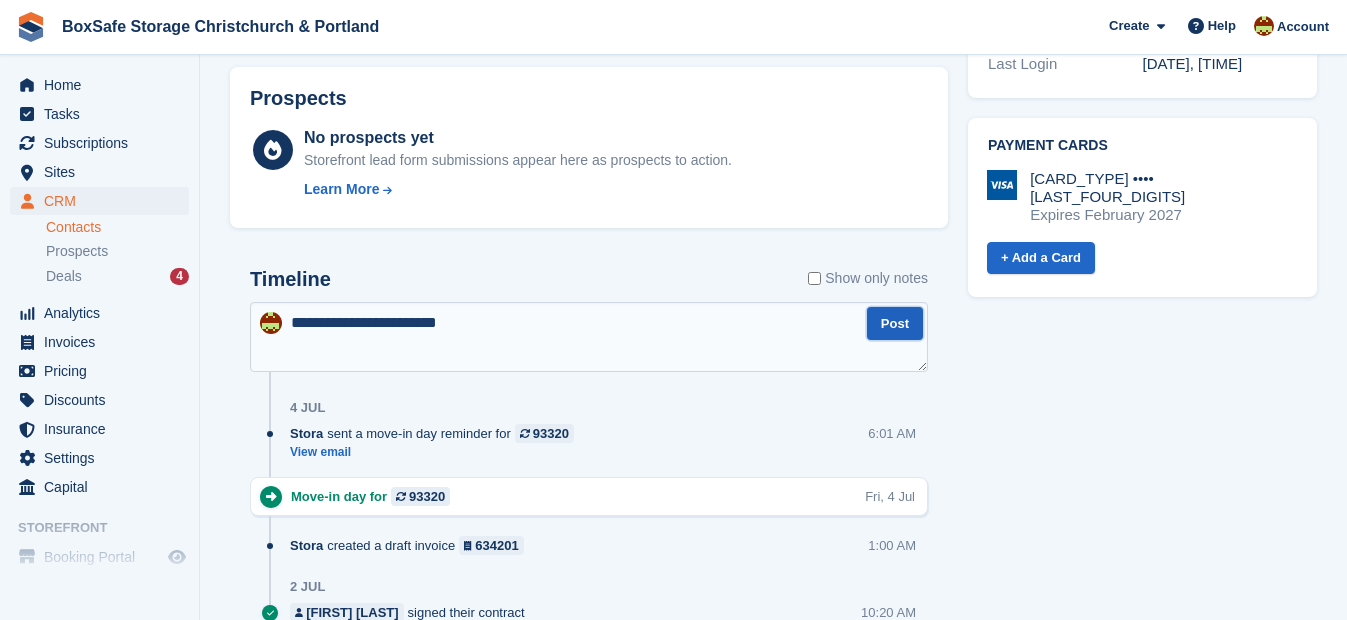 click on "Post" at bounding box center [895, 323] 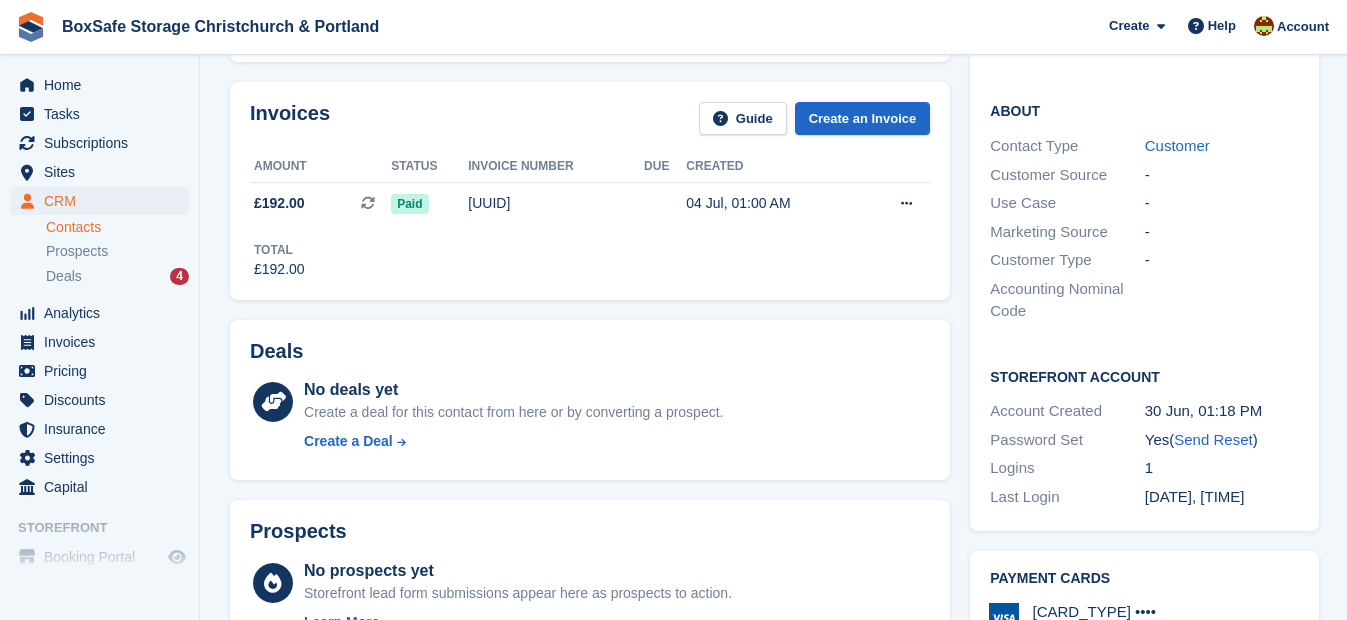 scroll, scrollTop: 30, scrollLeft: 0, axis: vertical 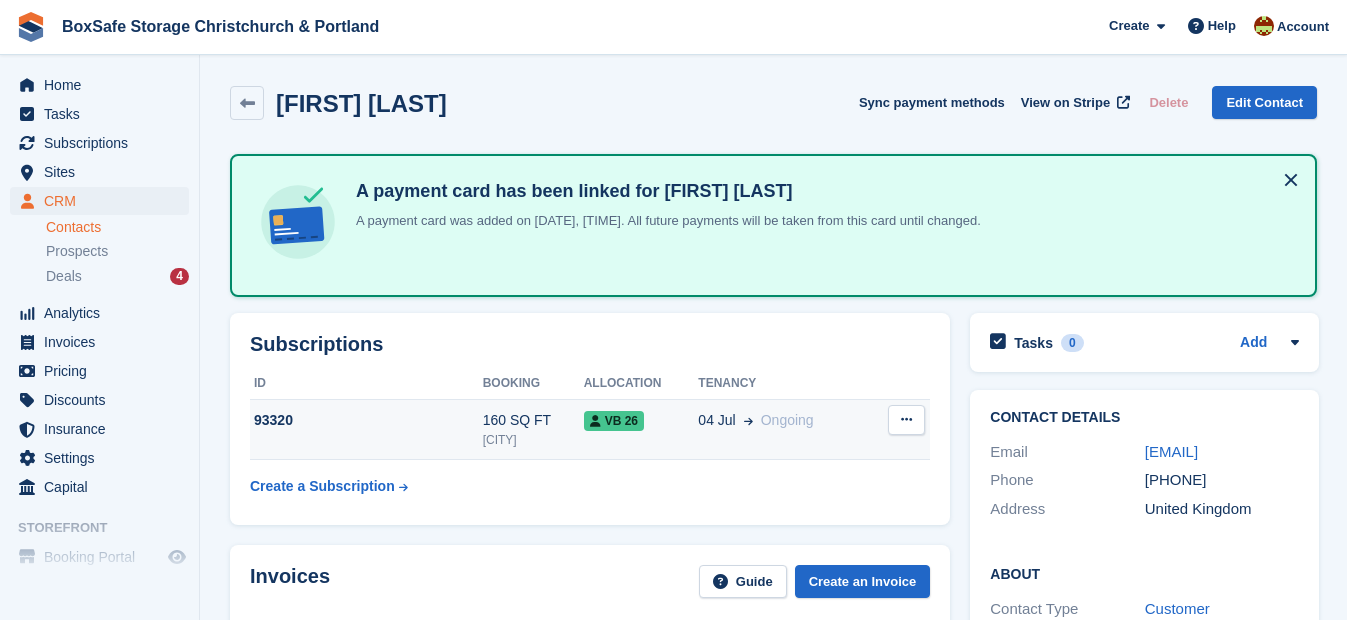 click on "VB 26" at bounding box center [614, 421] 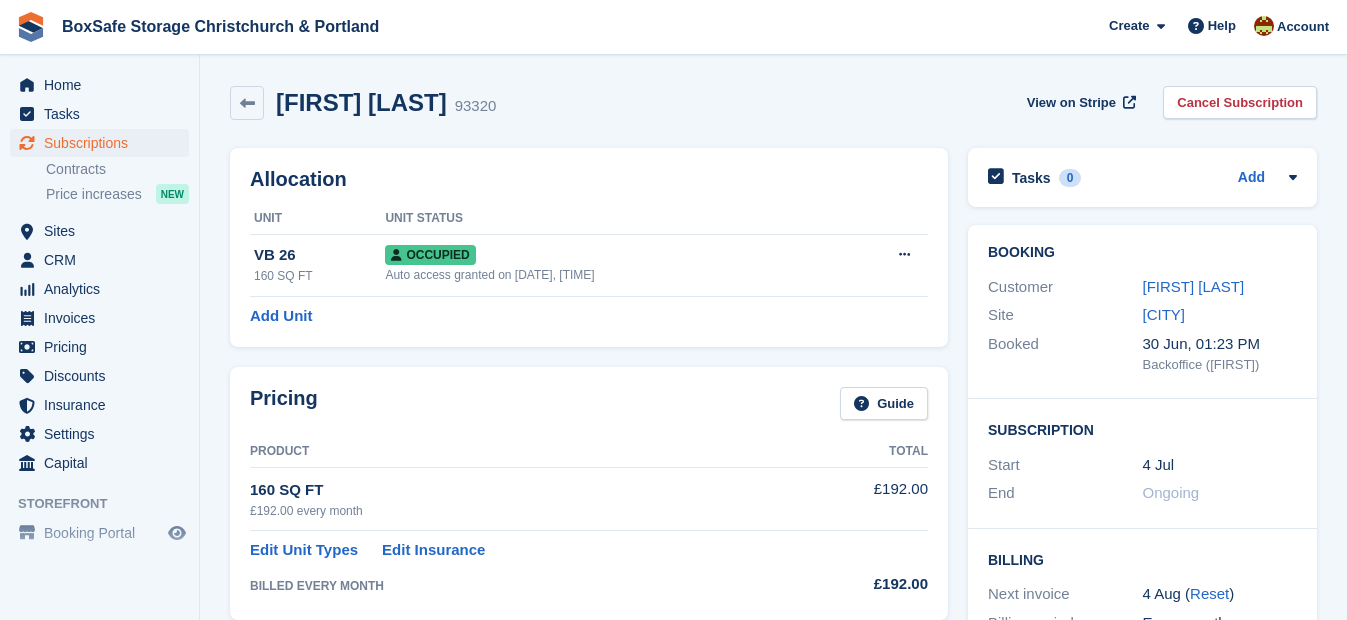 scroll, scrollTop: 0, scrollLeft: 0, axis: both 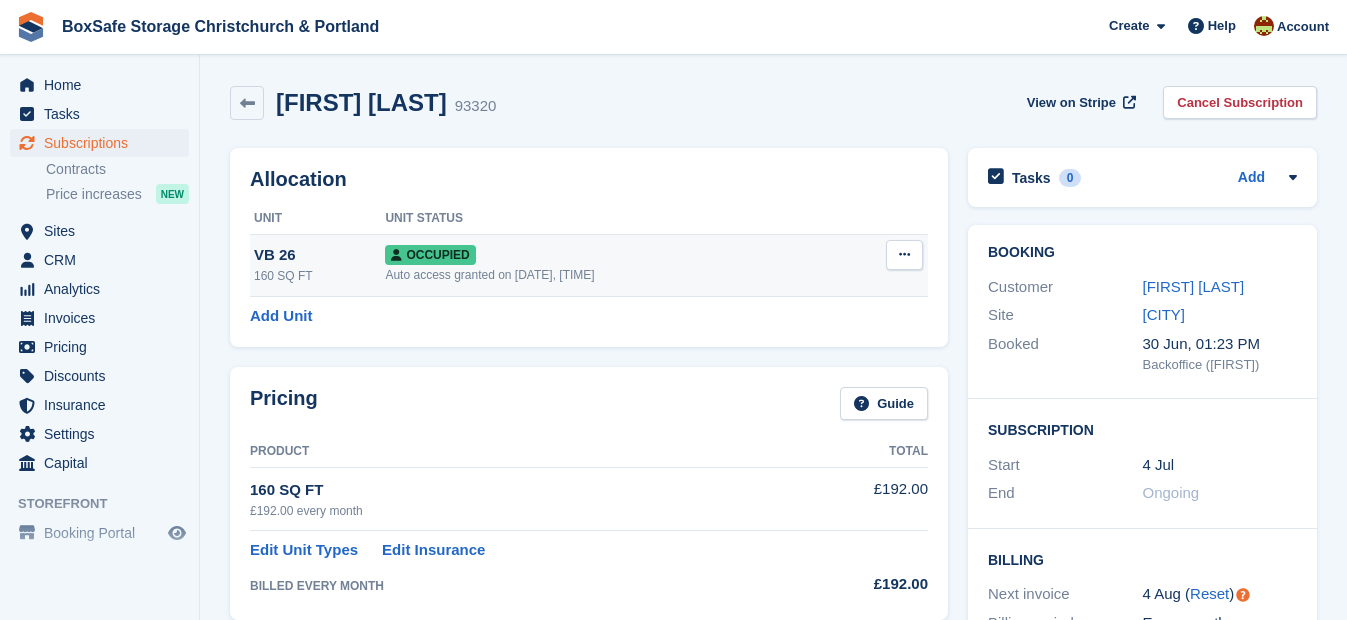 click at bounding box center (904, 254) 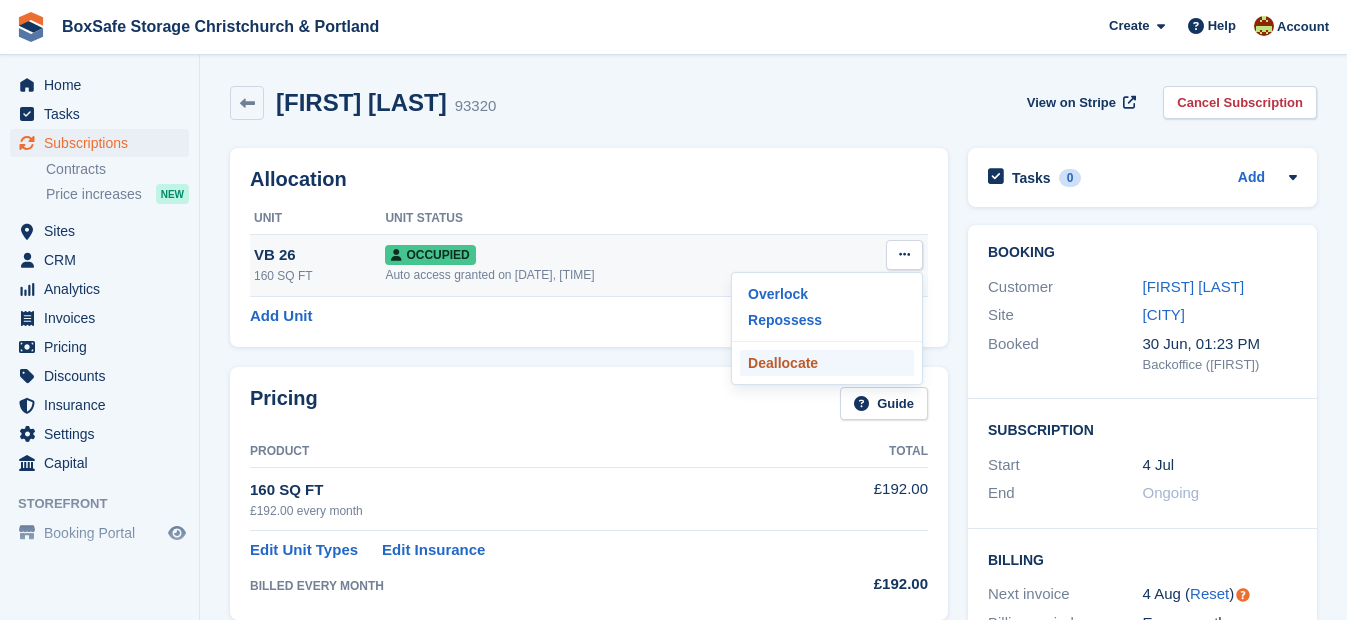 click on "Deallocate" at bounding box center [827, 363] 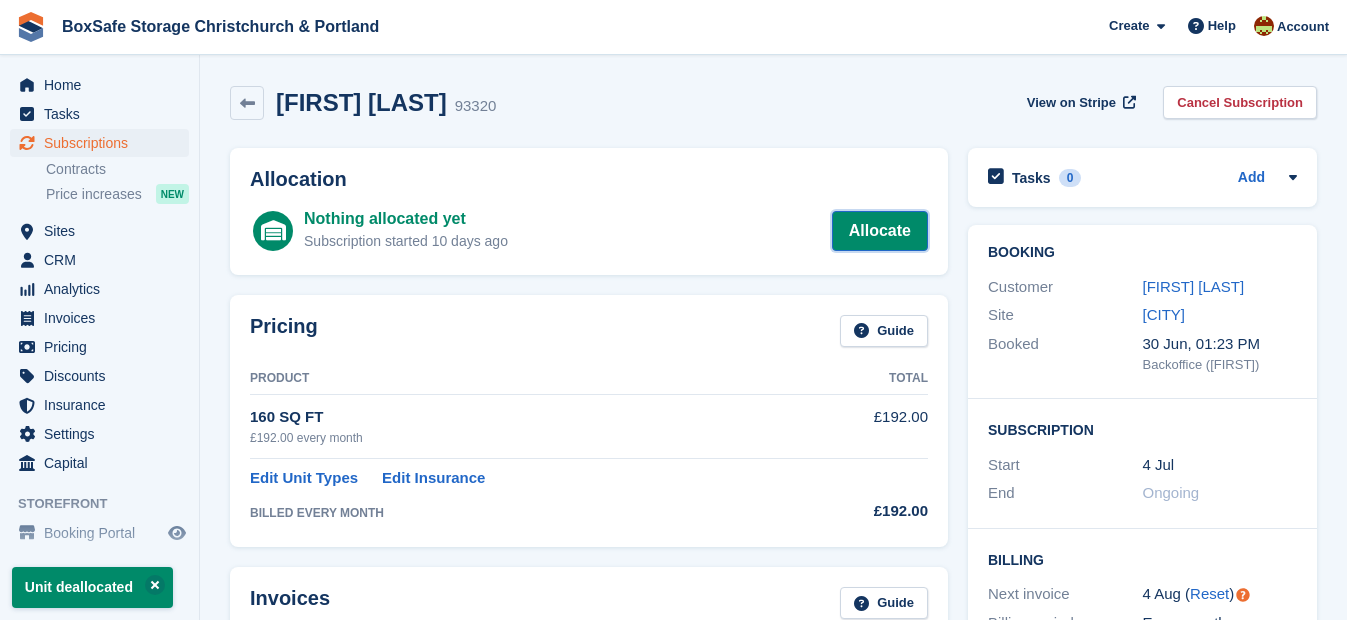 click on "Allocate" at bounding box center [880, 231] 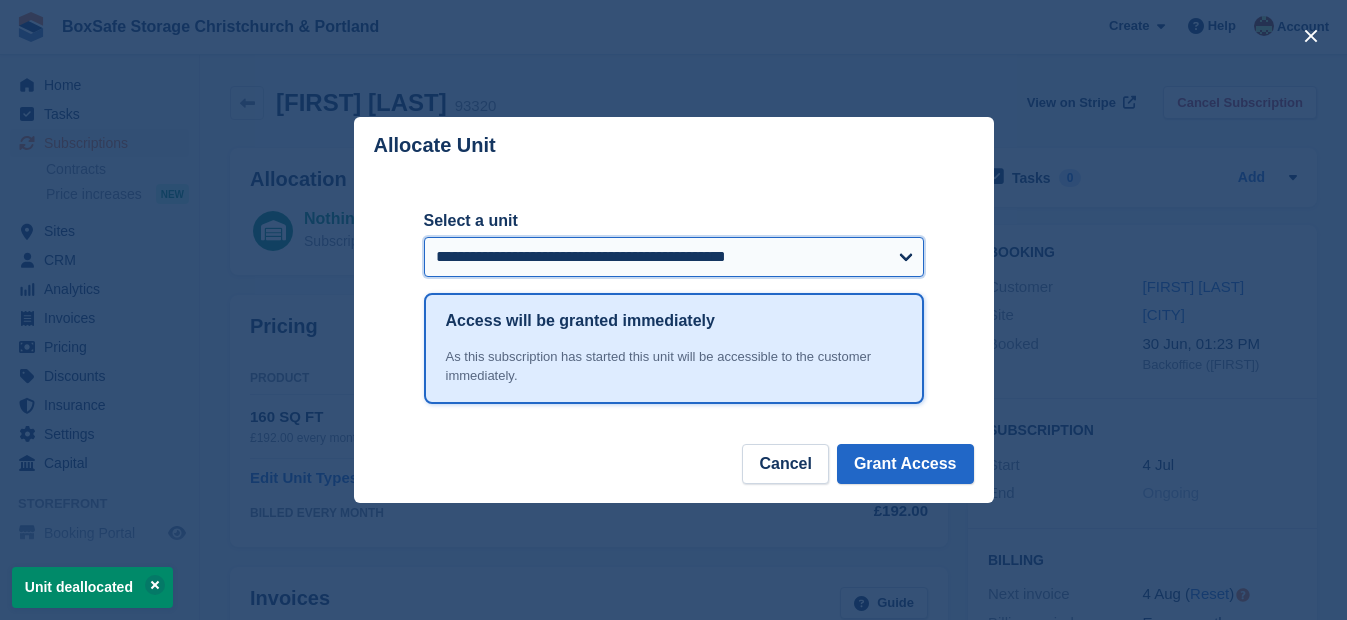 click on "**********" at bounding box center (674, 257) 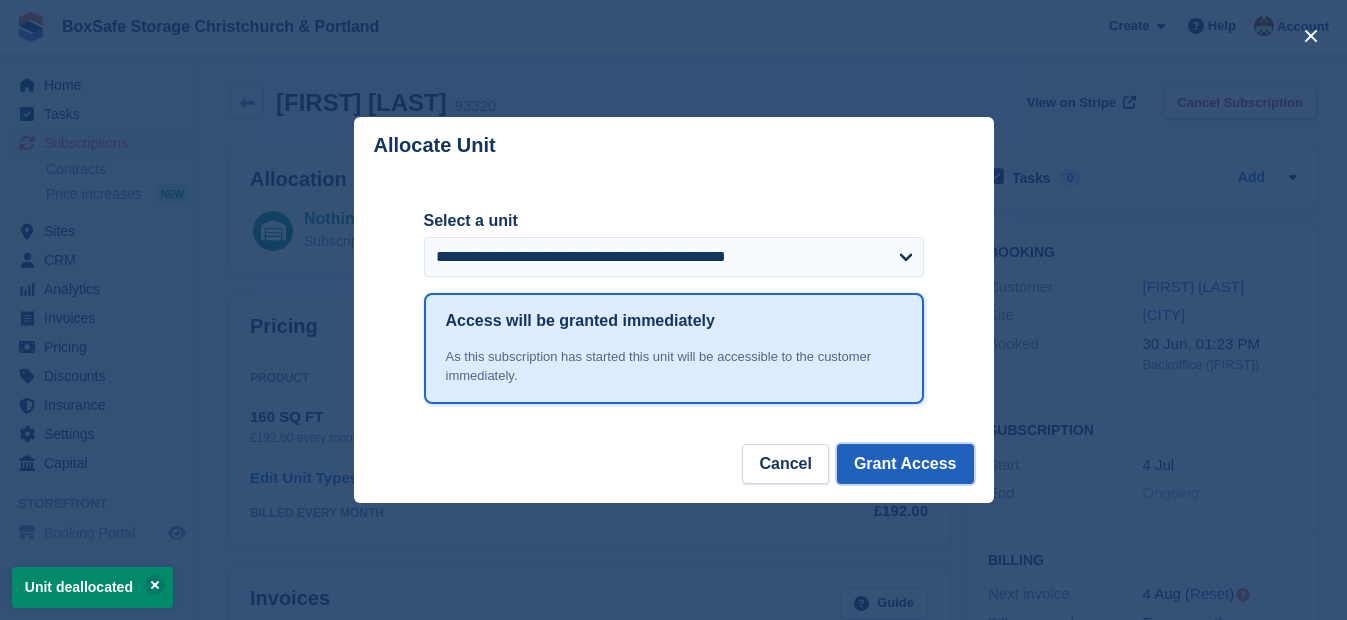 click on "Grant Access" at bounding box center (905, 464) 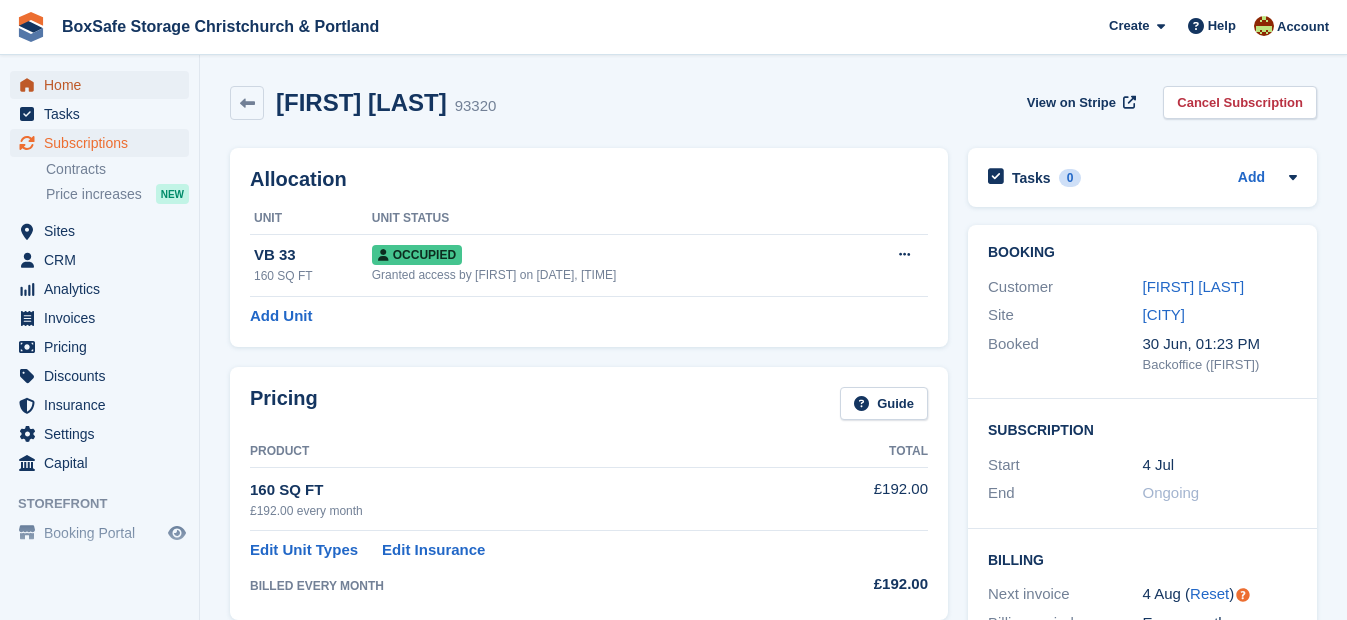 click on "Home" at bounding box center (104, 85) 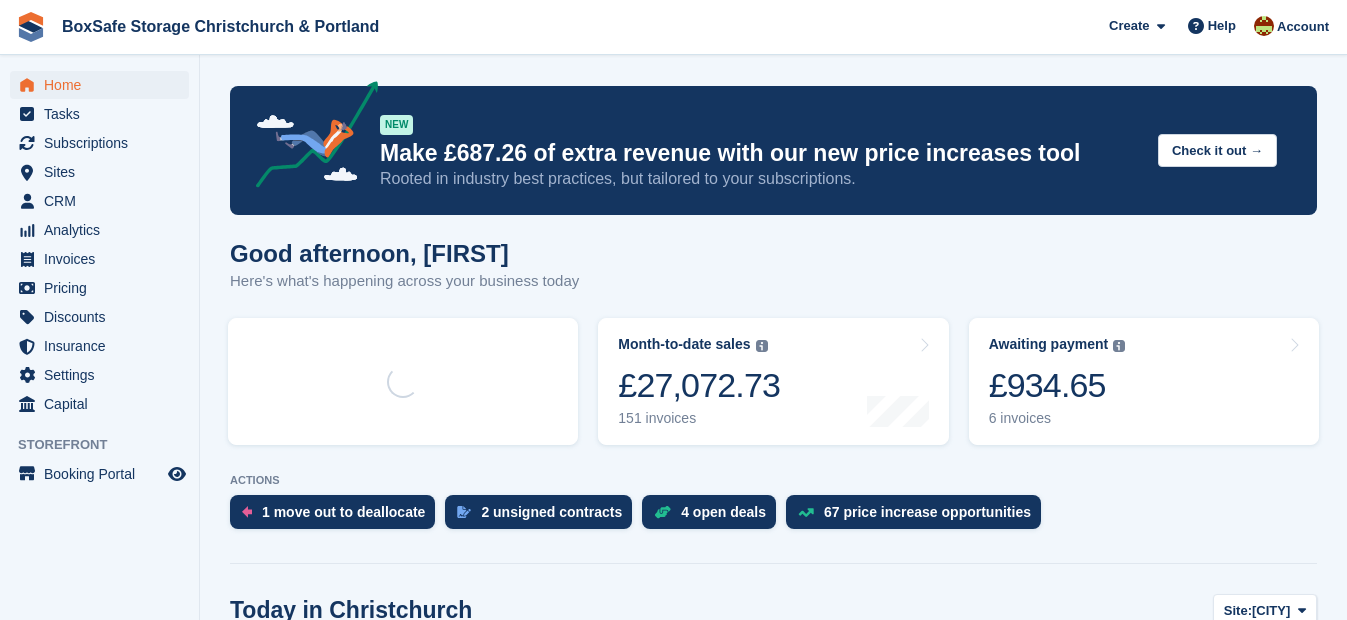 scroll, scrollTop: 0, scrollLeft: 0, axis: both 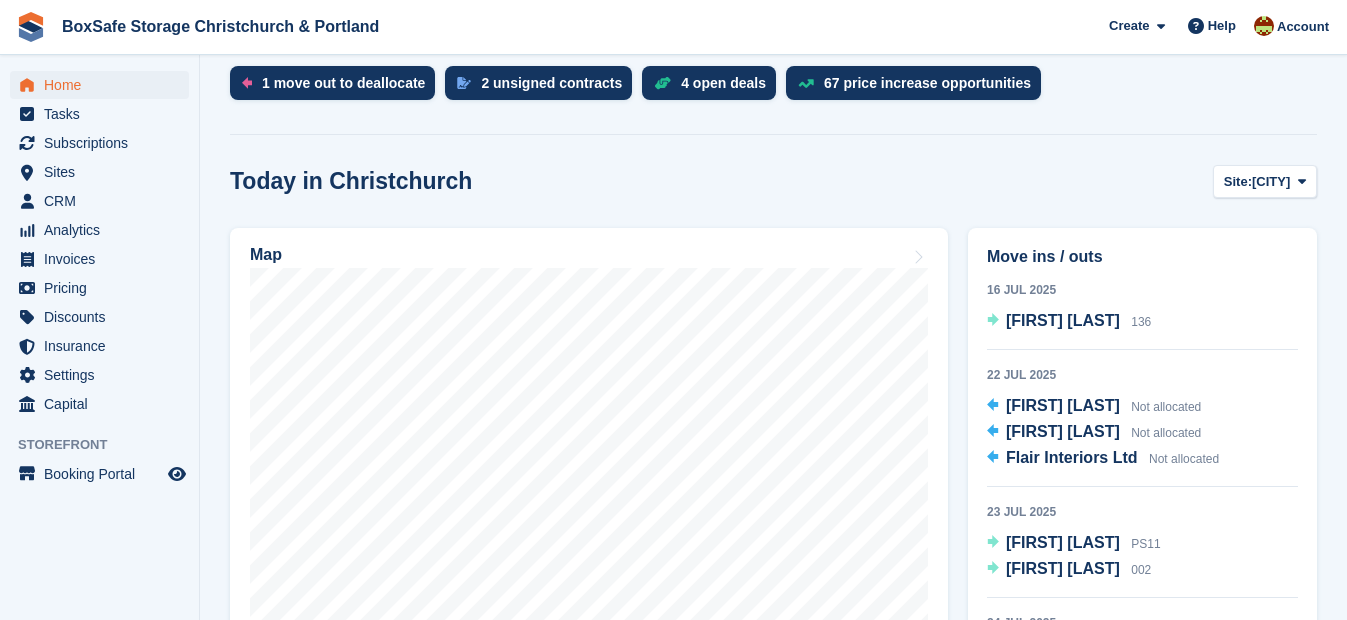 click on "Today in Christchurch
Site:
Christchurch
Christchurch
Portland
Map
Move ins / outs
16 Jul 2025
Menna Gilbert
136
22 Jul 2025
Daniel Stroie
Not allocated
Daniel Stroie
Not allocated
Flair Interiors Ltd
Not allocated
23 Jul 2025
Daniel Stroie
PS11" at bounding box center (773, 910) 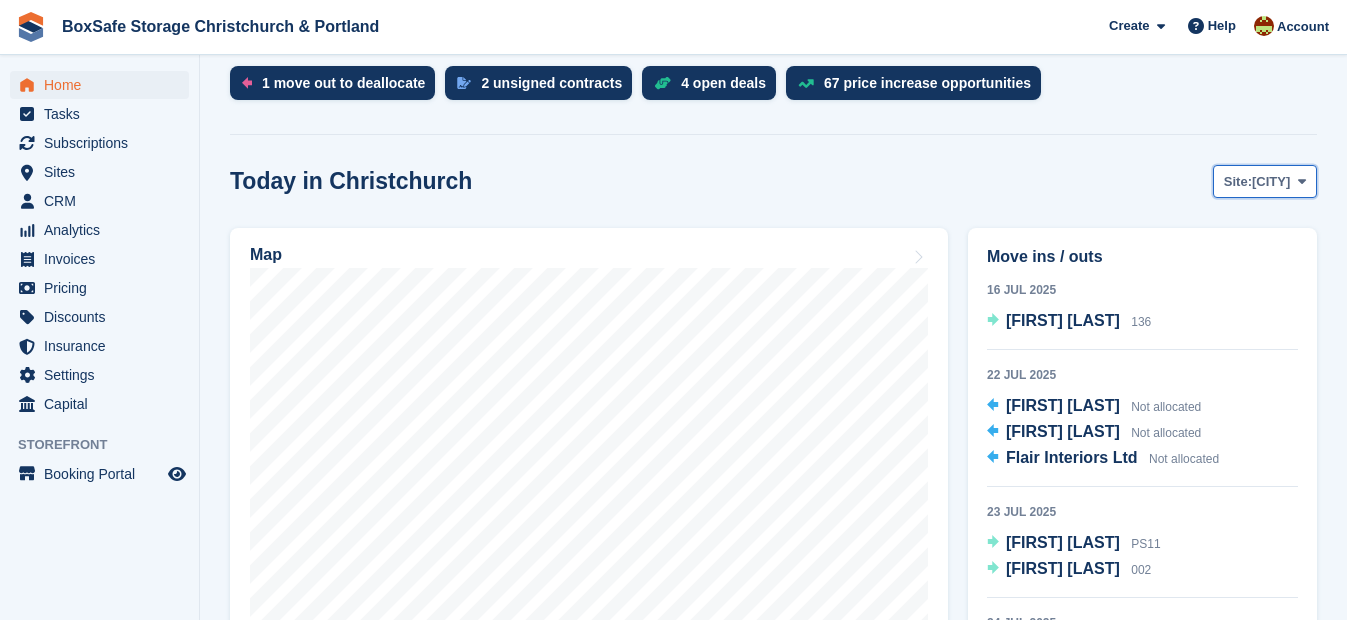 click on "[CITY]" at bounding box center [1271, 182] 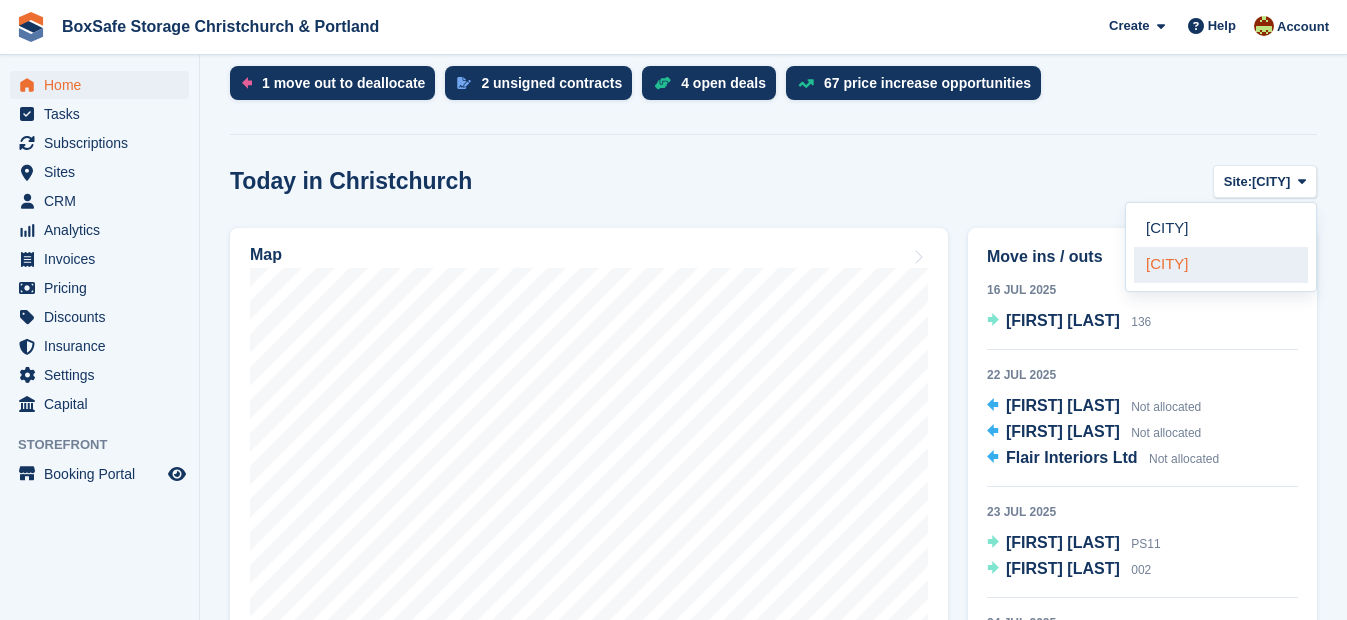 click on "[CITY]" at bounding box center [1221, 265] 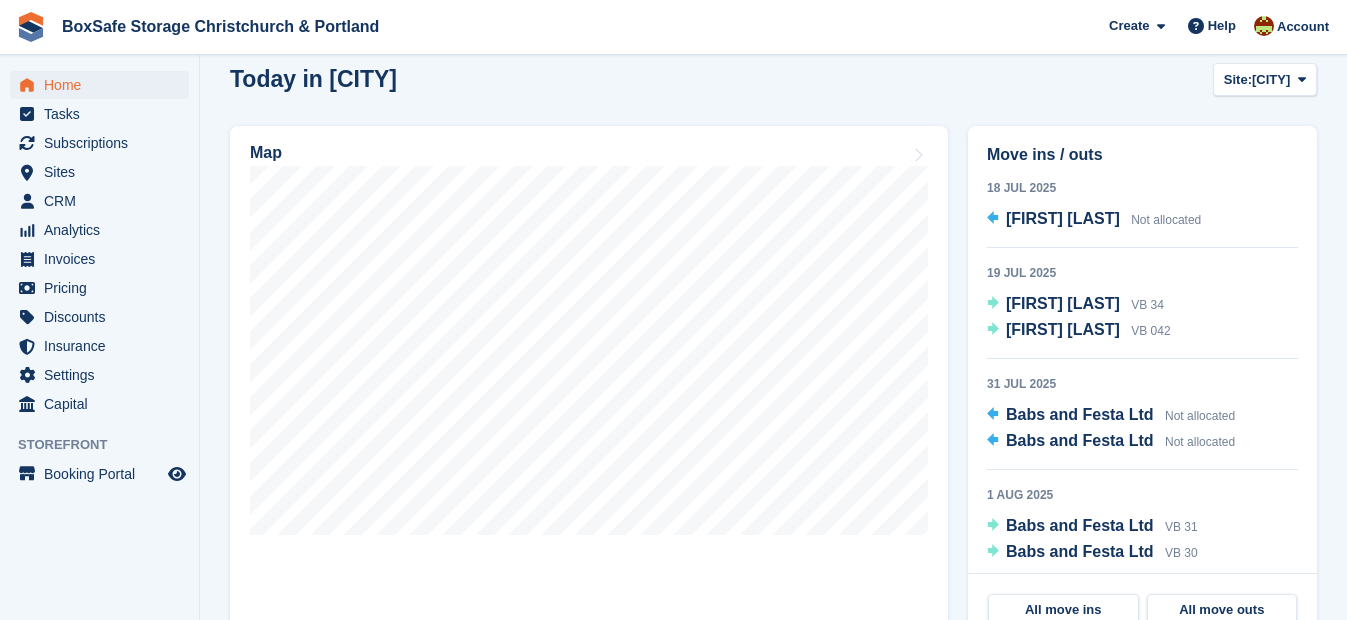 scroll, scrollTop: 513, scrollLeft: 0, axis: vertical 